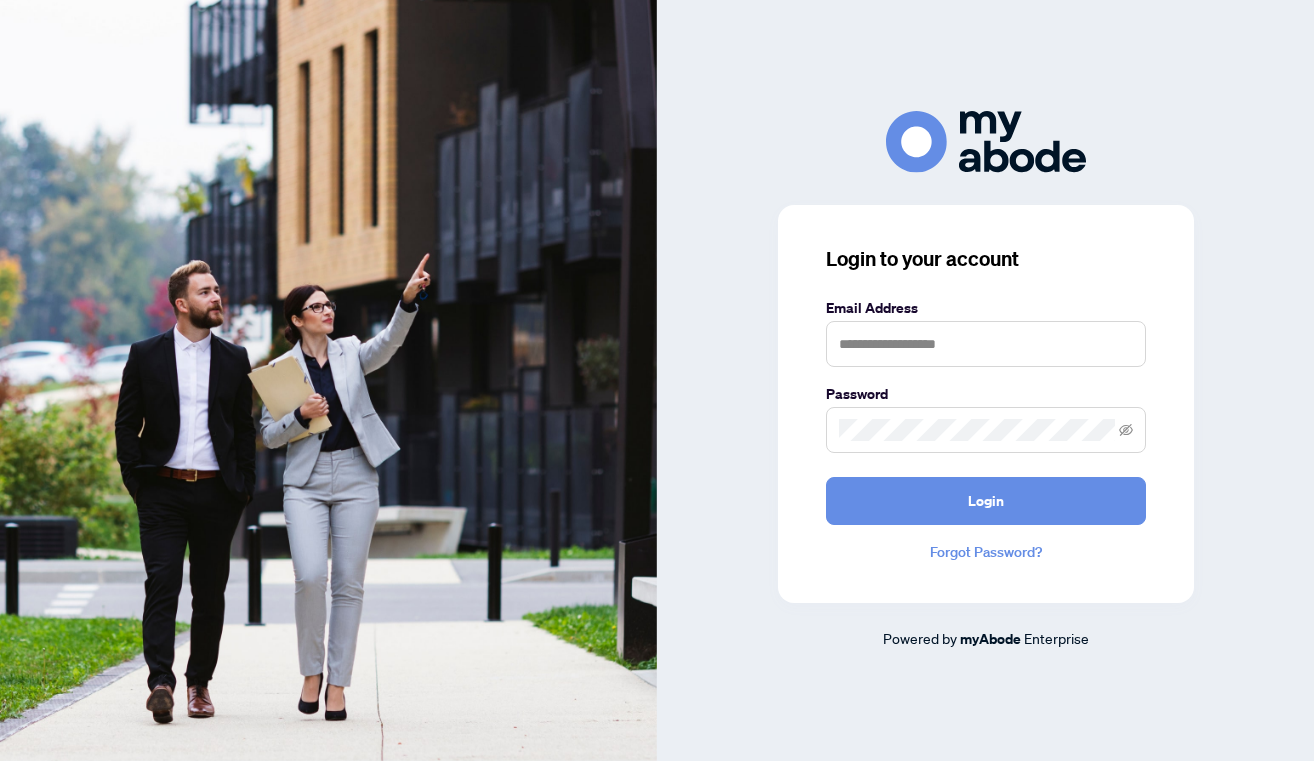 scroll, scrollTop: 0, scrollLeft: 0, axis: both 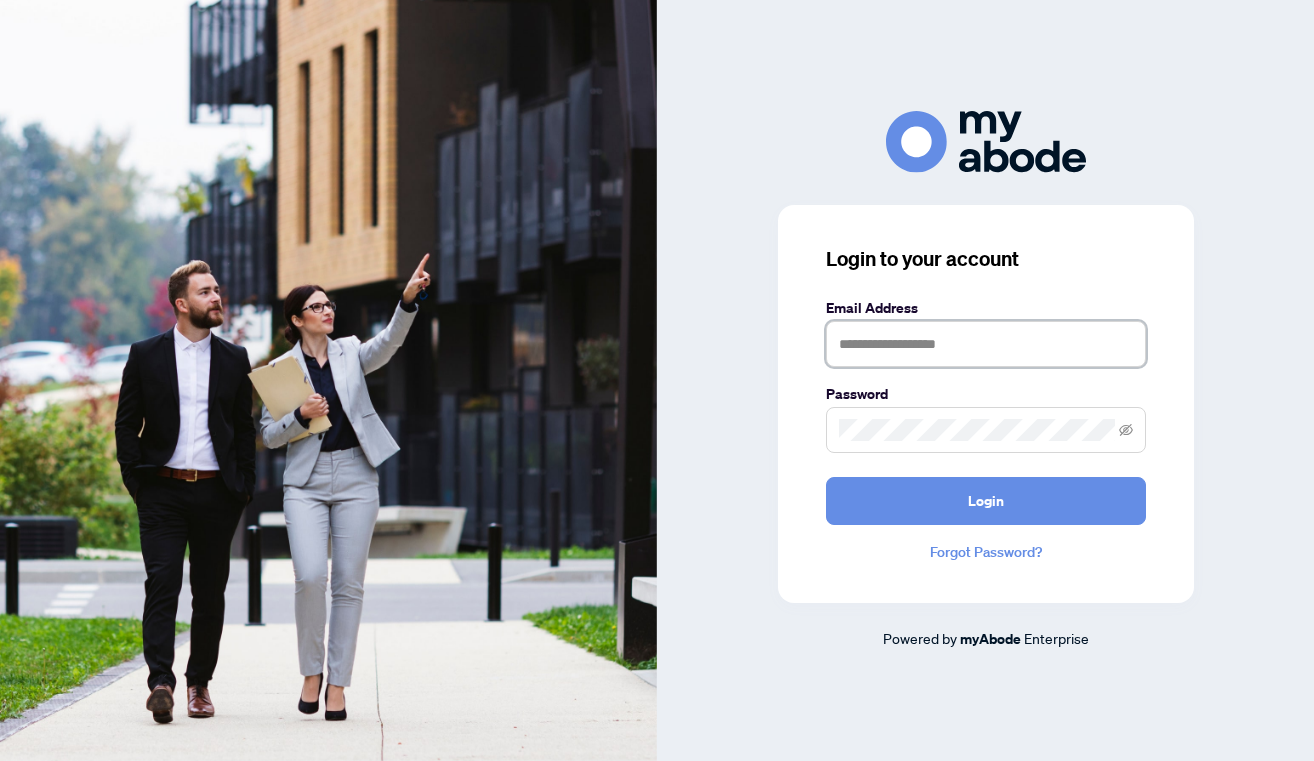 click at bounding box center [986, 344] 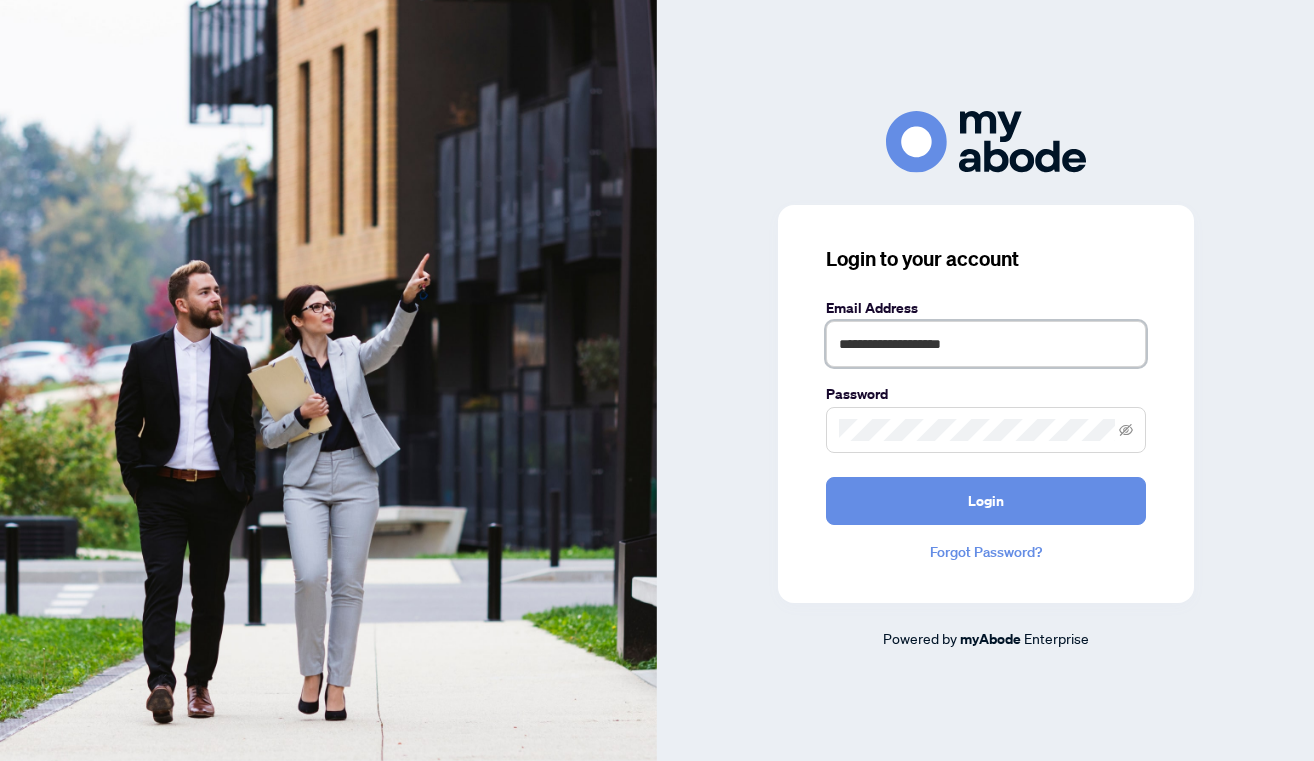 type on "**********" 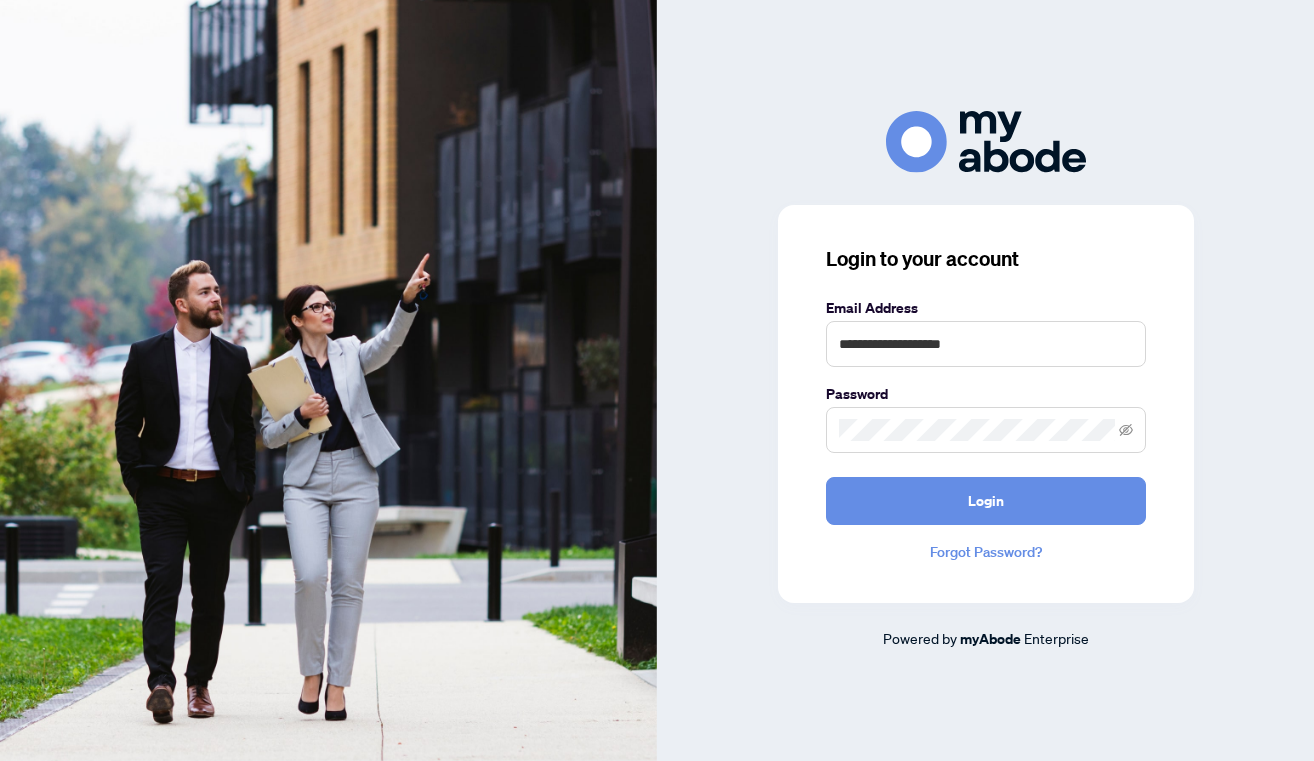 click at bounding box center [986, 430] 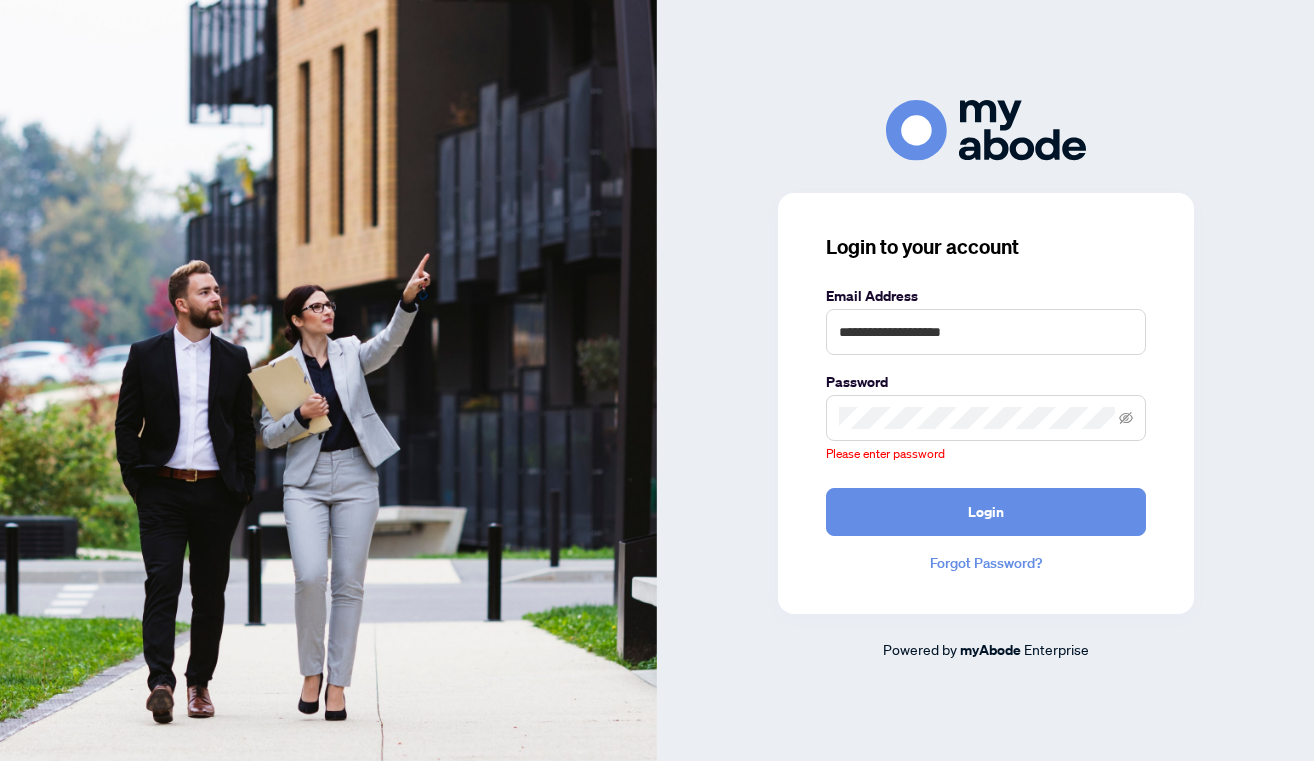 click on "Forgot Password?" at bounding box center [986, 563] 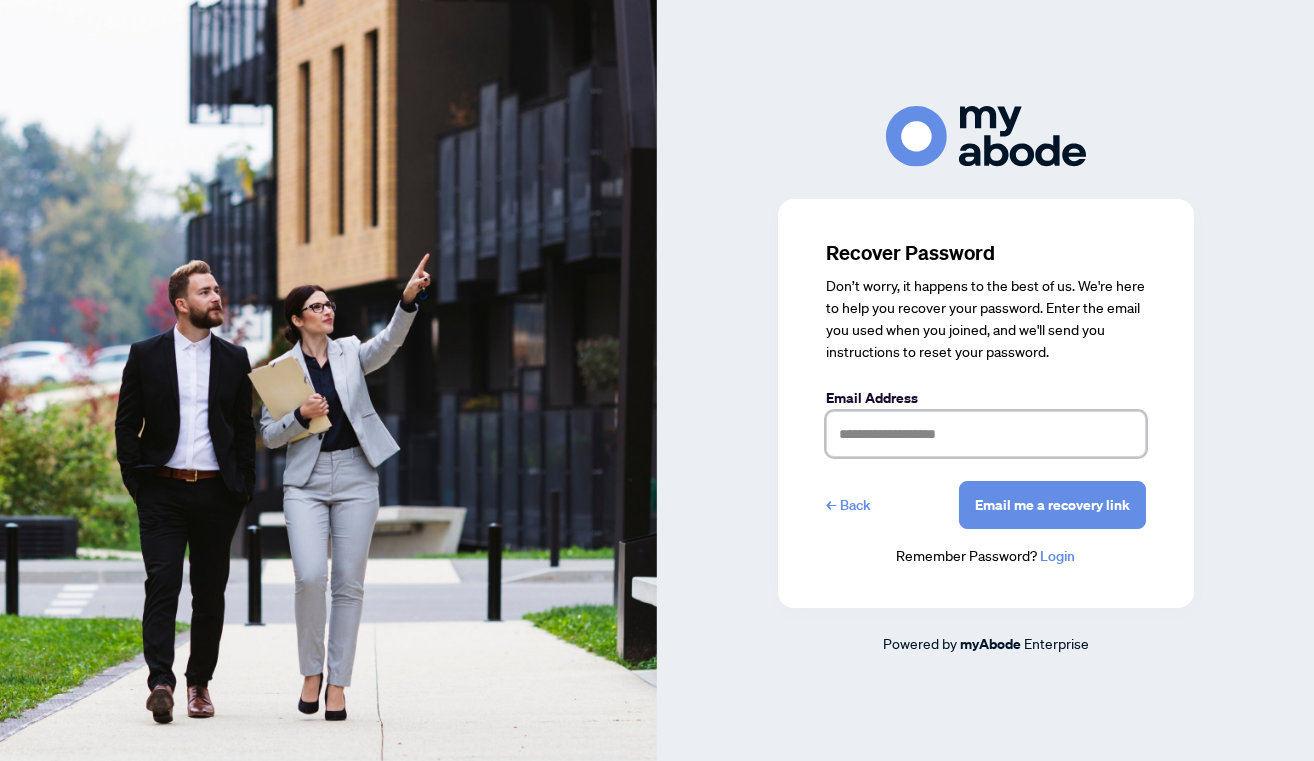 click at bounding box center [986, 434] 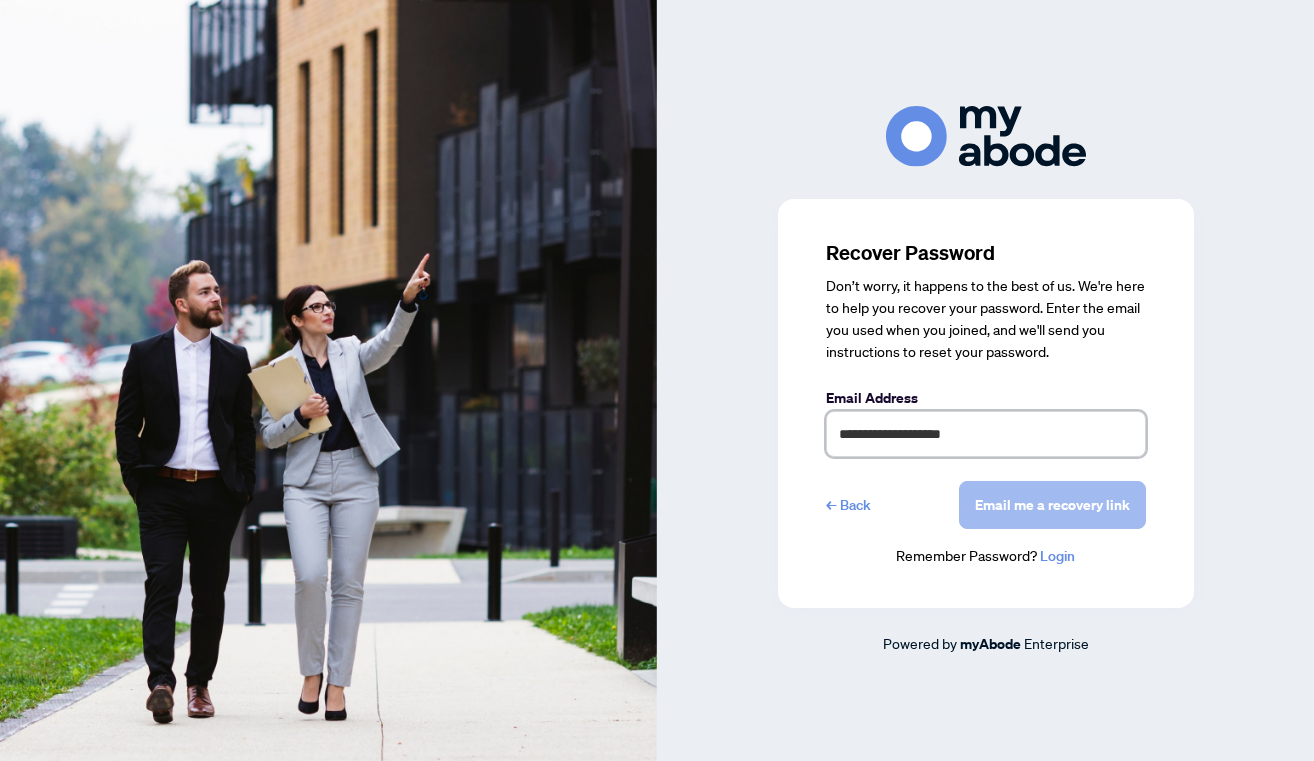 type on "**********" 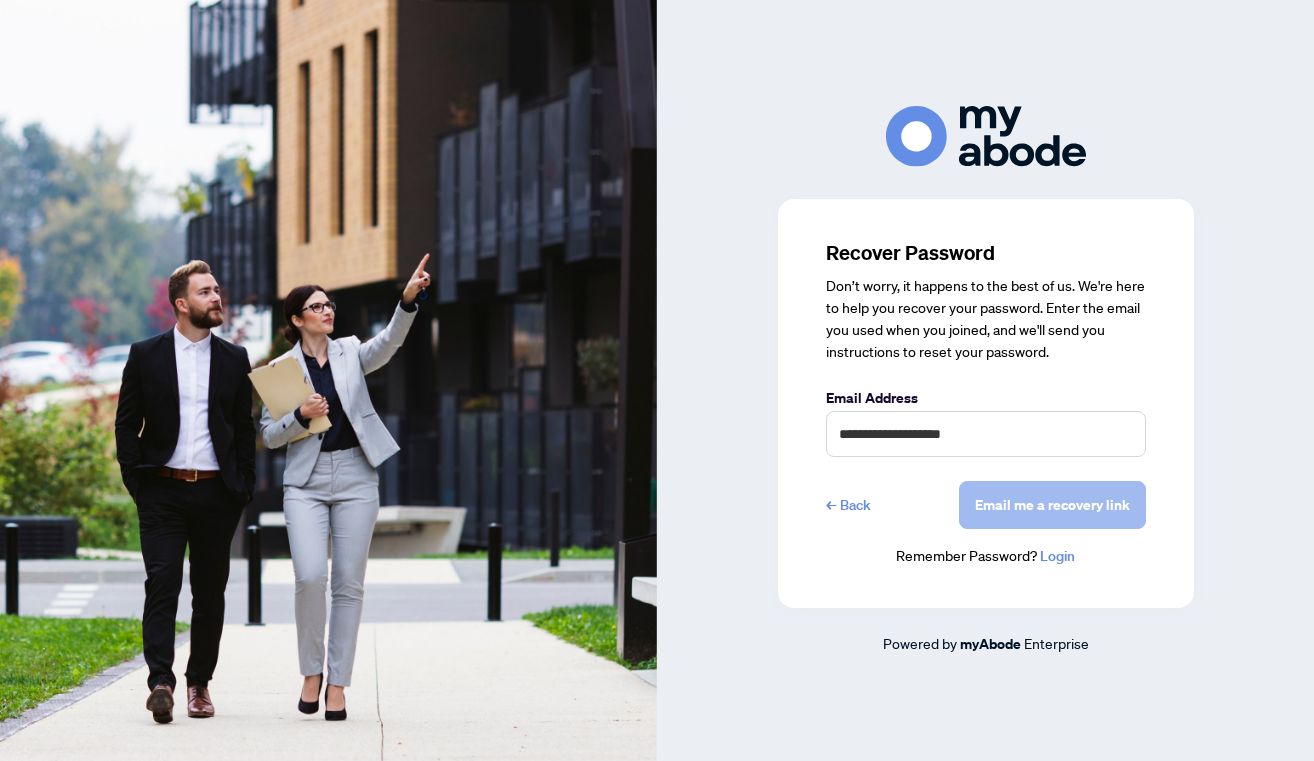 click on "Email me a recovery link" at bounding box center [1052, 505] 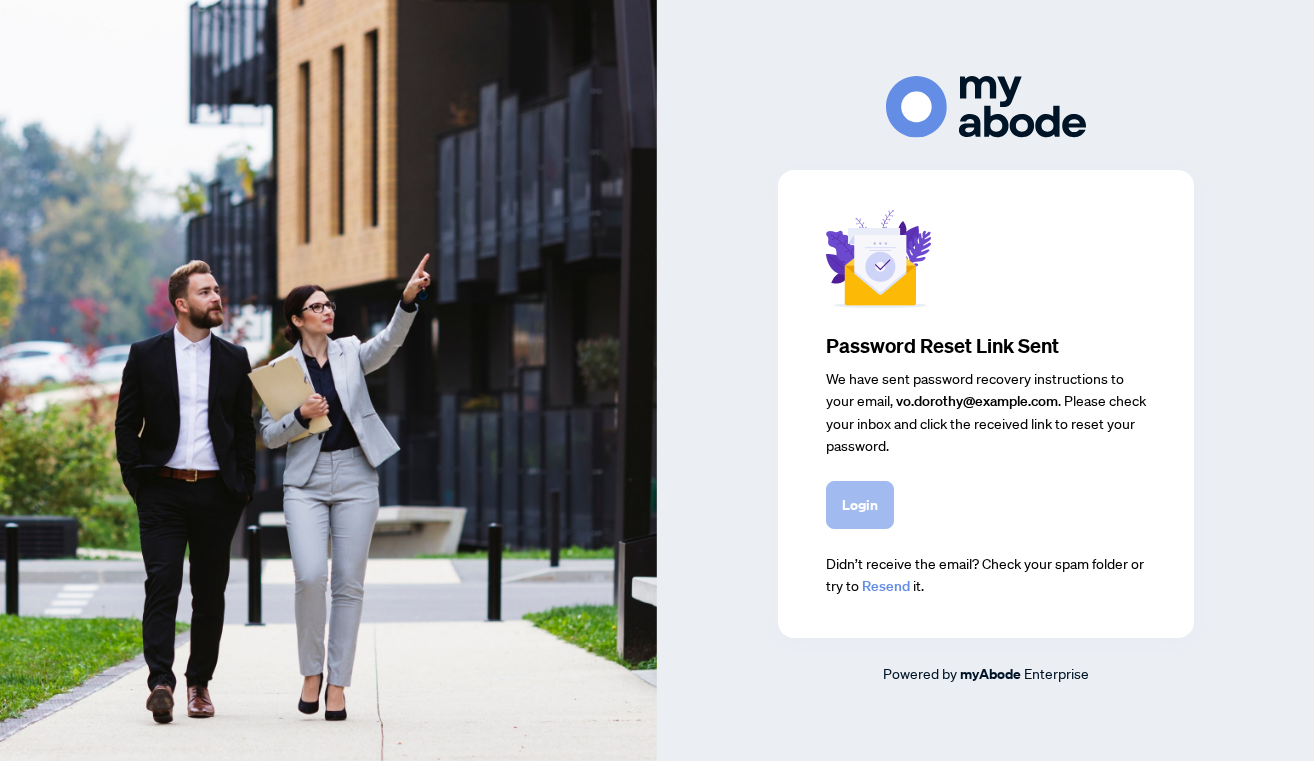 click on "Login" at bounding box center [860, 505] 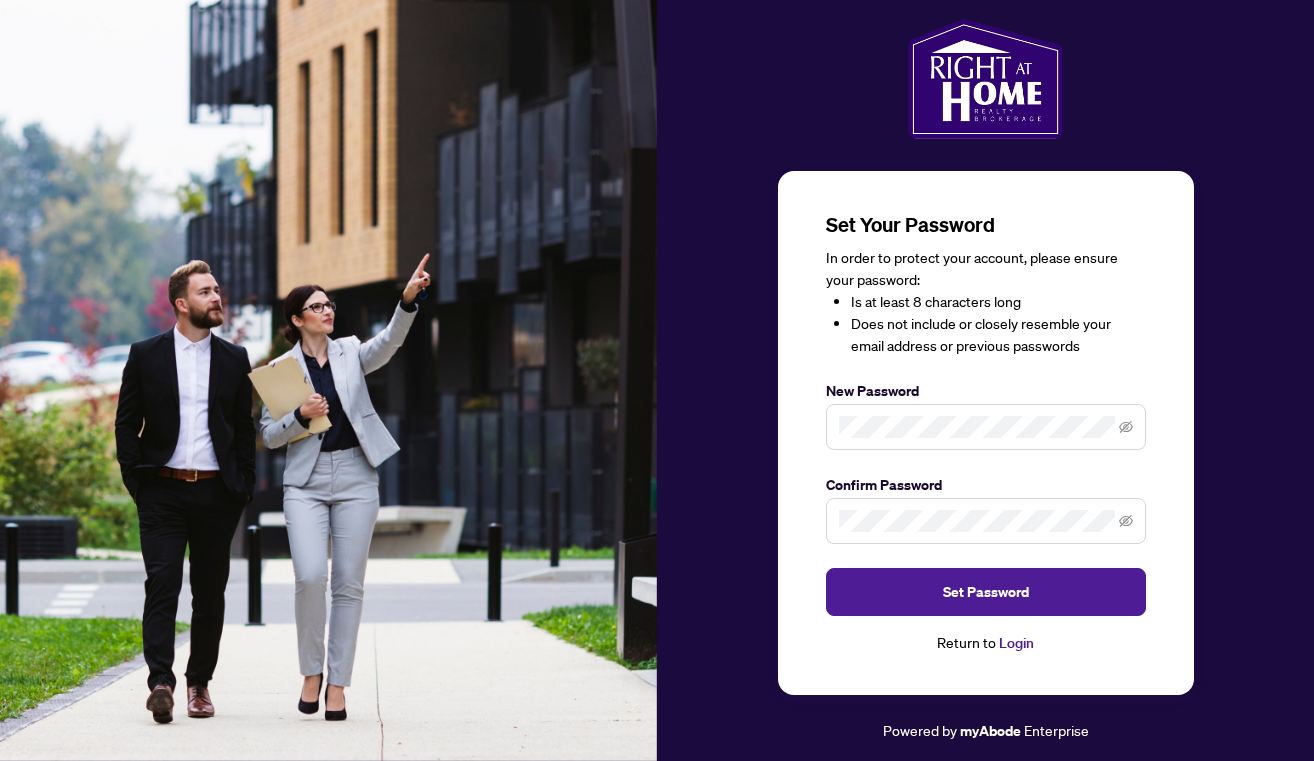 scroll, scrollTop: 0, scrollLeft: 0, axis: both 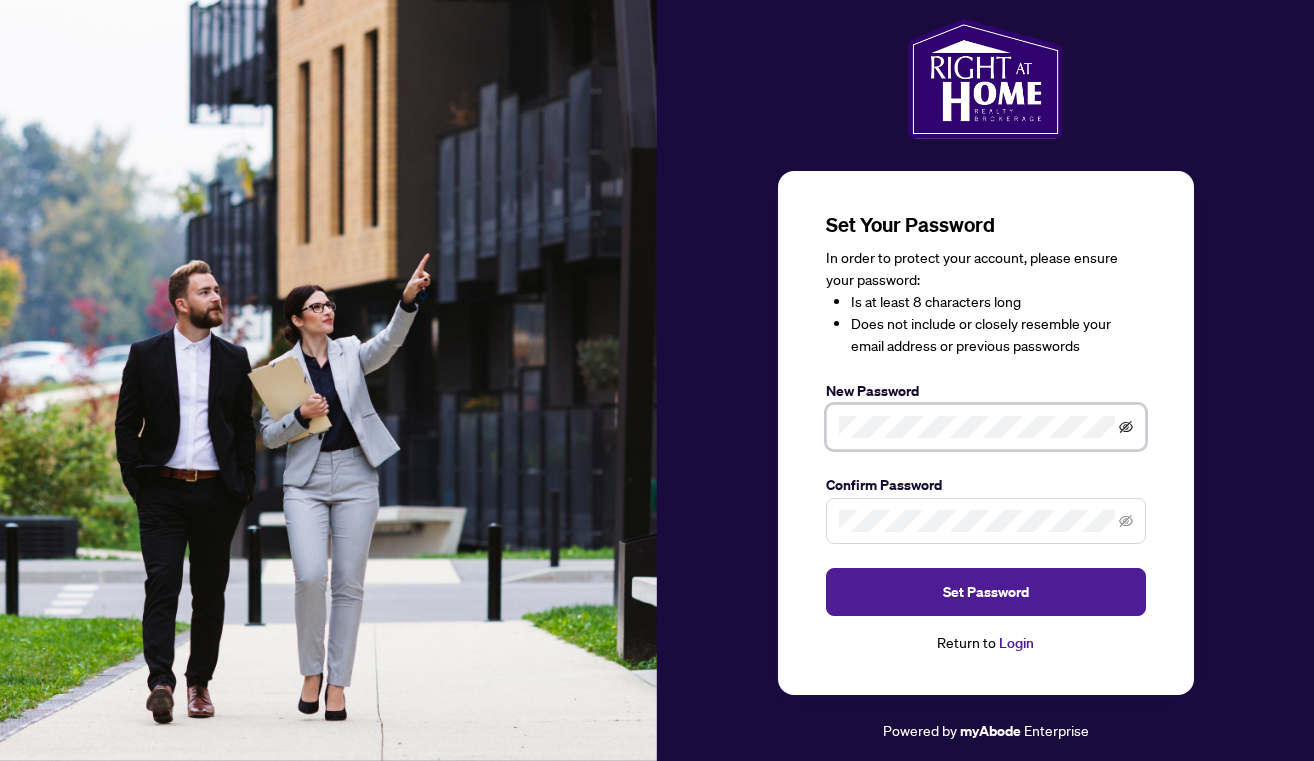 click 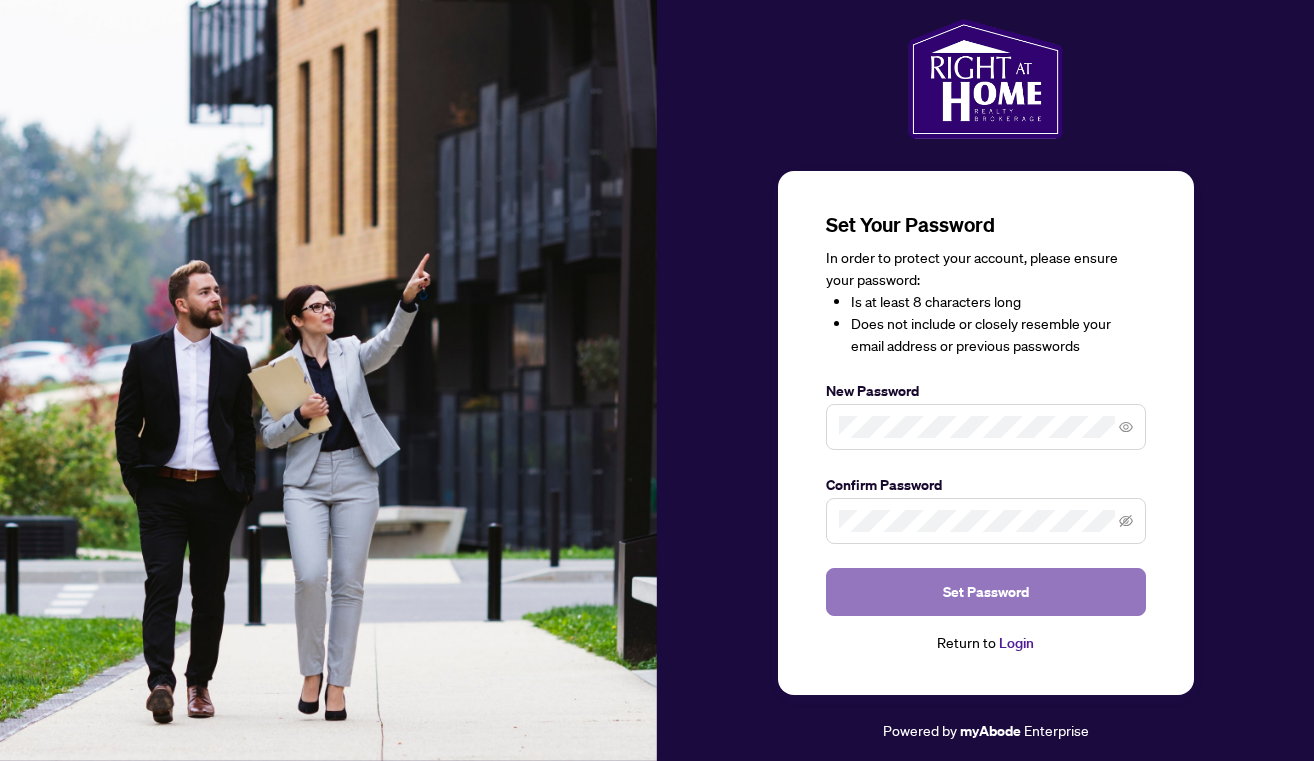 click on "Set Password" at bounding box center [986, 592] 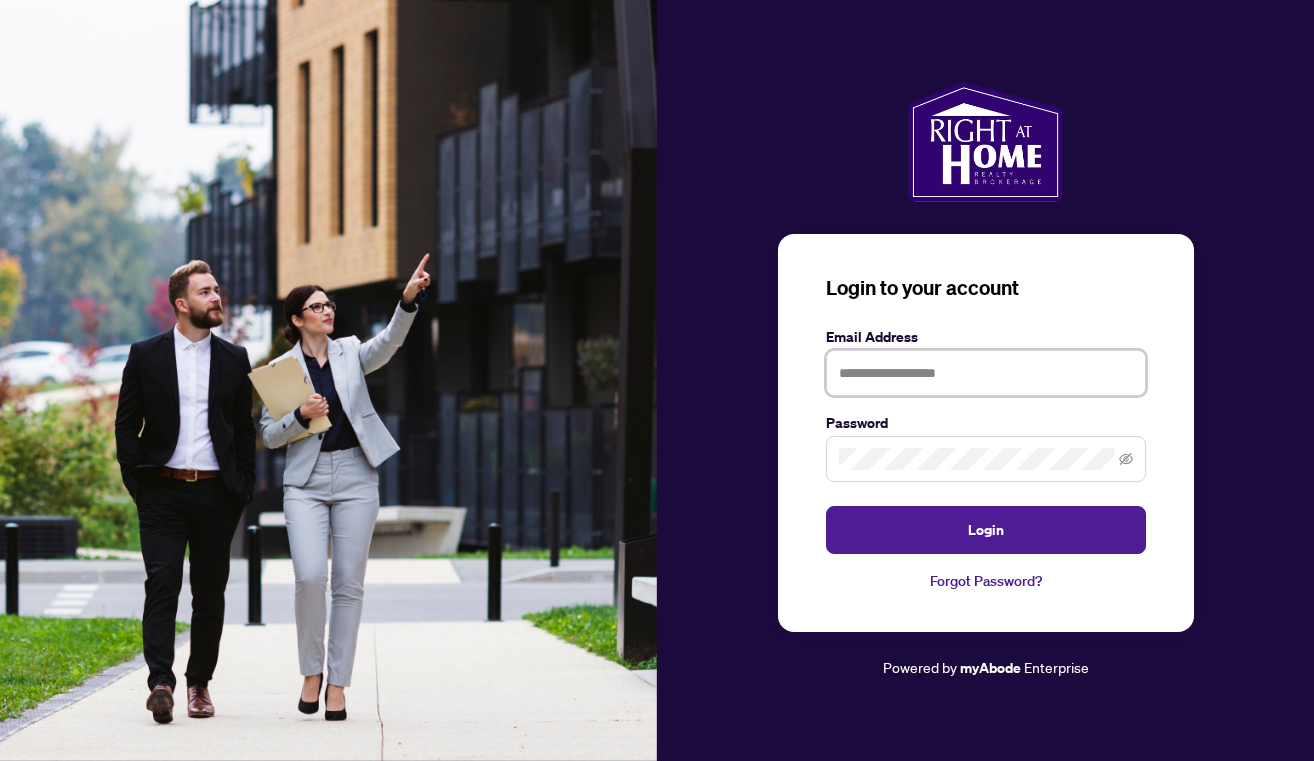 click at bounding box center (986, 373) 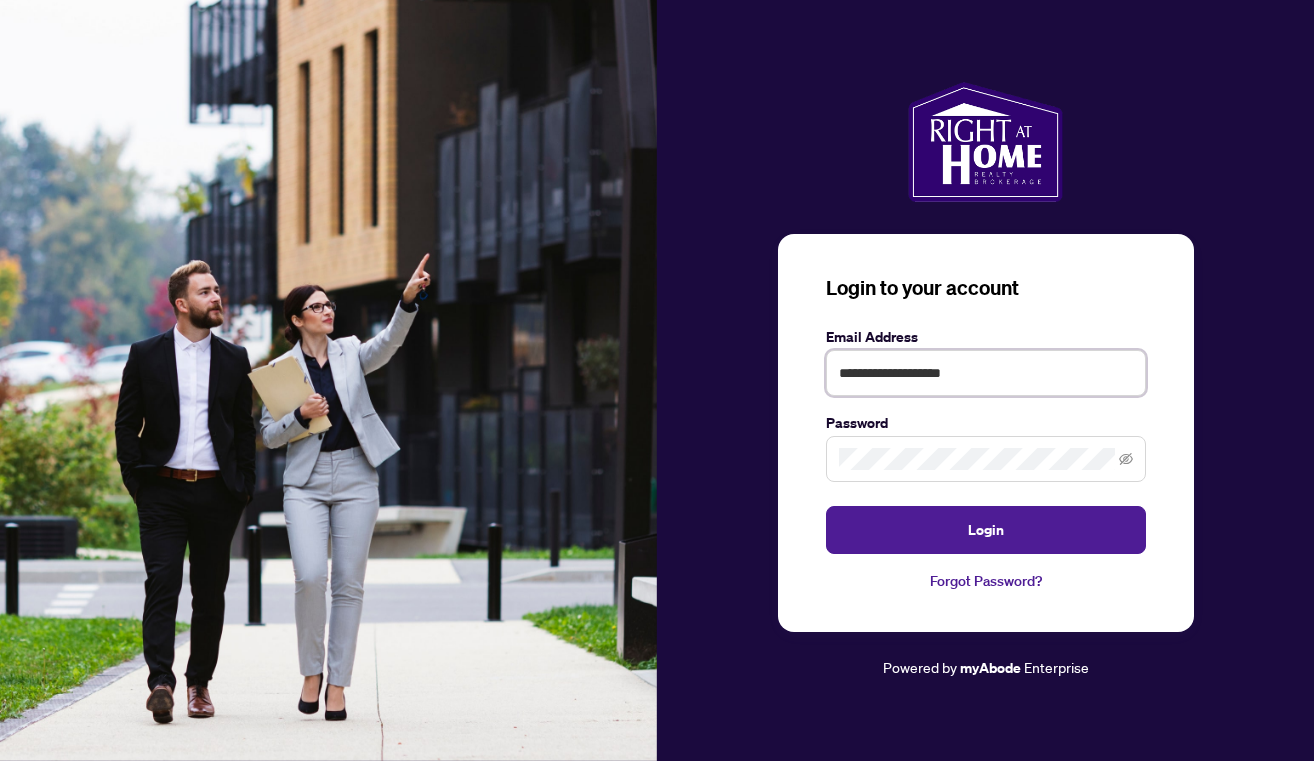 type on "**********" 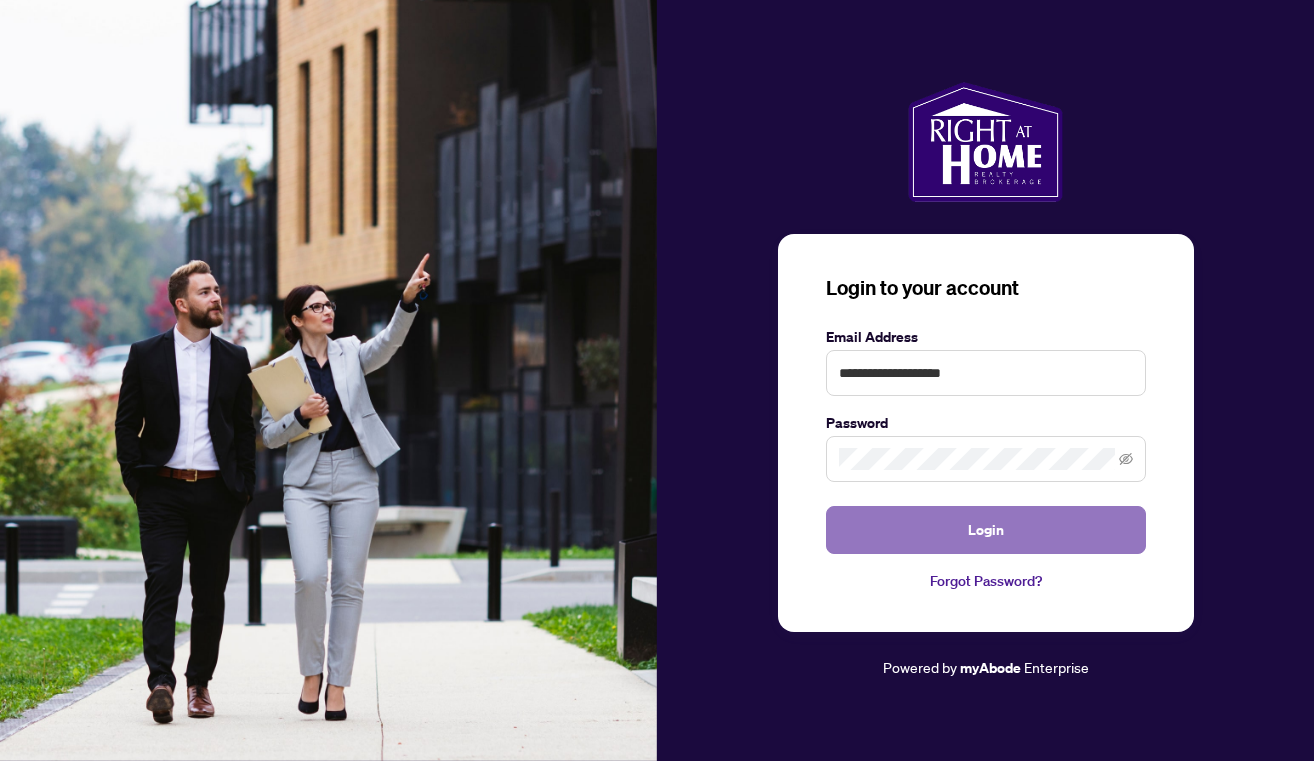 click on "Login" at bounding box center [986, 530] 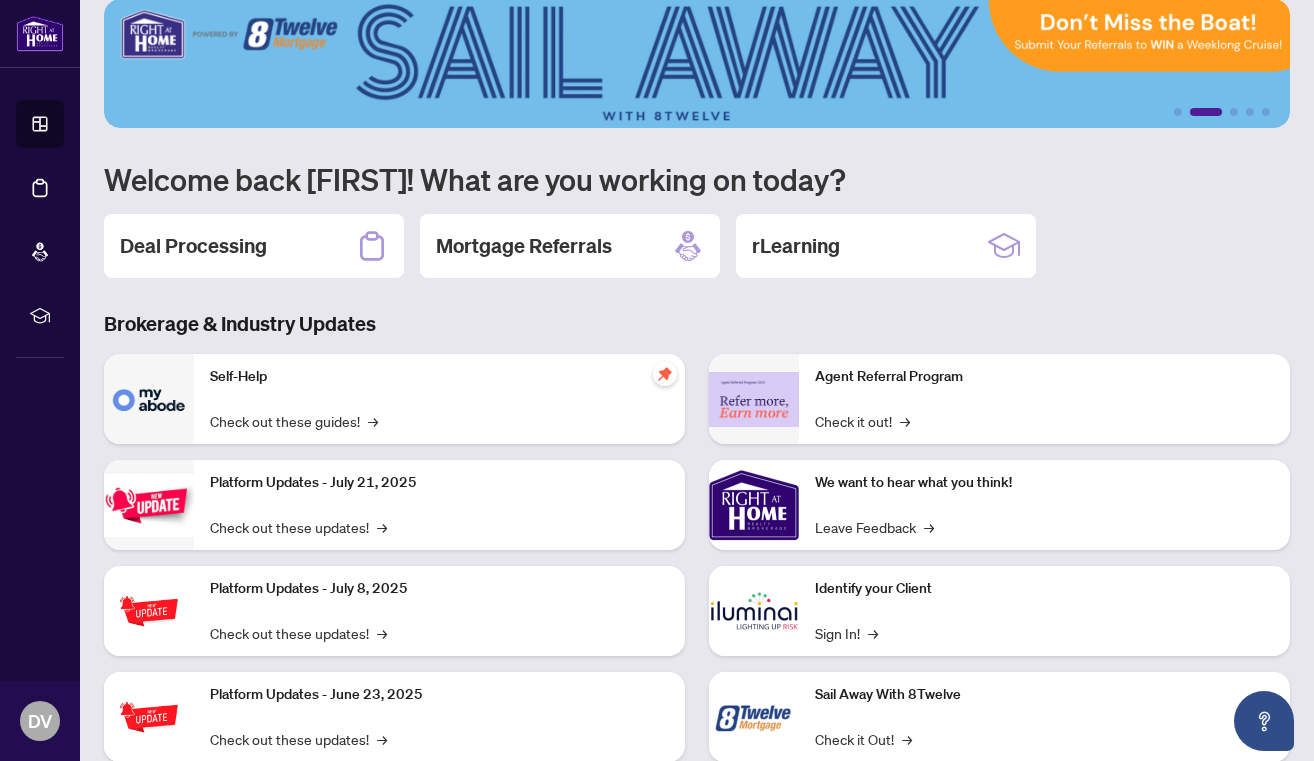 scroll, scrollTop: 0, scrollLeft: 0, axis: both 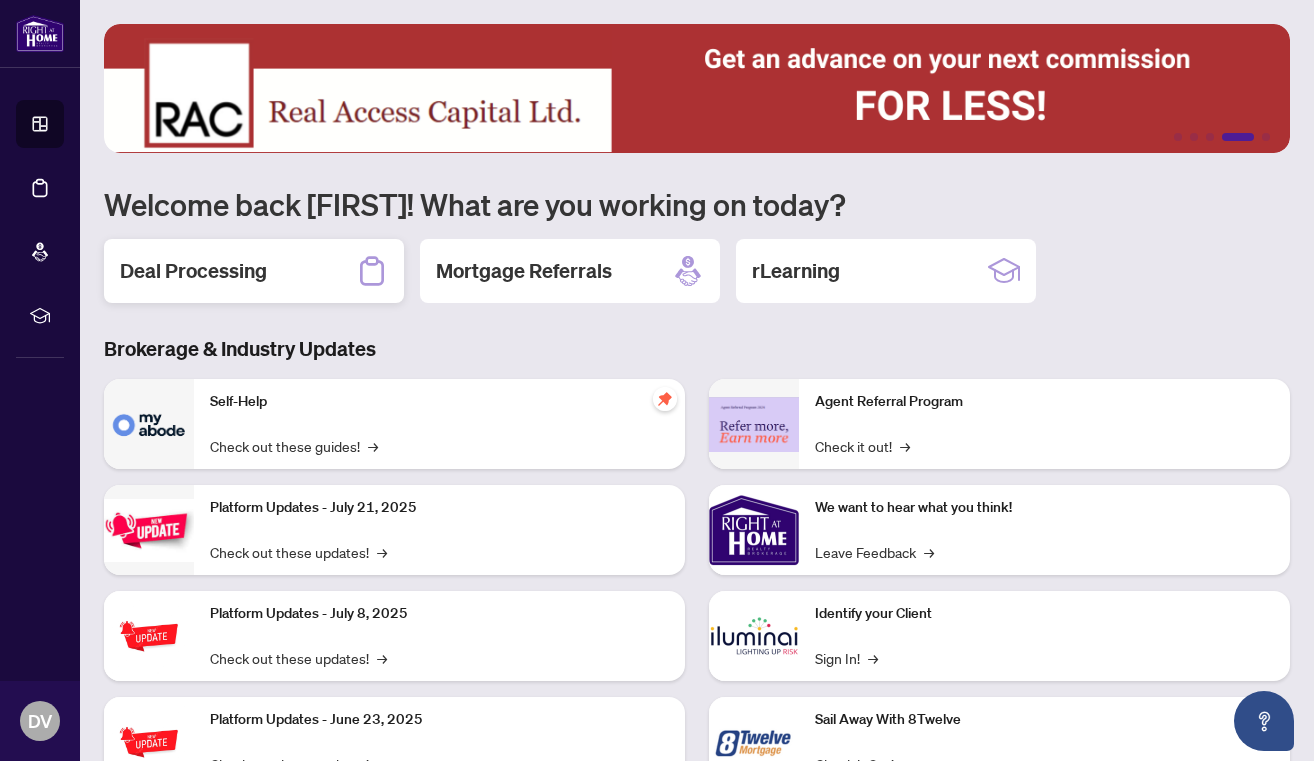 click on "Deal Processing" at bounding box center [193, 271] 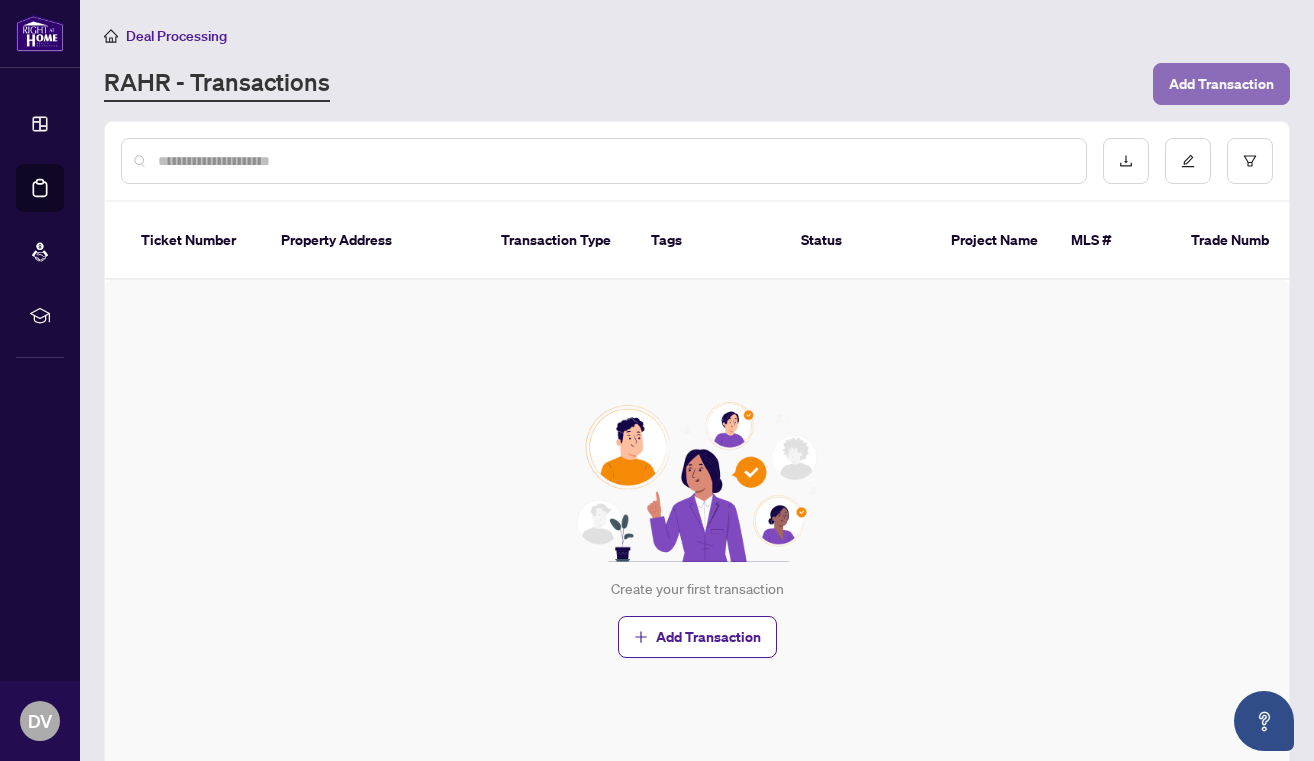 click on "Add Transaction" at bounding box center [1221, 84] 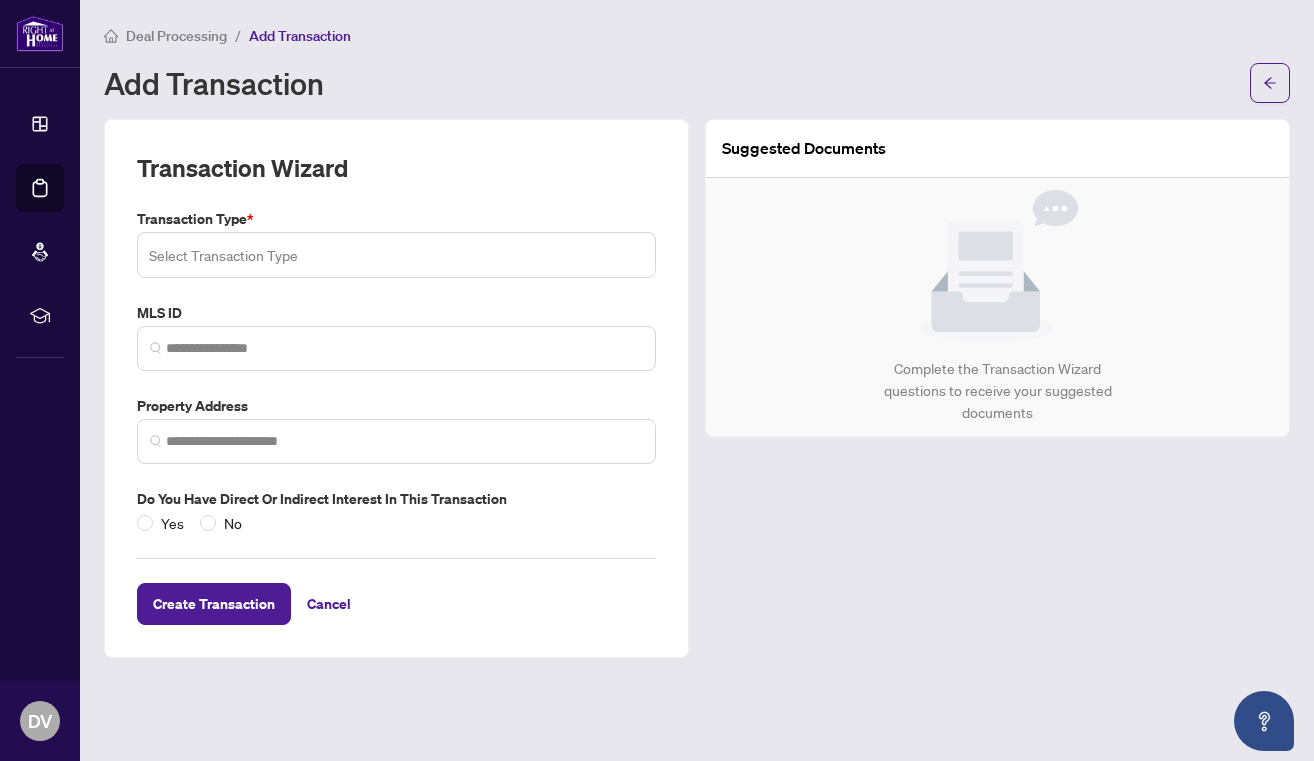 click at bounding box center (396, 255) 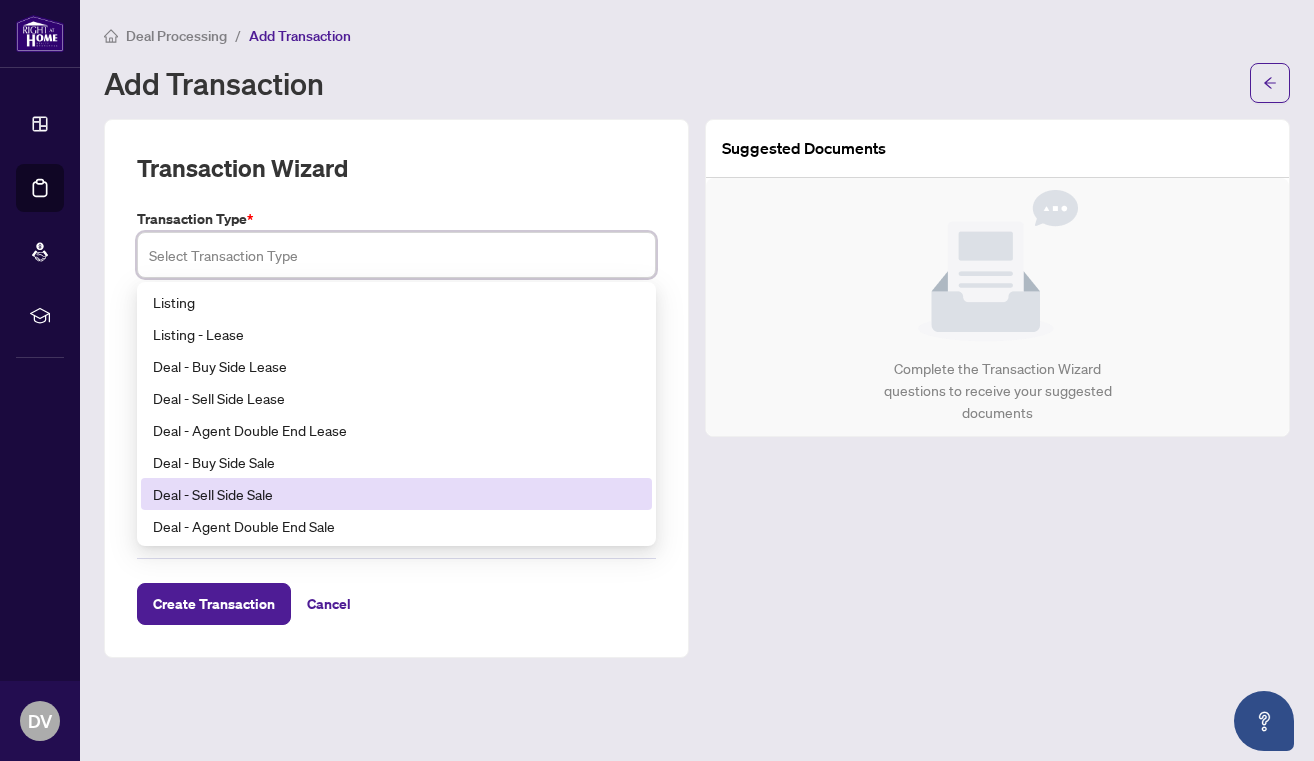 click on "Deal - Sell Side Sale" at bounding box center (396, 494) 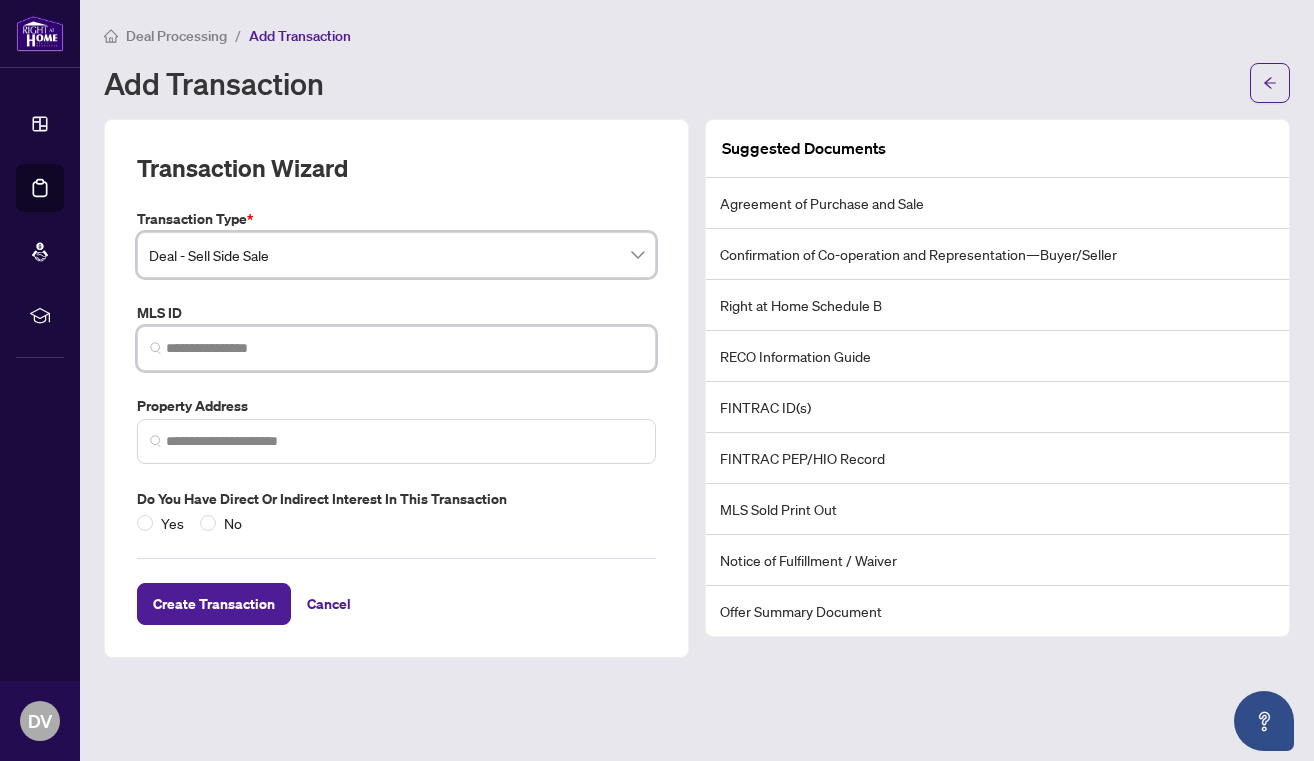 click at bounding box center (404, 348) 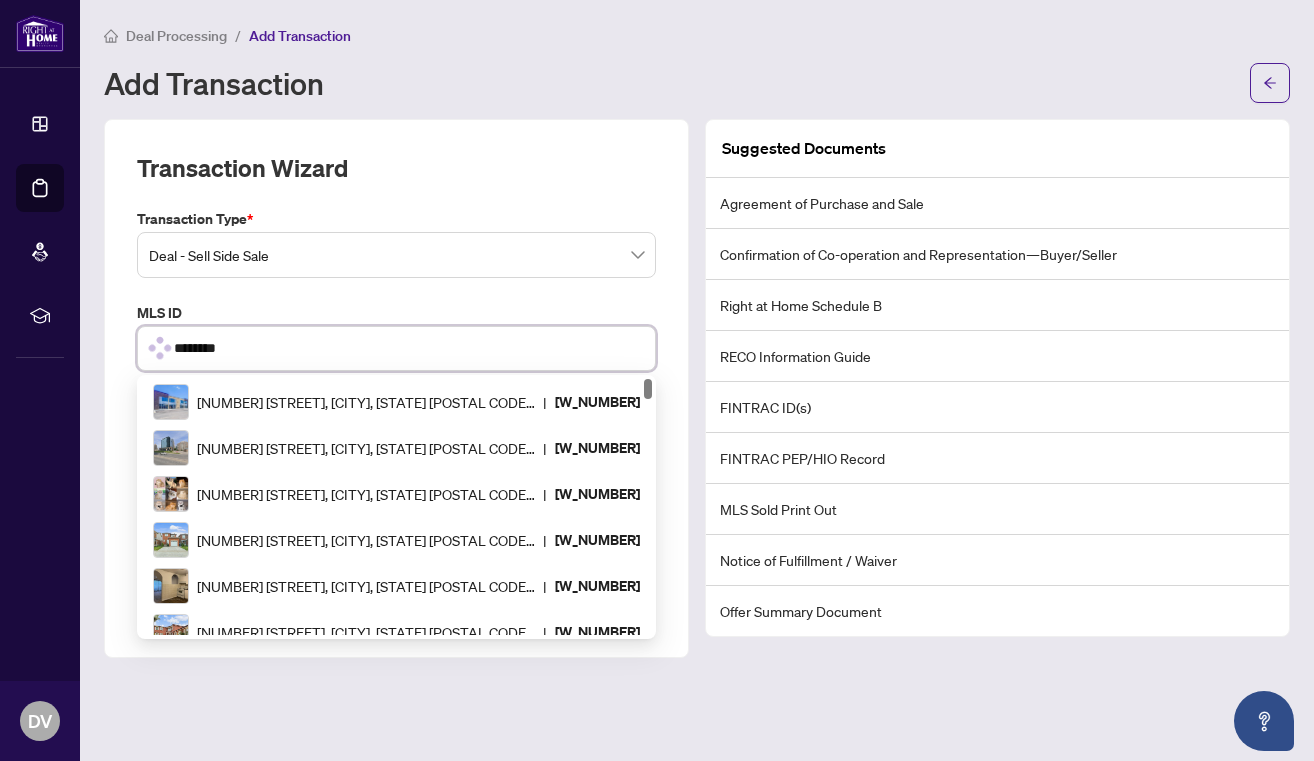type on "*********" 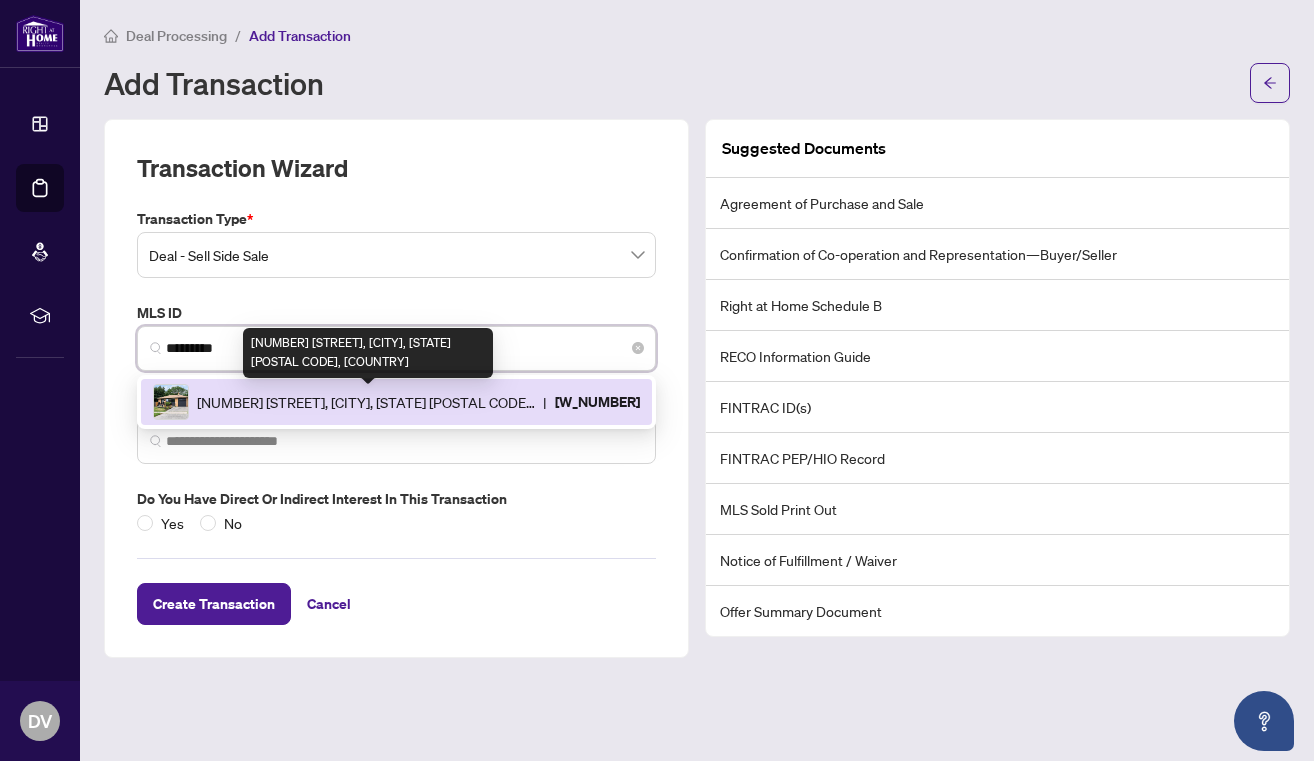 click on "4 Deanefield Cres, Toronto, Ontario M9B 3B3, Canada" at bounding box center [366, 402] 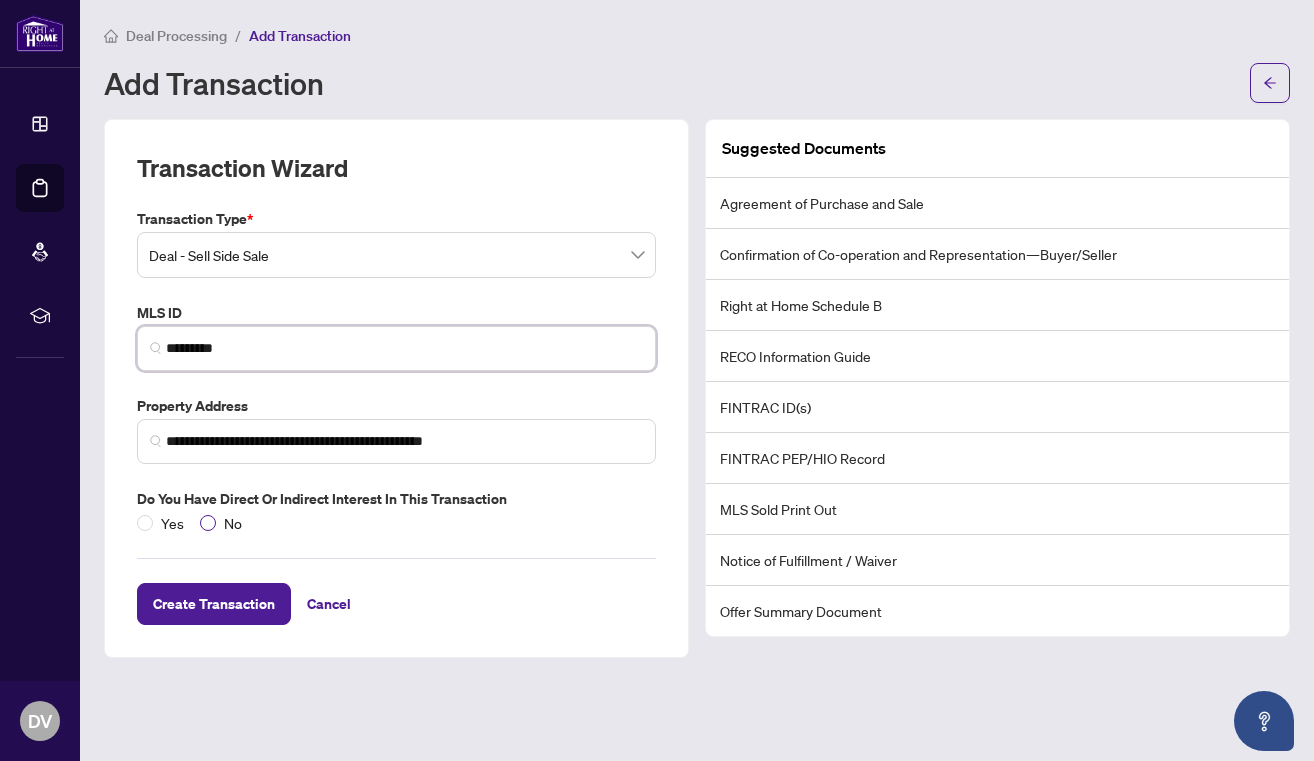 type on "*********" 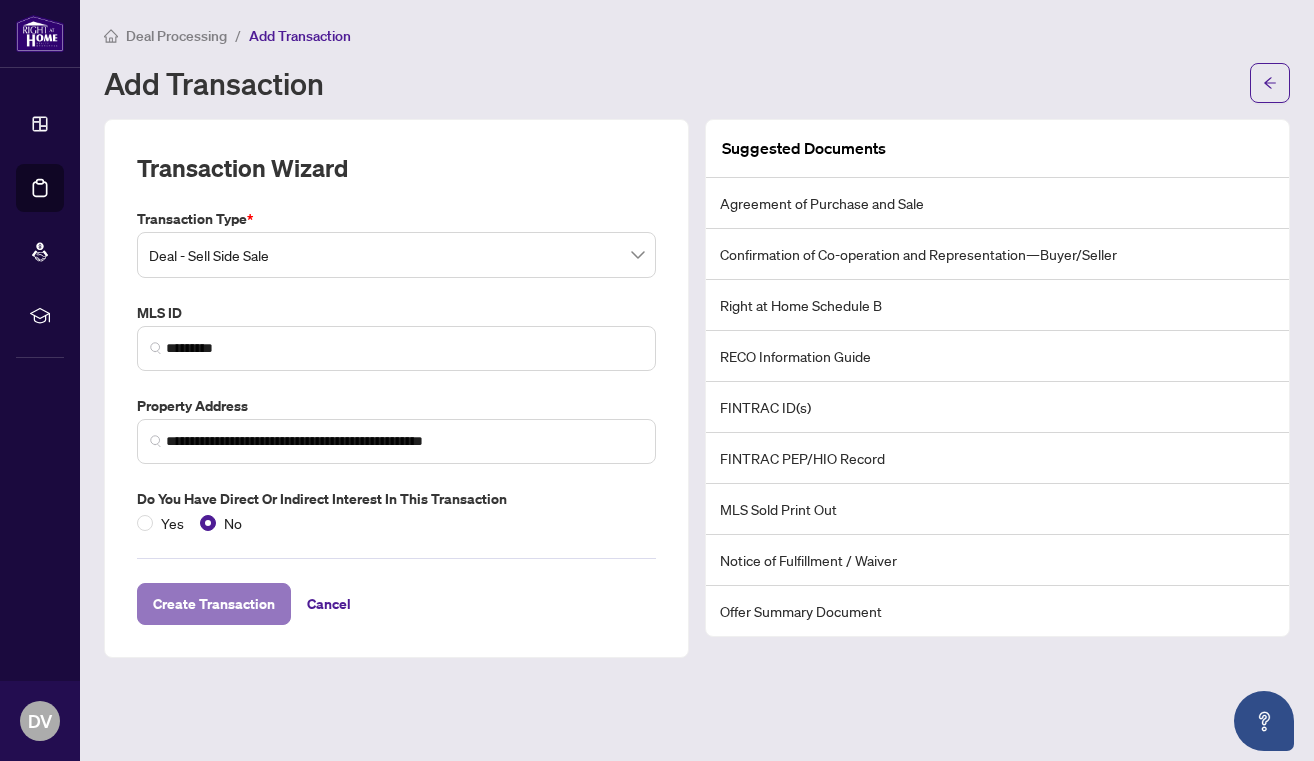 click on "Create Transaction" at bounding box center [214, 604] 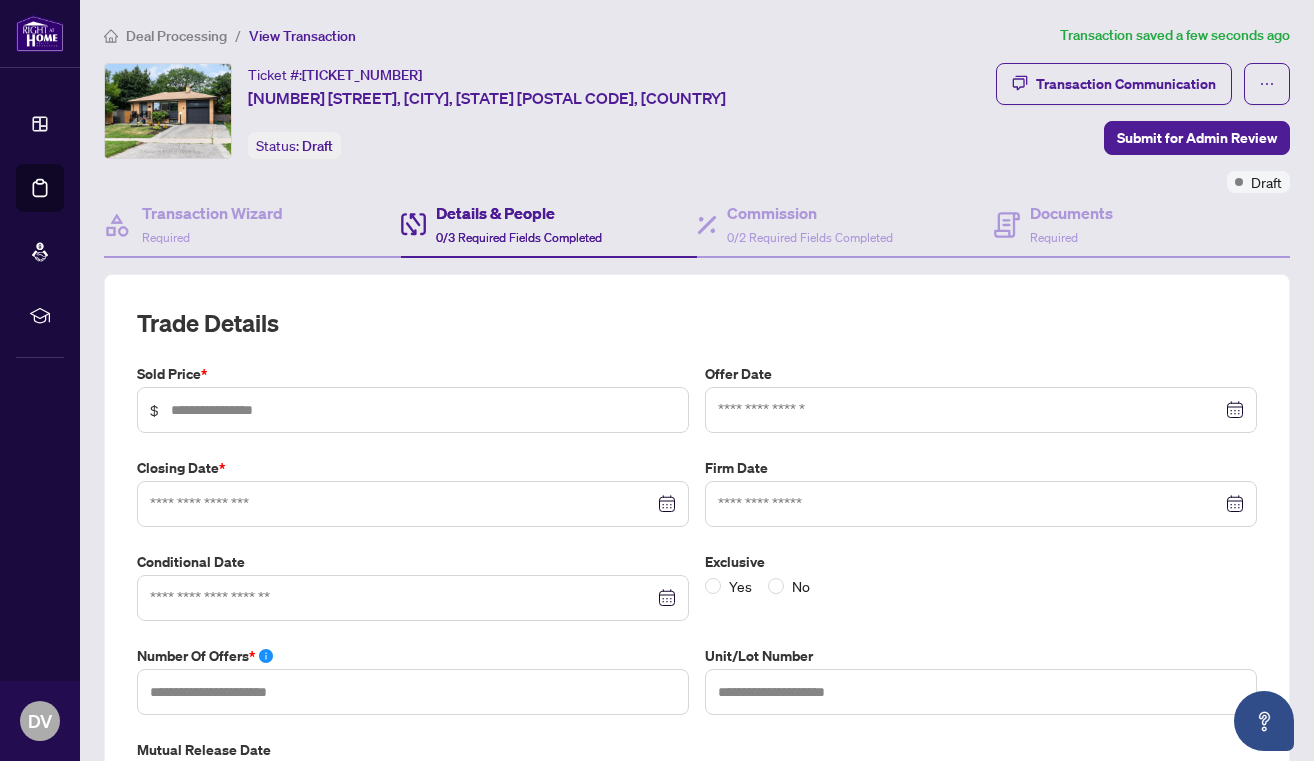 type on "**********" 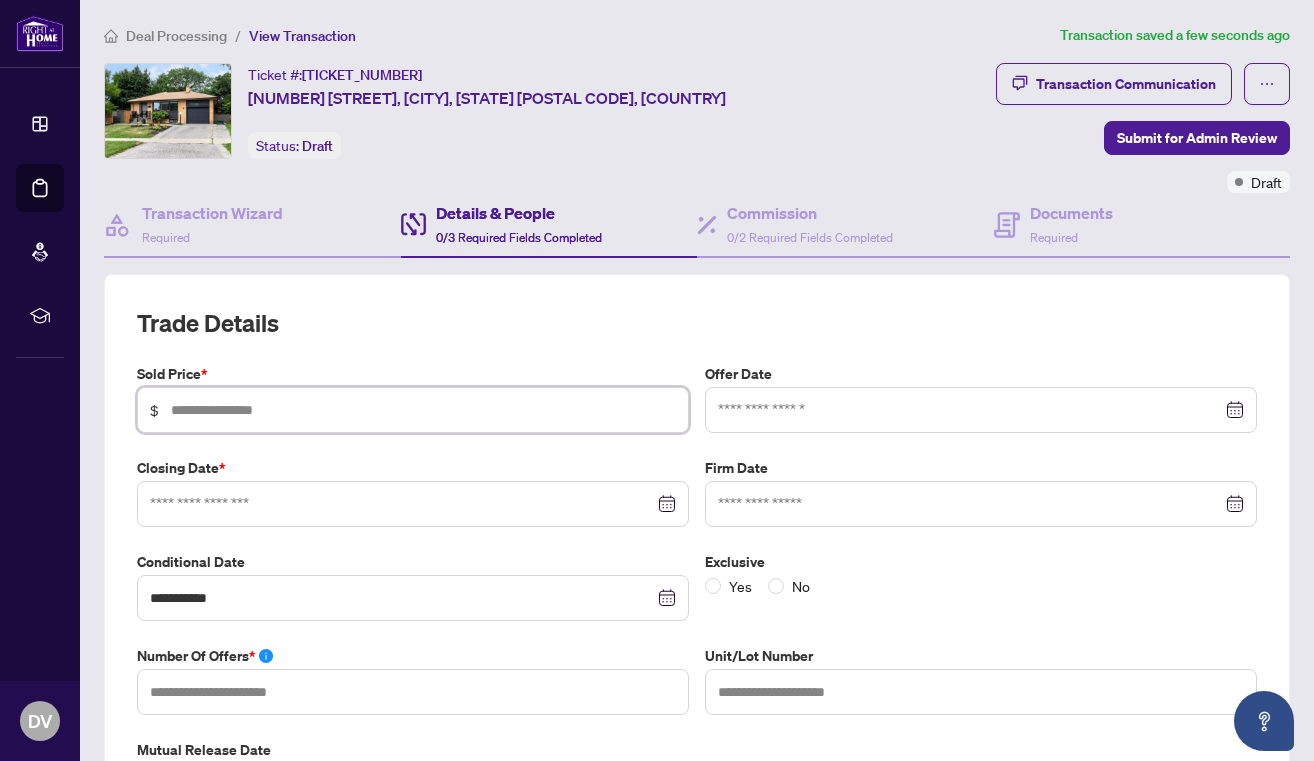 click at bounding box center [423, 410] 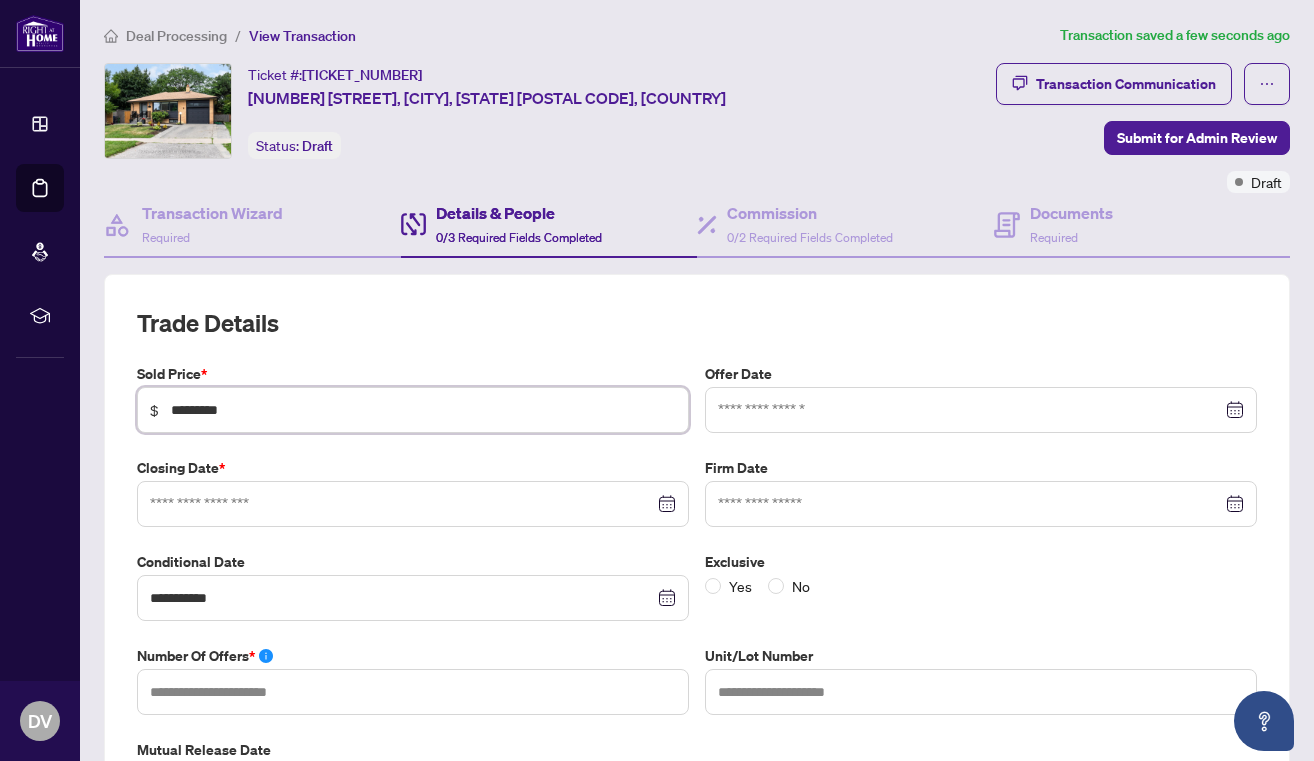 click at bounding box center (981, 410) 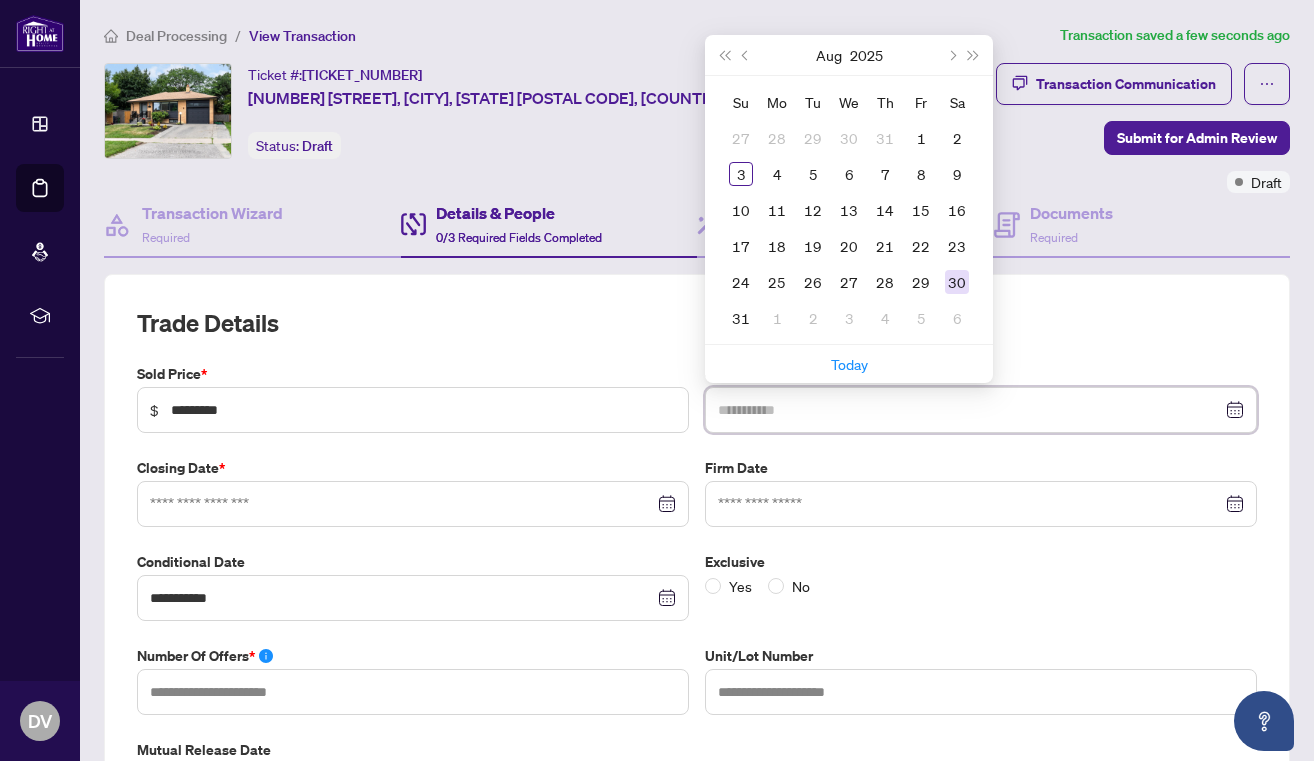 type on "**********" 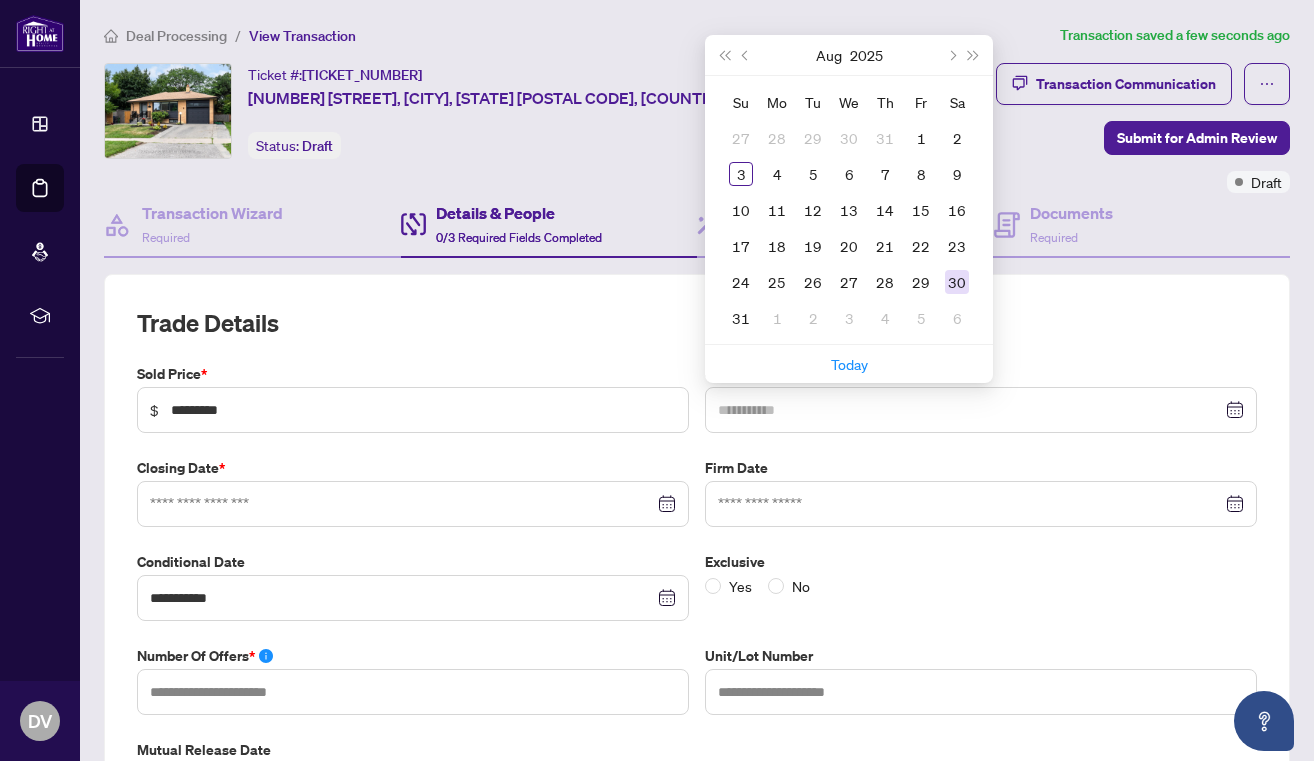click on "30" at bounding box center (957, 282) 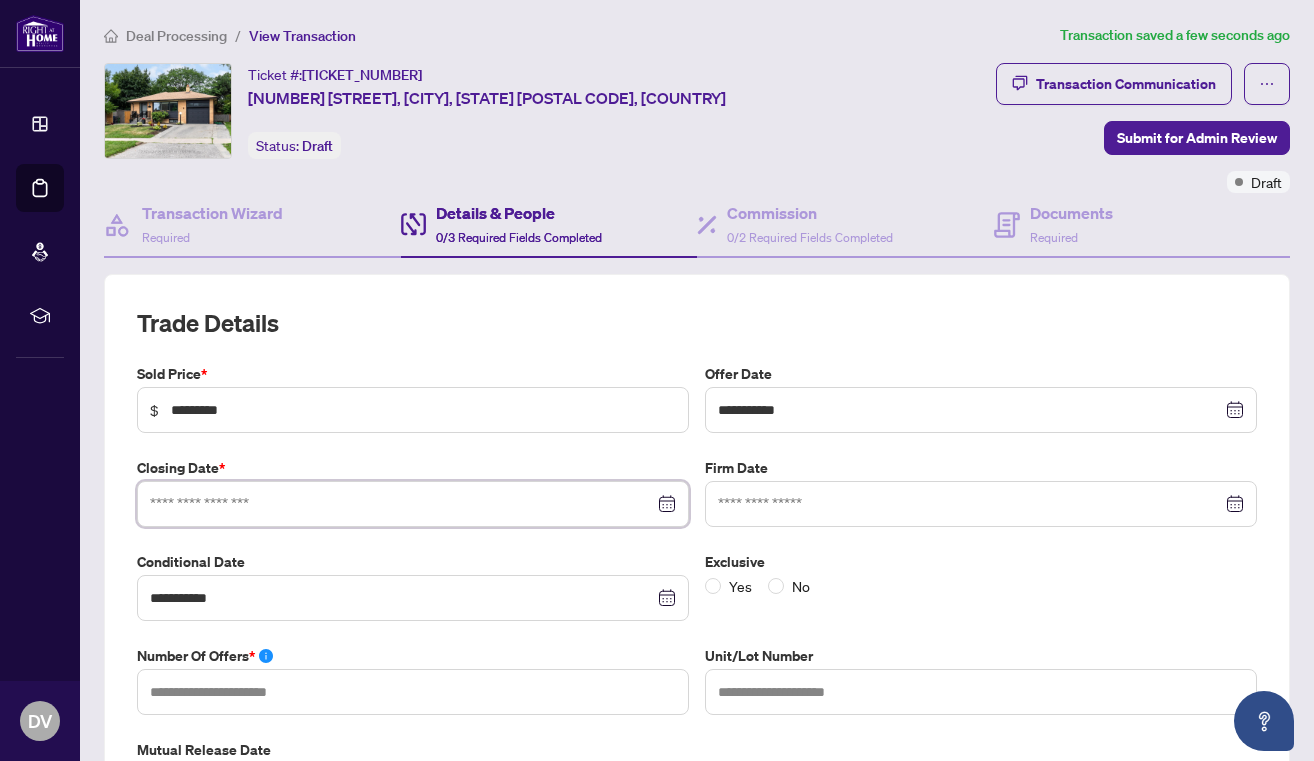 click at bounding box center [402, 504] 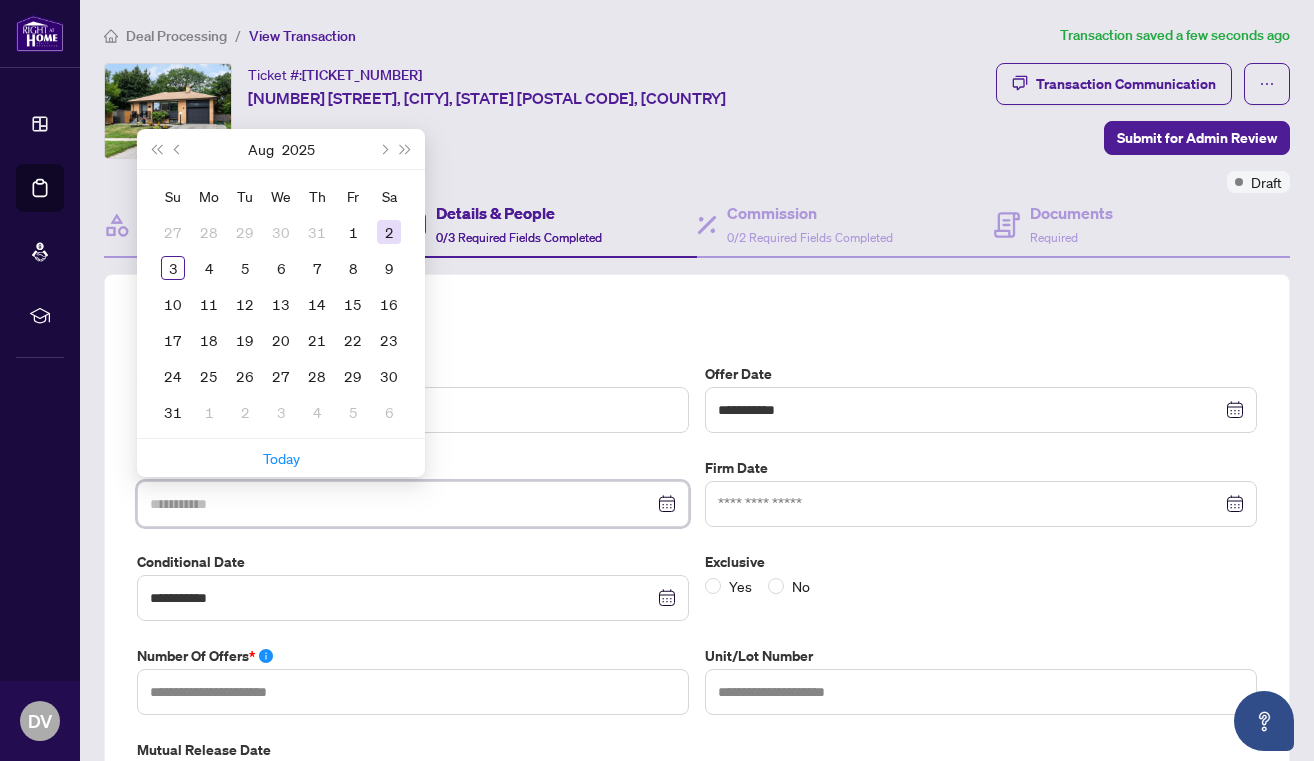 type on "**********" 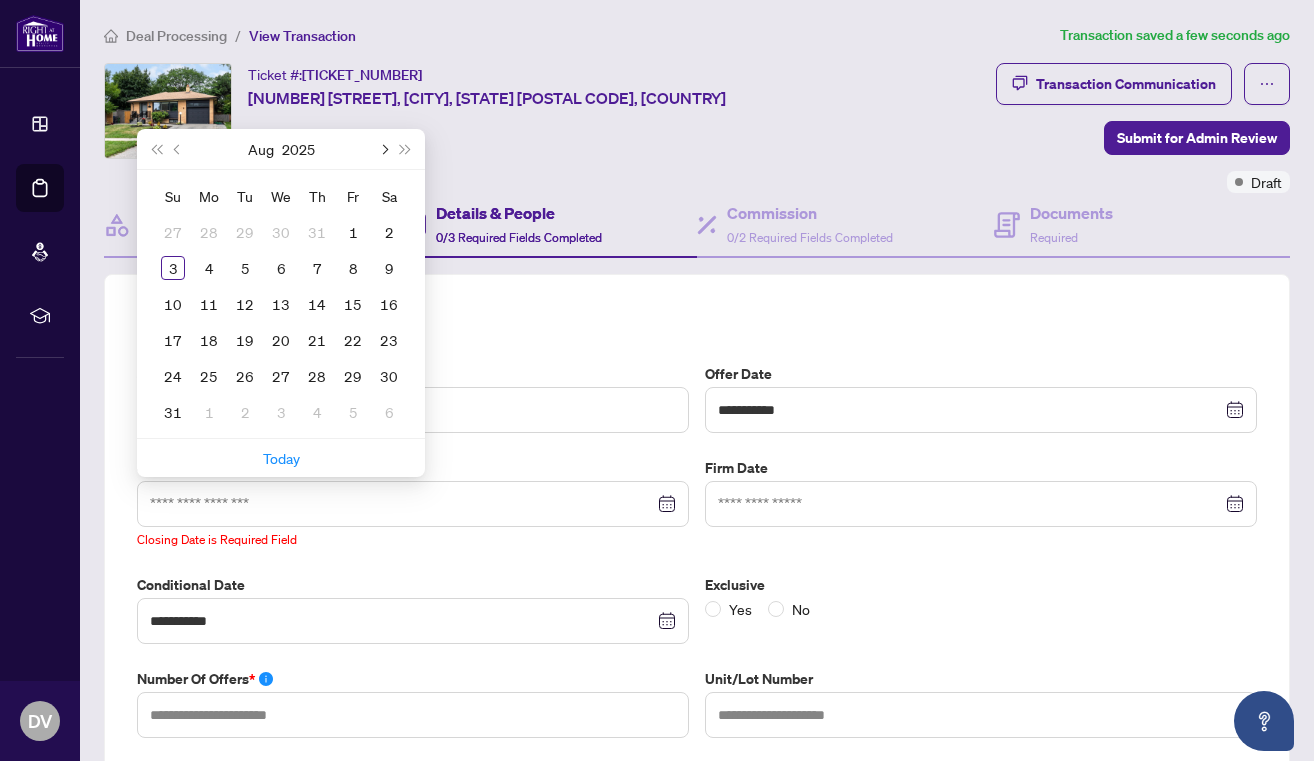 click at bounding box center [383, 149] 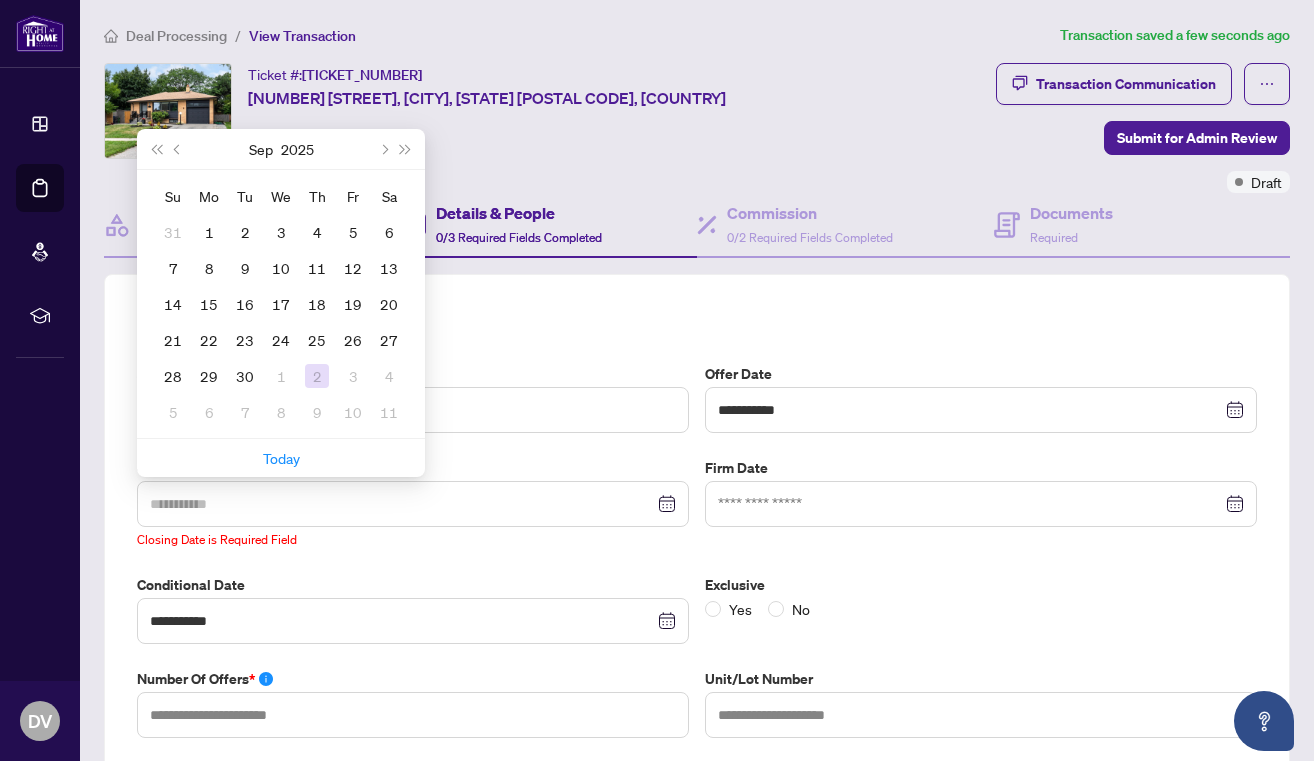 type on "**********" 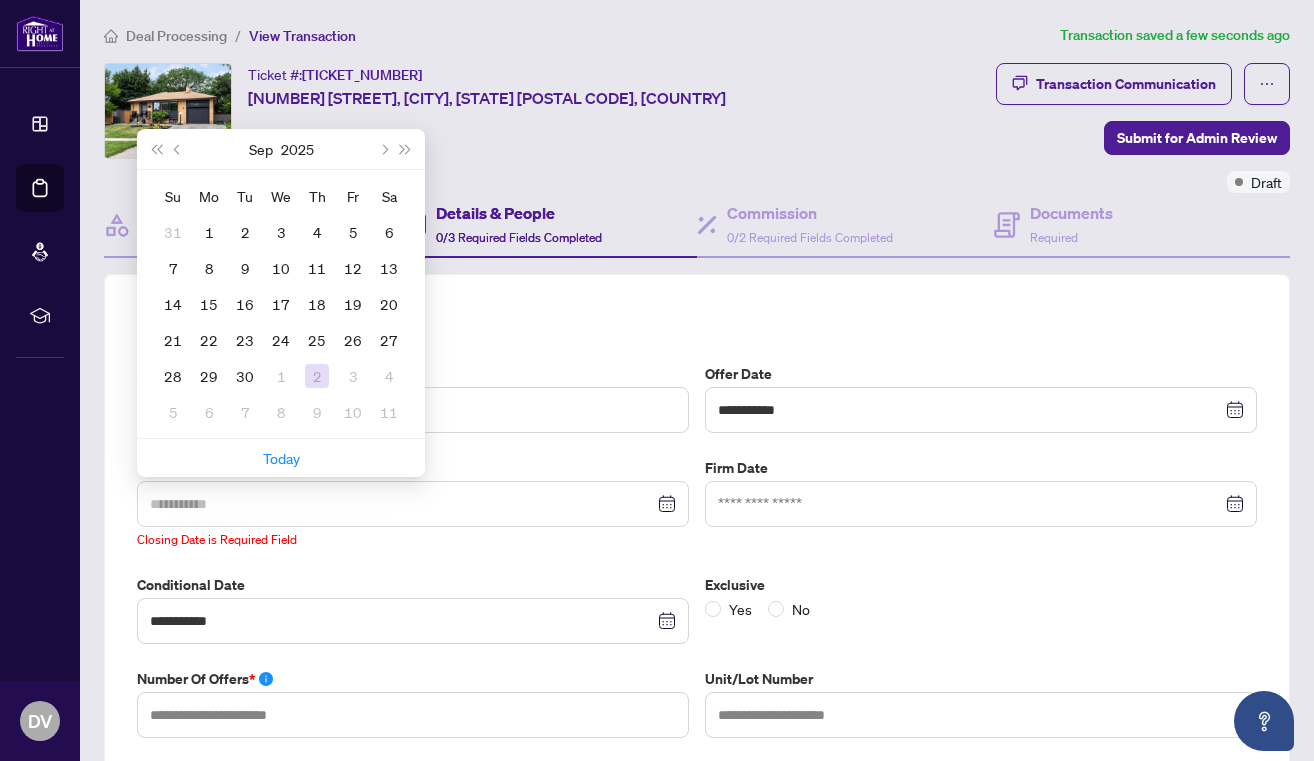 click on "2" at bounding box center [317, 376] 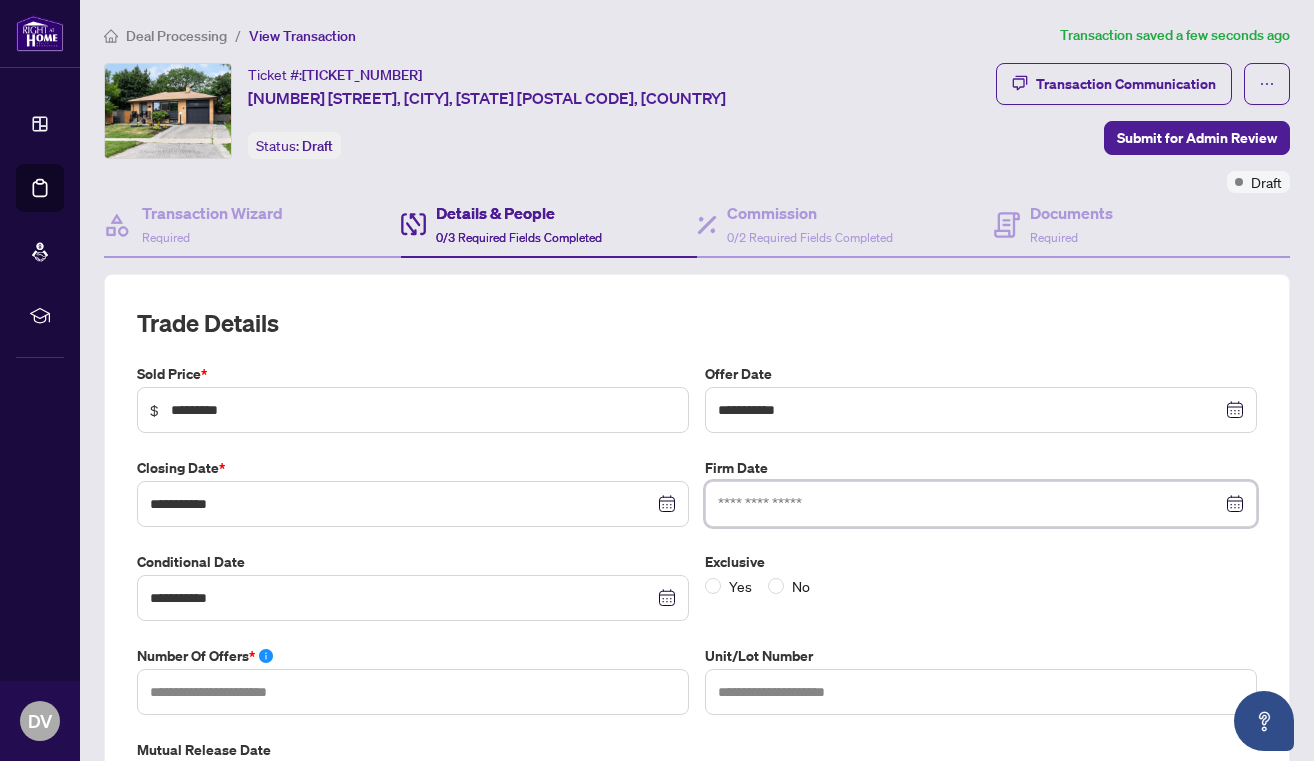 click at bounding box center (970, 504) 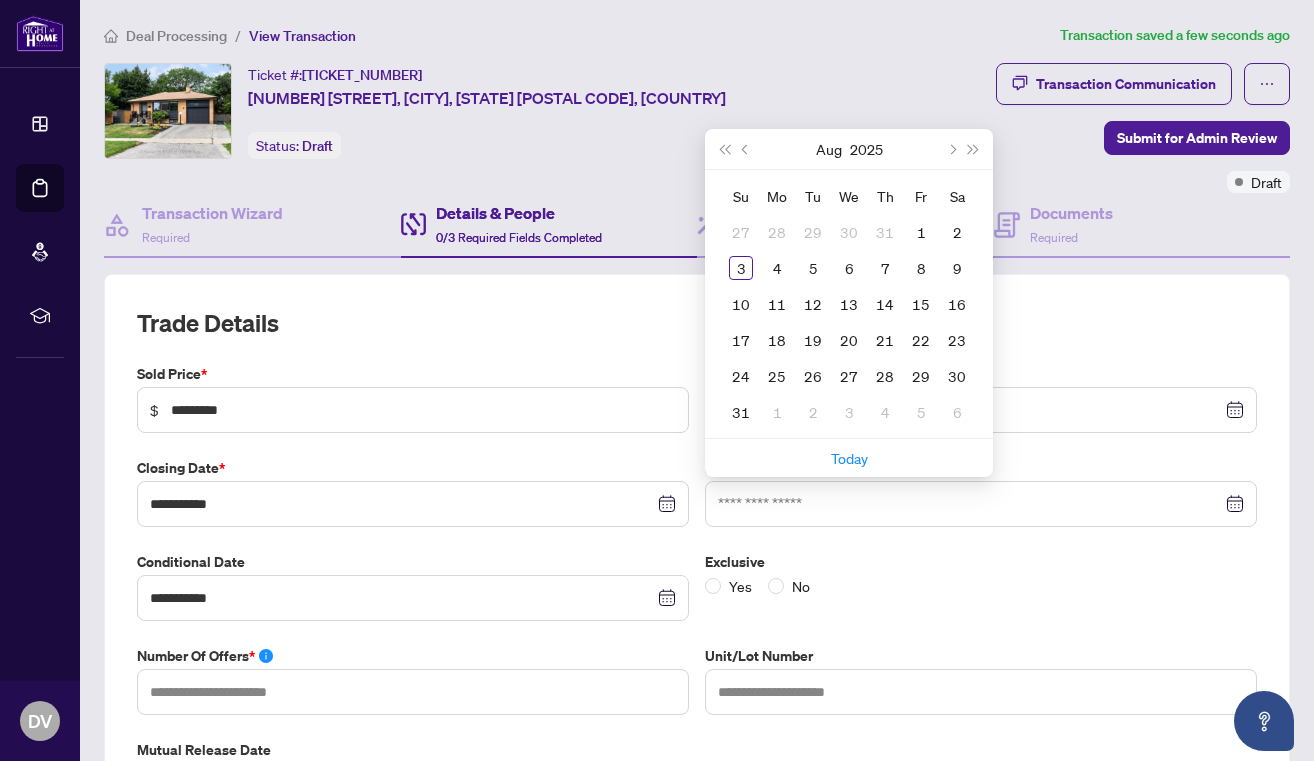 click on "Exclusive" at bounding box center (981, 562) 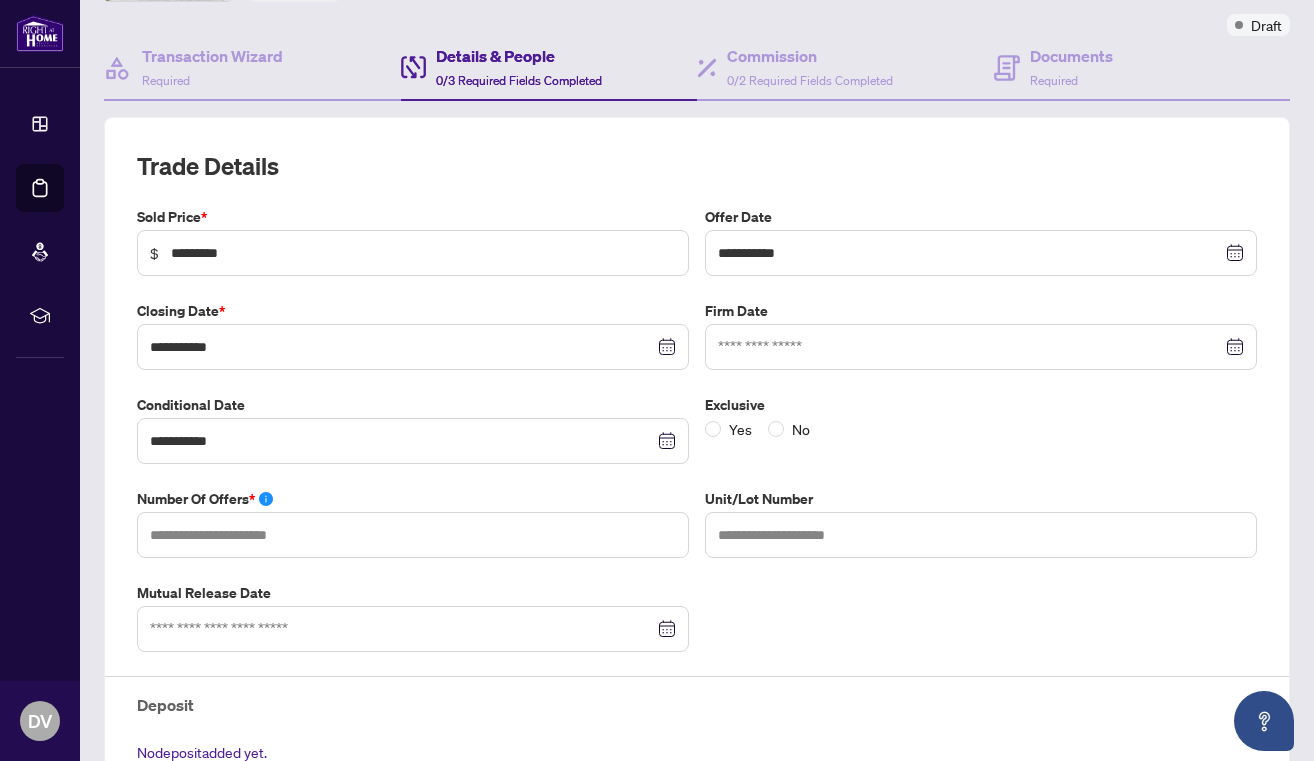 scroll, scrollTop: 176, scrollLeft: 0, axis: vertical 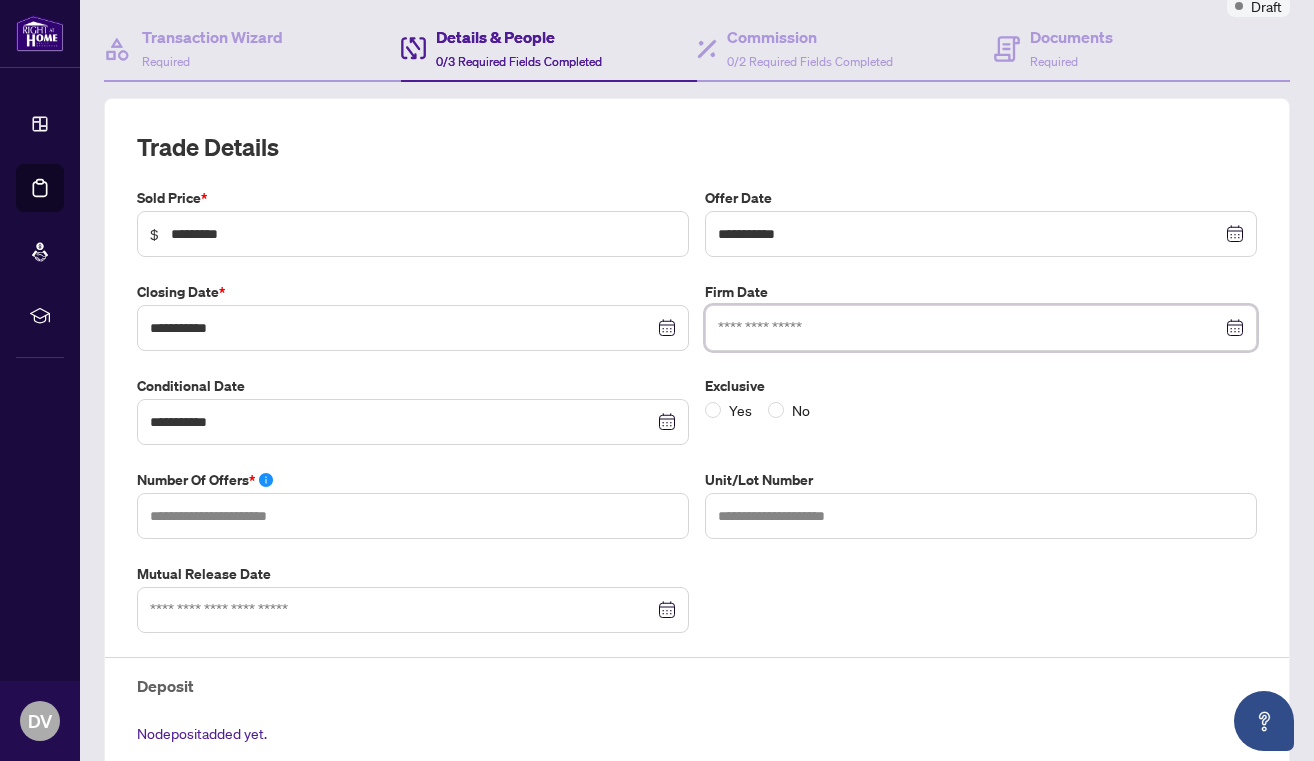 click at bounding box center (970, 328) 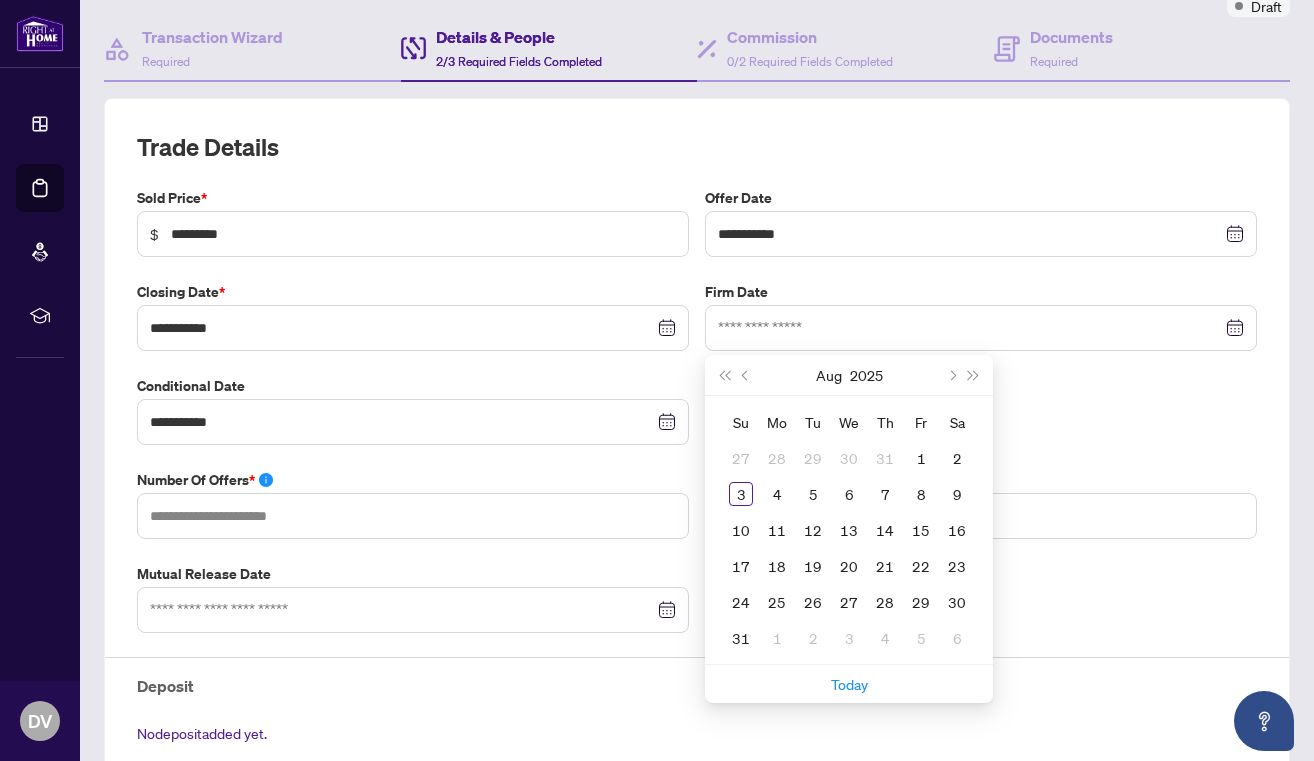 click on "Yes No" at bounding box center (981, 410) 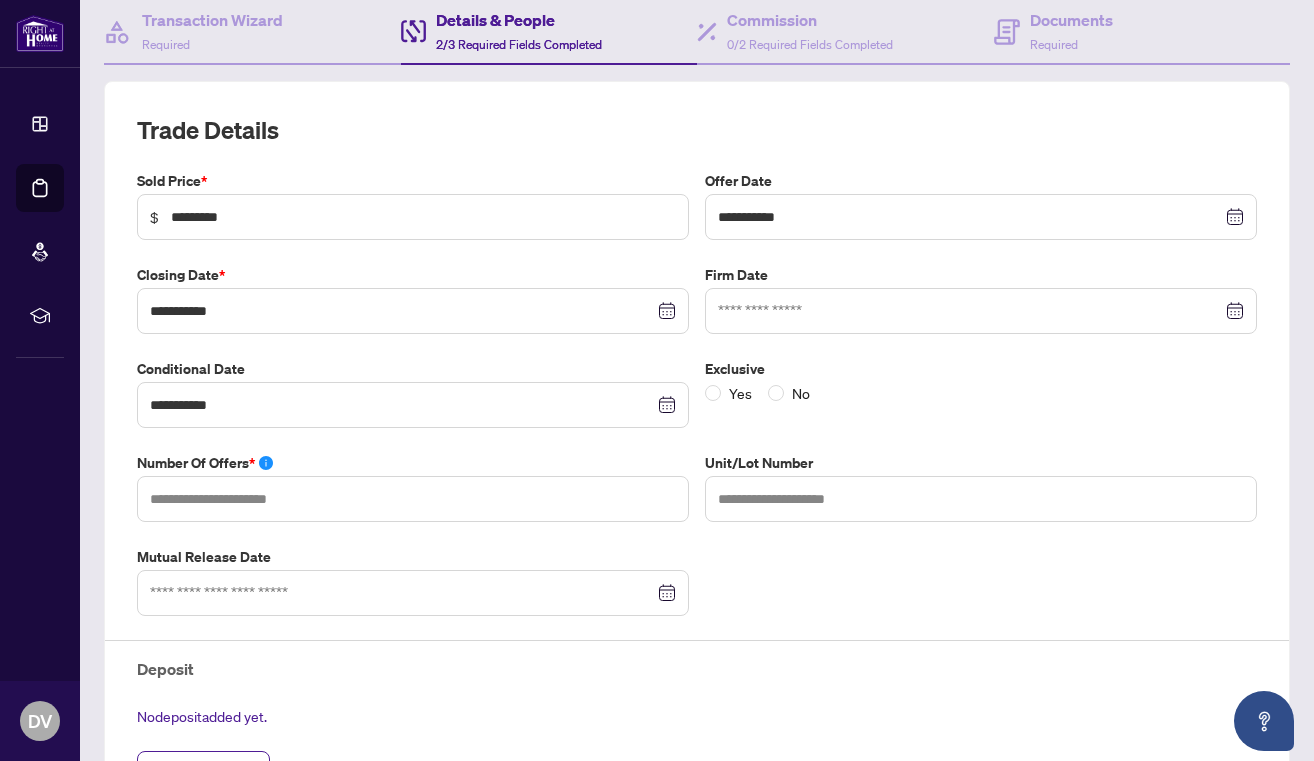 scroll, scrollTop: 199, scrollLeft: 0, axis: vertical 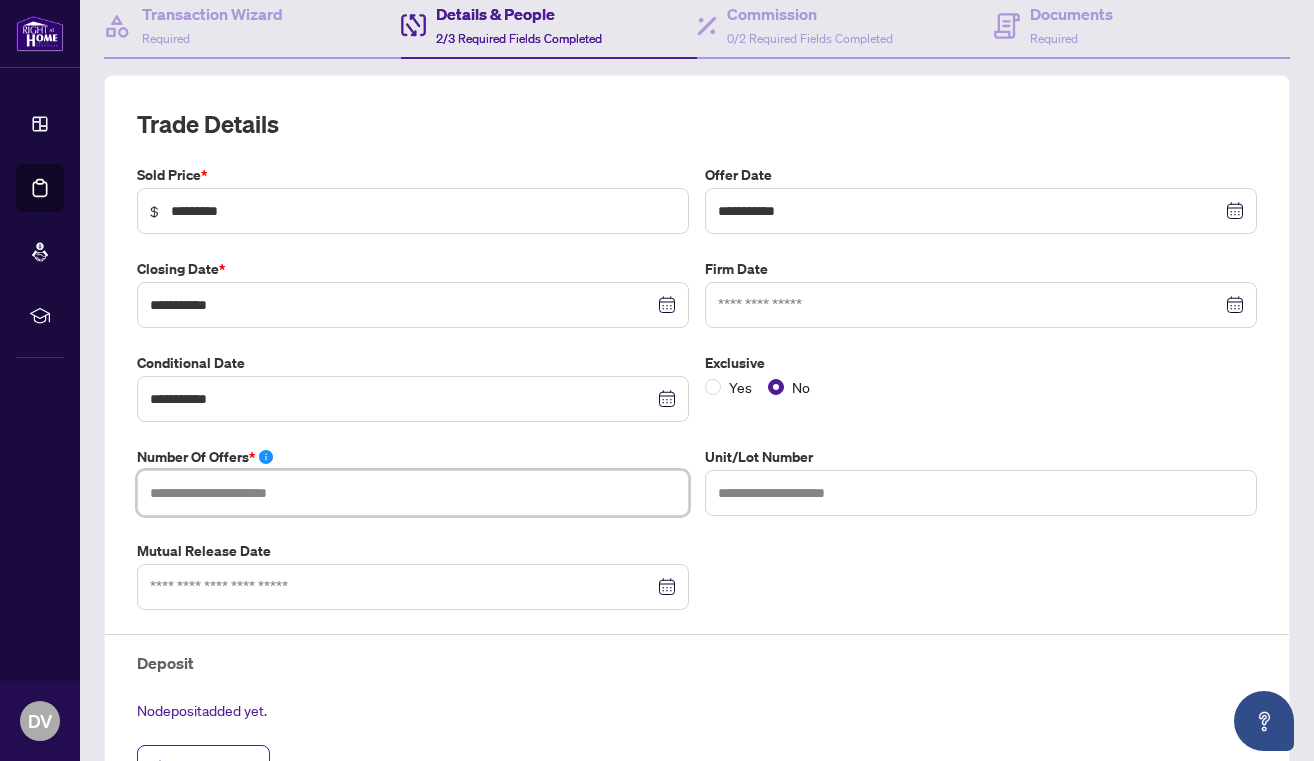 click at bounding box center (413, 493) 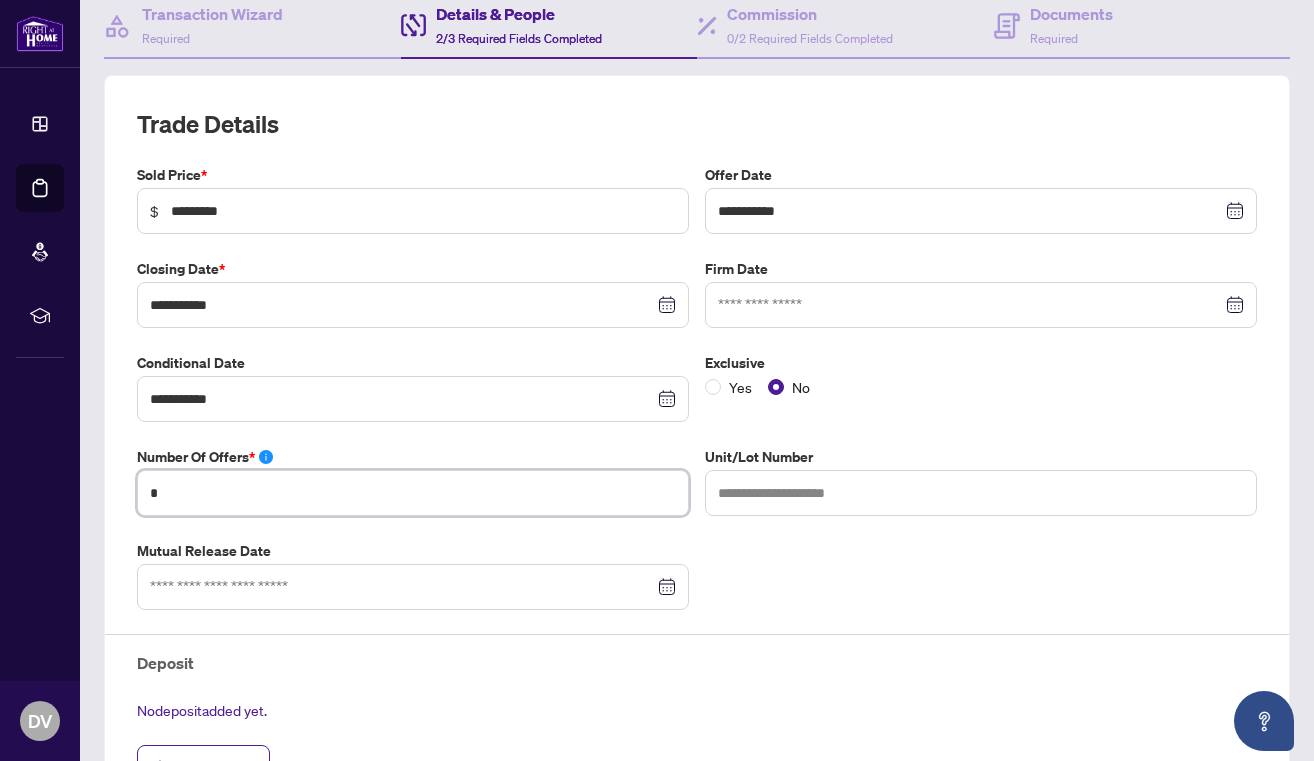 type on "*" 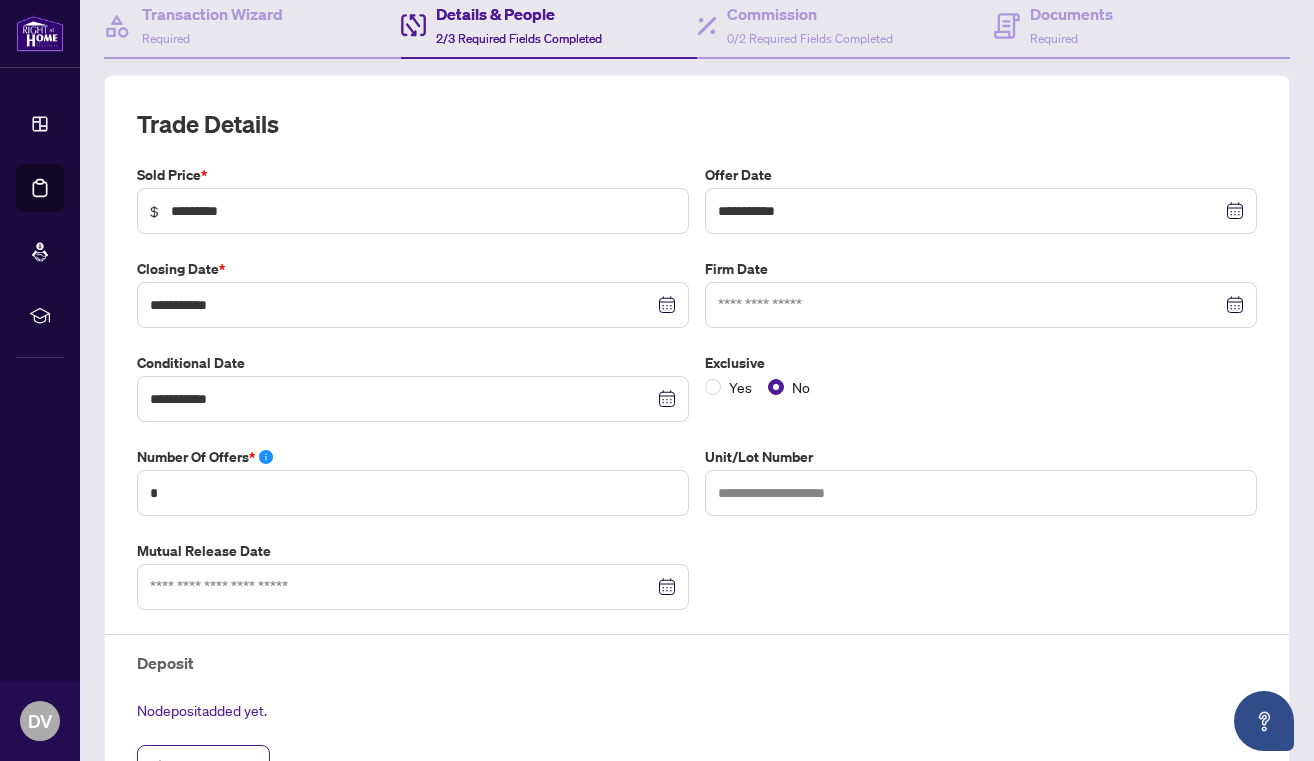 click on "**********" at bounding box center (697, 488) 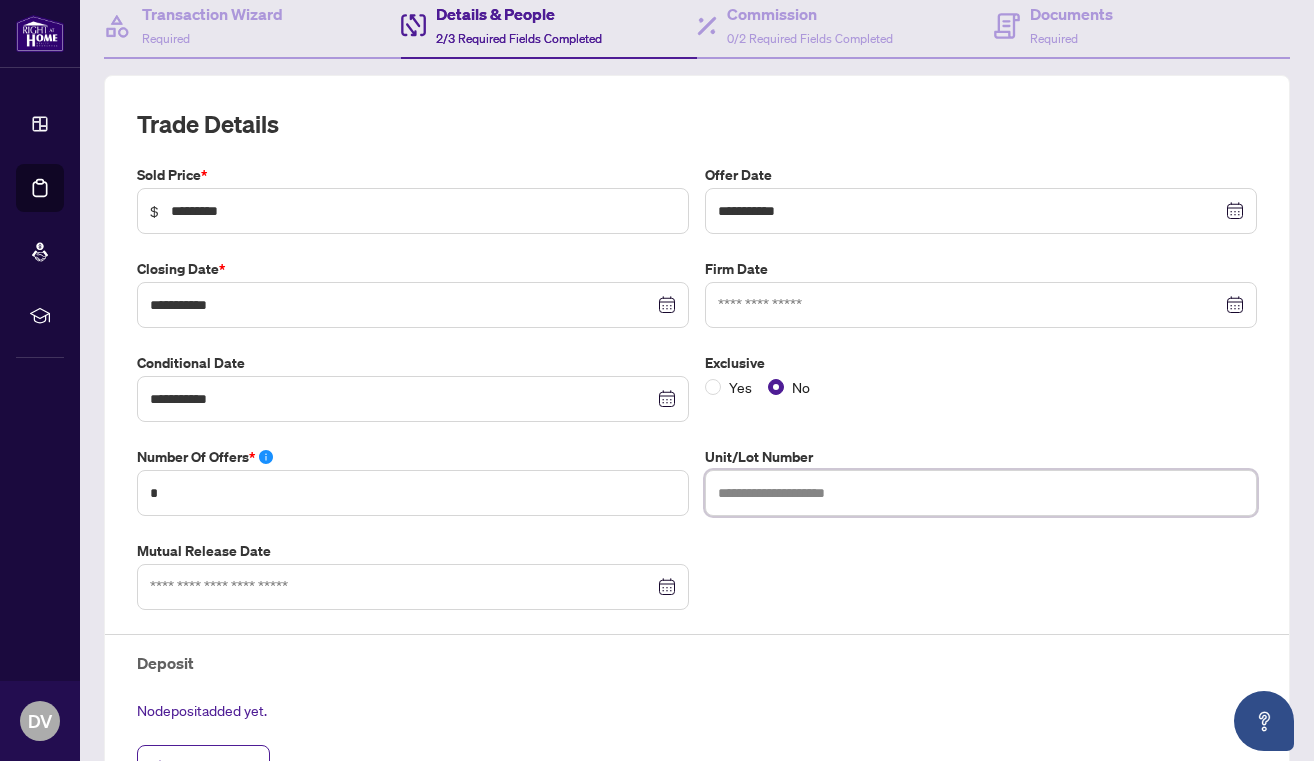 click at bounding box center (981, 493) 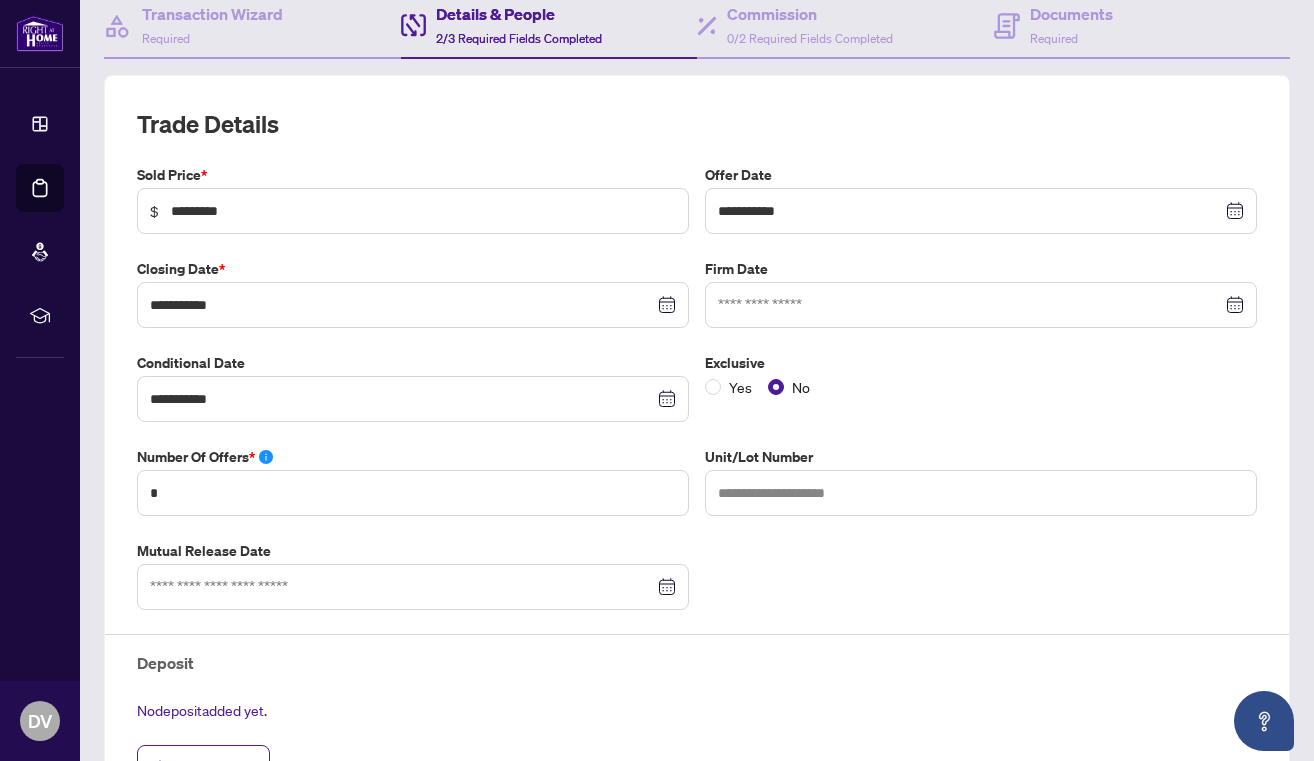 click on "**********" at bounding box center (697, 488) 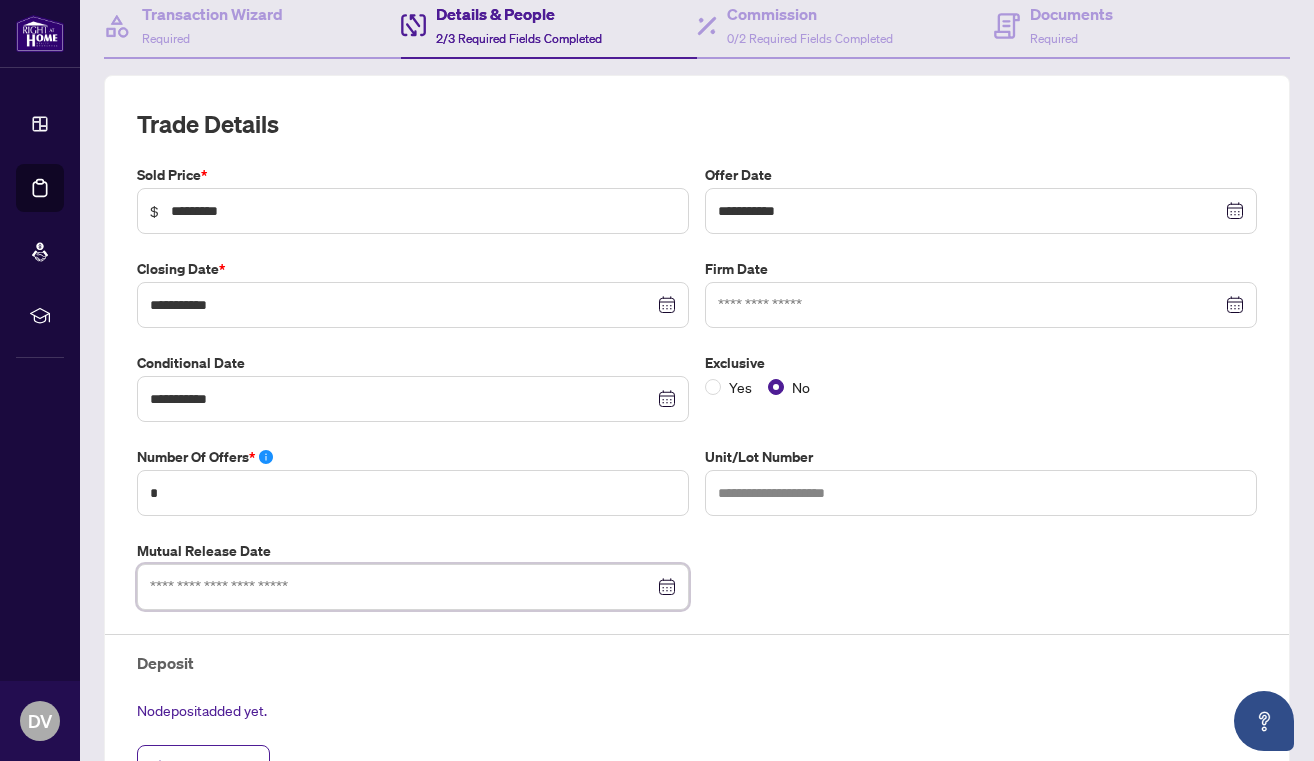 click at bounding box center (402, 587) 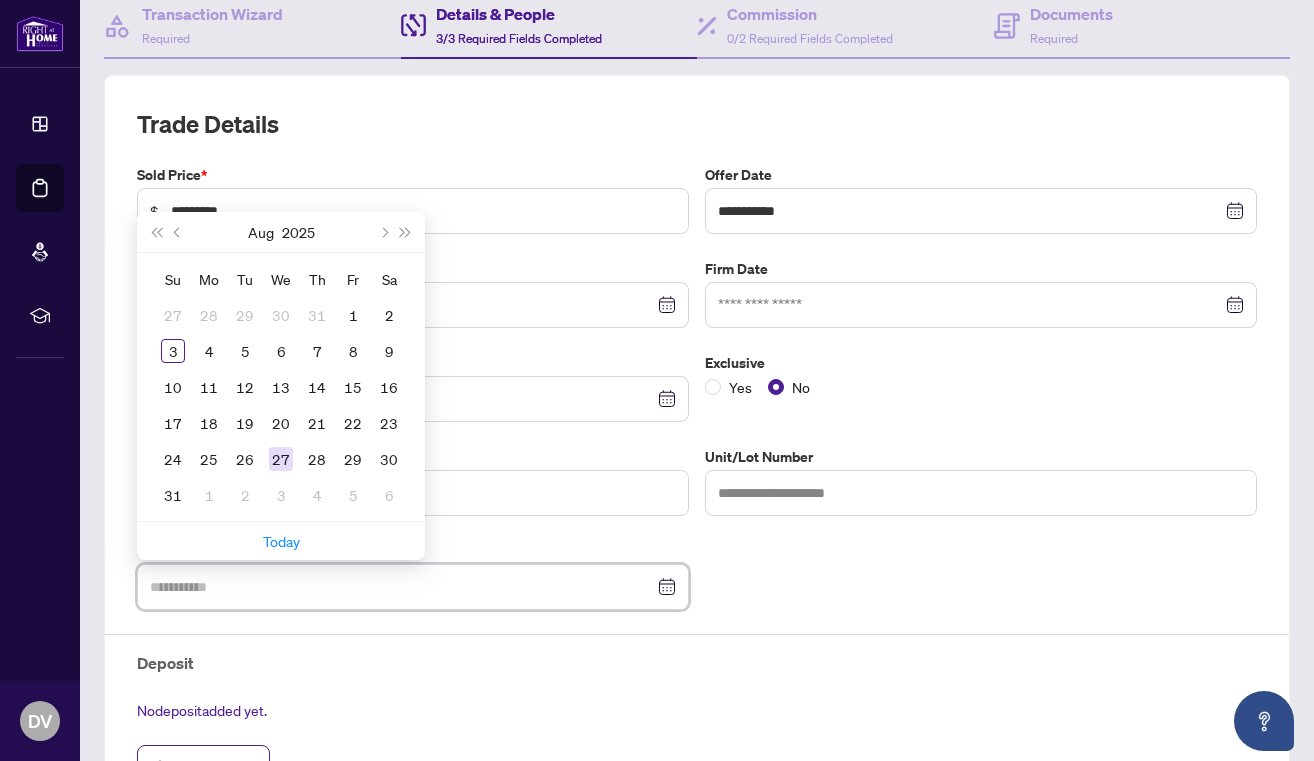 type on "**********" 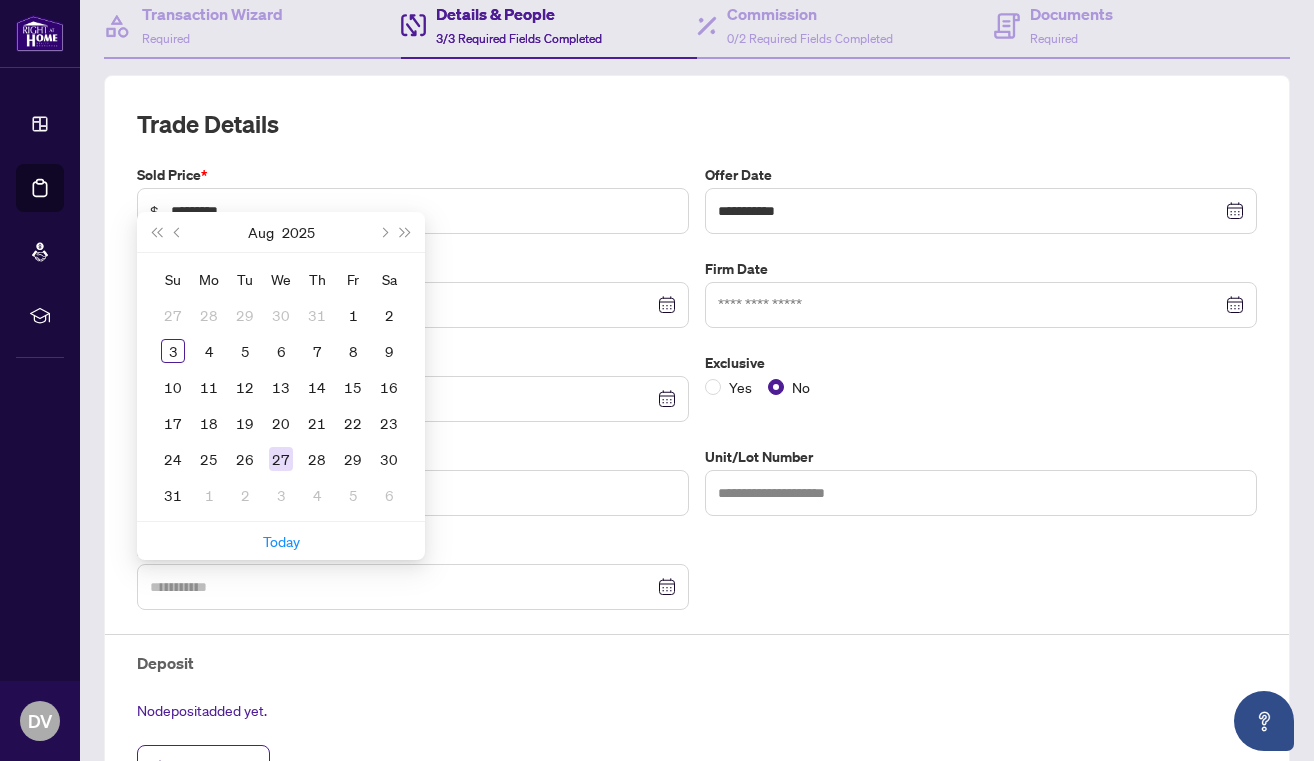 click on "27" at bounding box center (281, 459) 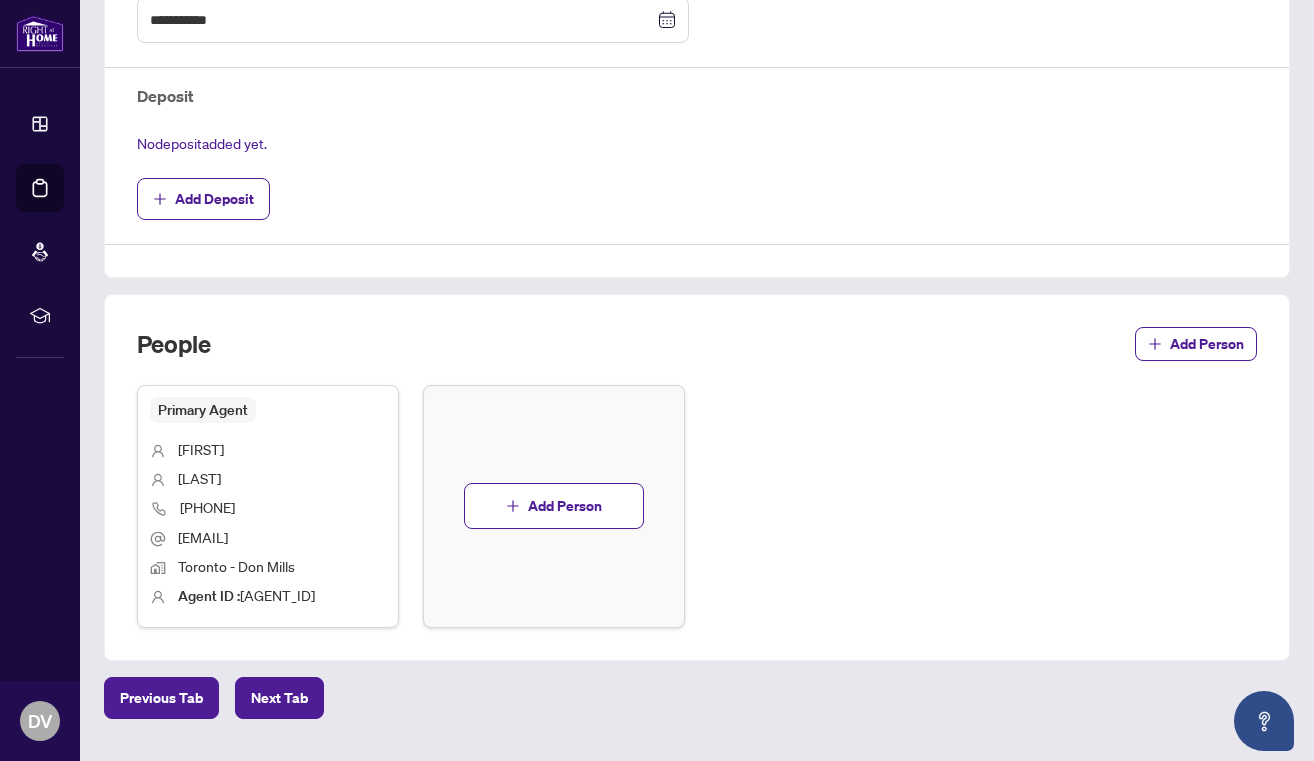 scroll, scrollTop: 815, scrollLeft: 0, axis: vertical 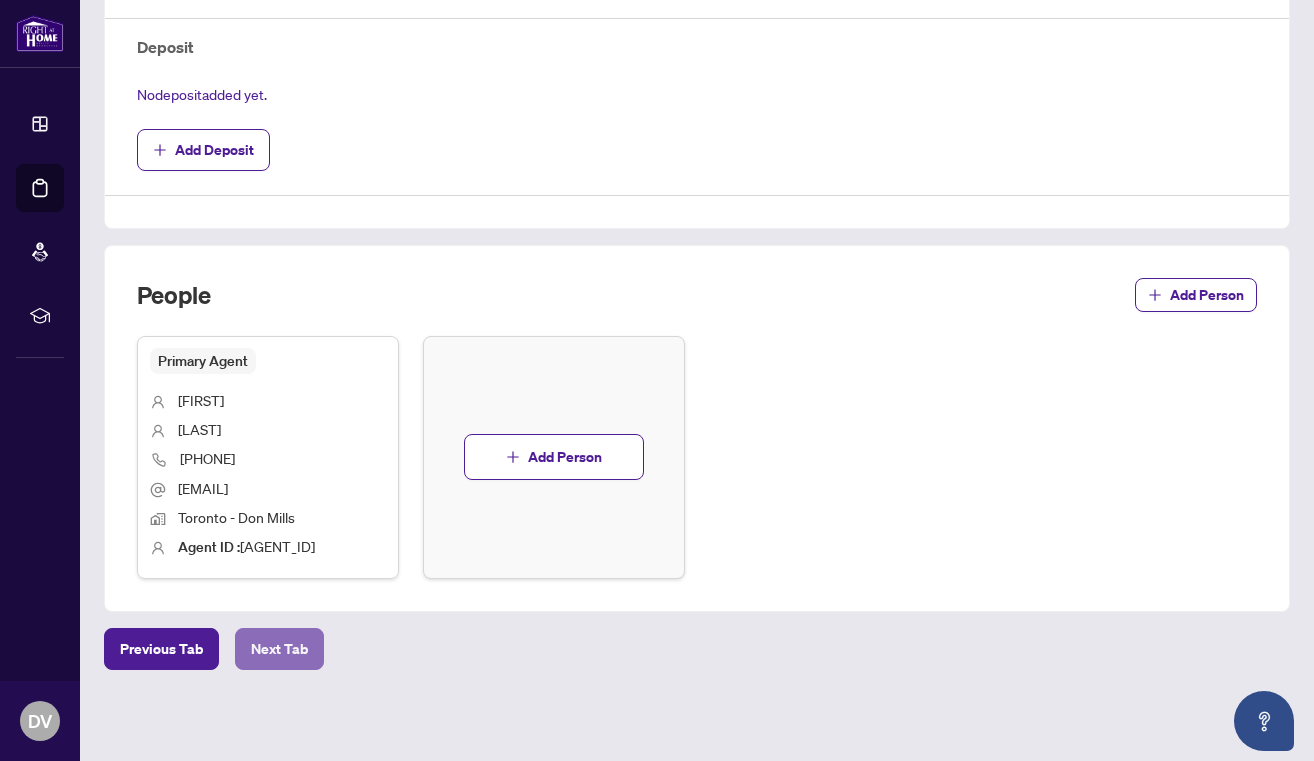 click on "Next Tab" at bounding box center [279, 649] 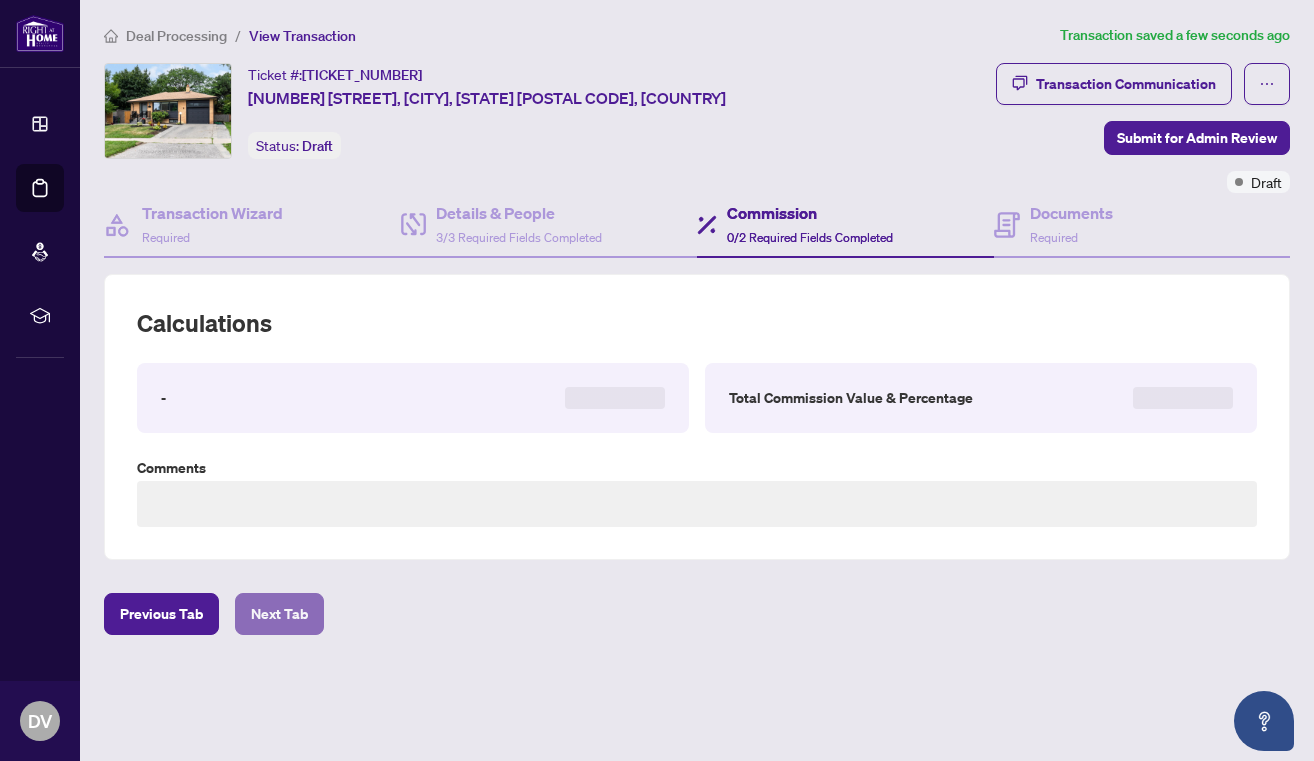 scroll, scrollTop: 0, scrollLeft: 0, axis: both 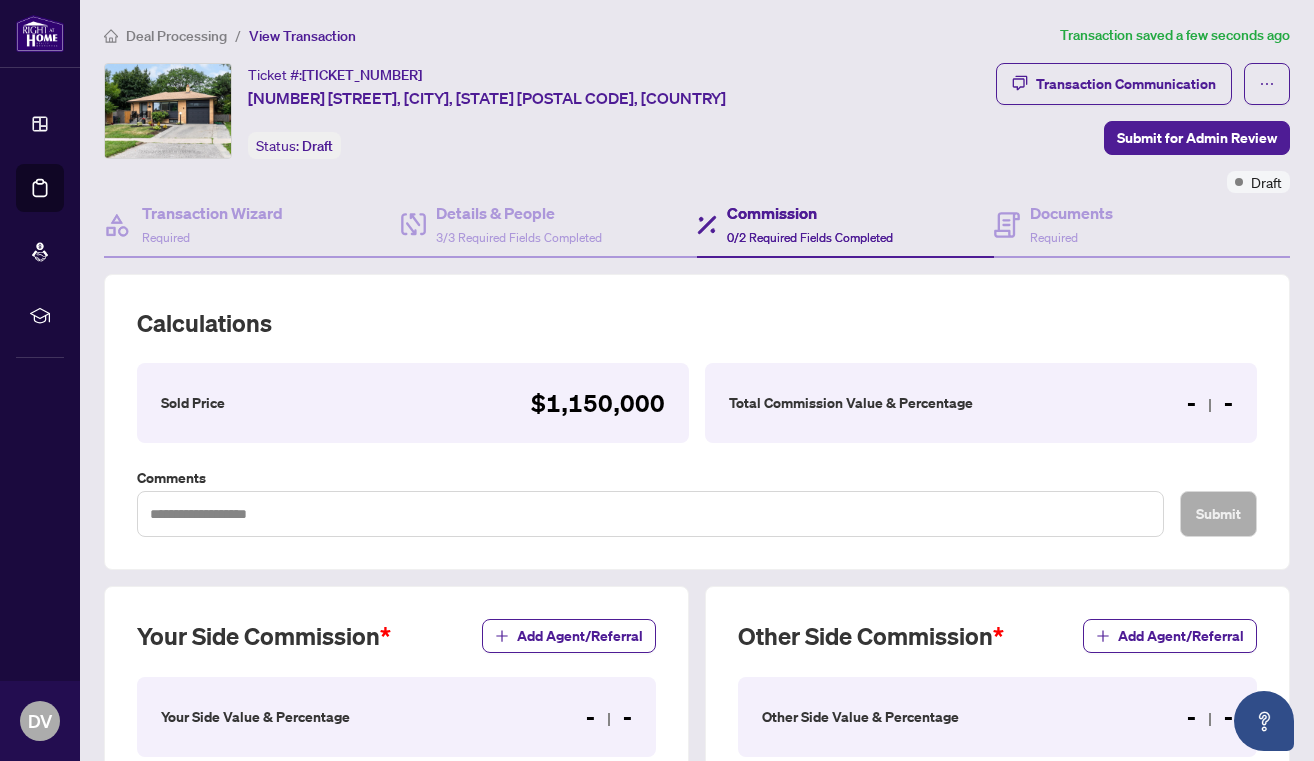click 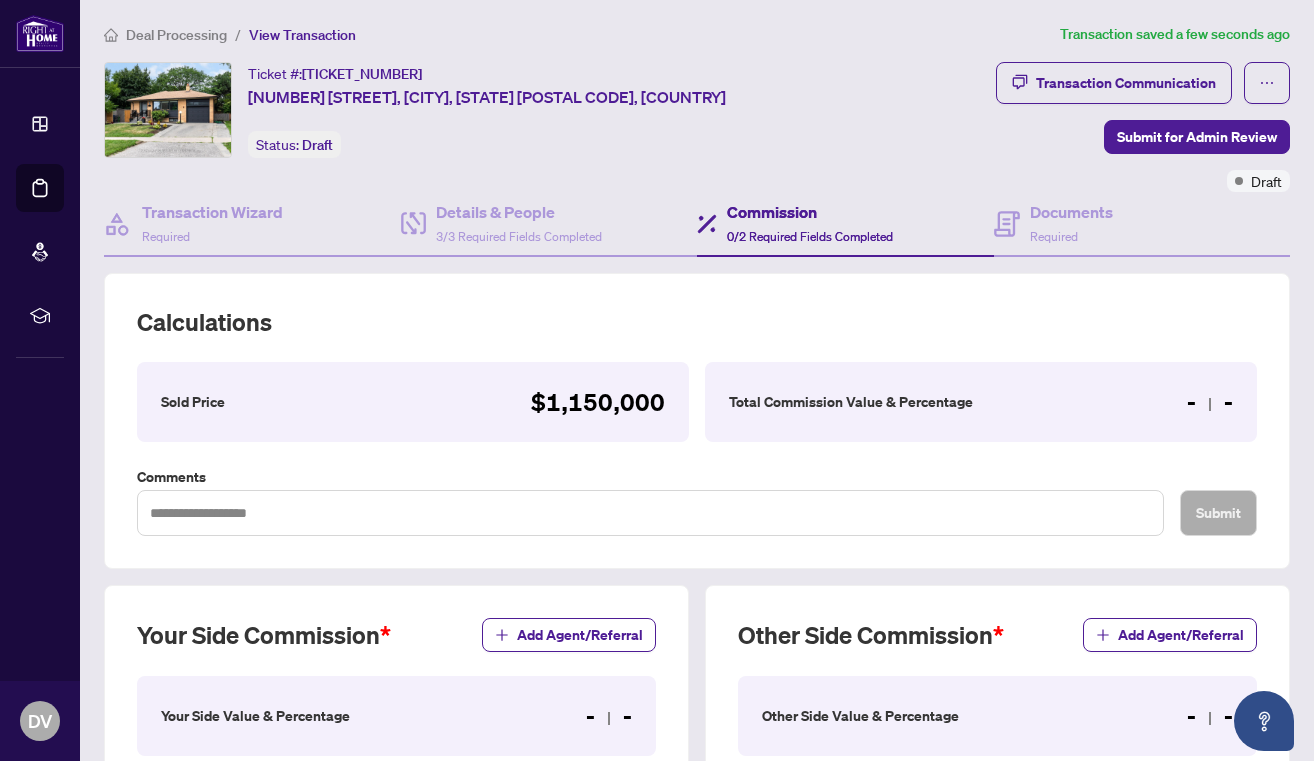 click on "0/2 Required Fields Completed" at bounding box center [810, 236] 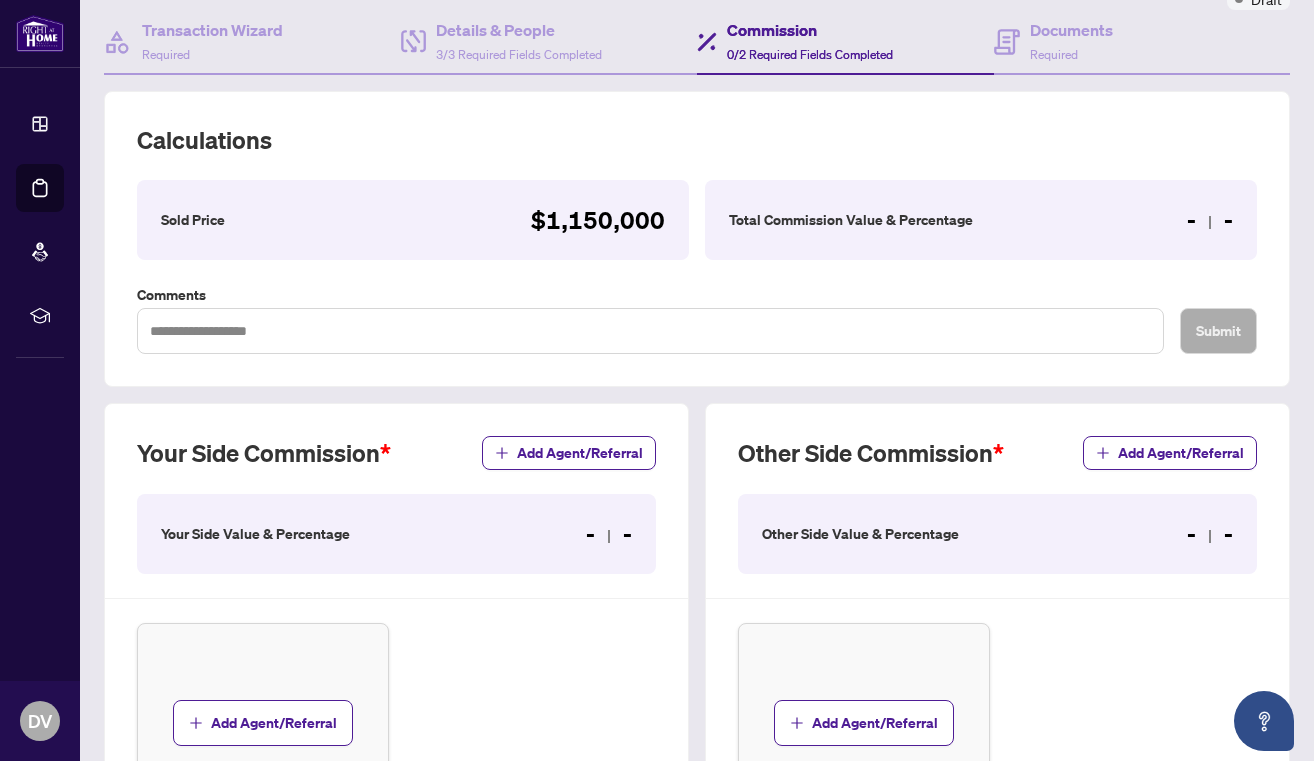 scroll, scrollTop: 188, scrollLeft: 0, axis: vertical 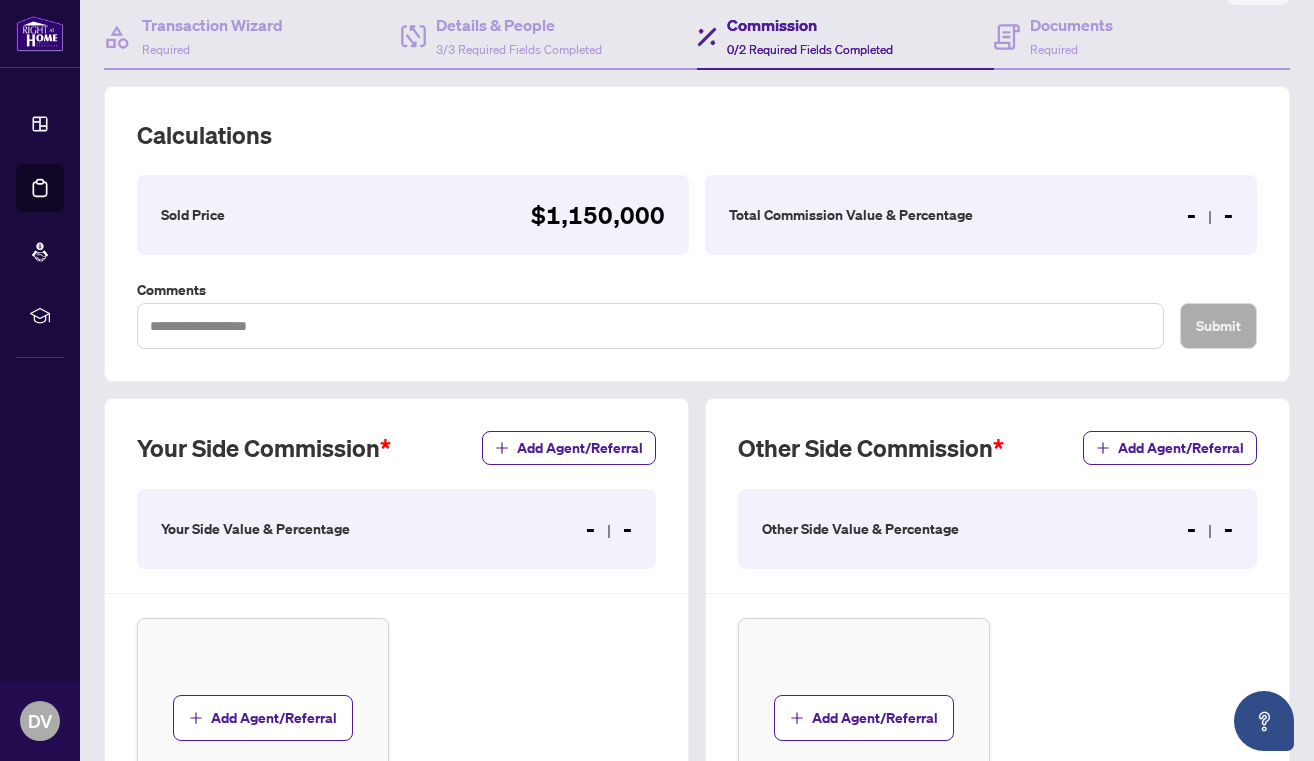 click on "Total Commission Value & Percentage -     -" at bounding box center (981, 215) 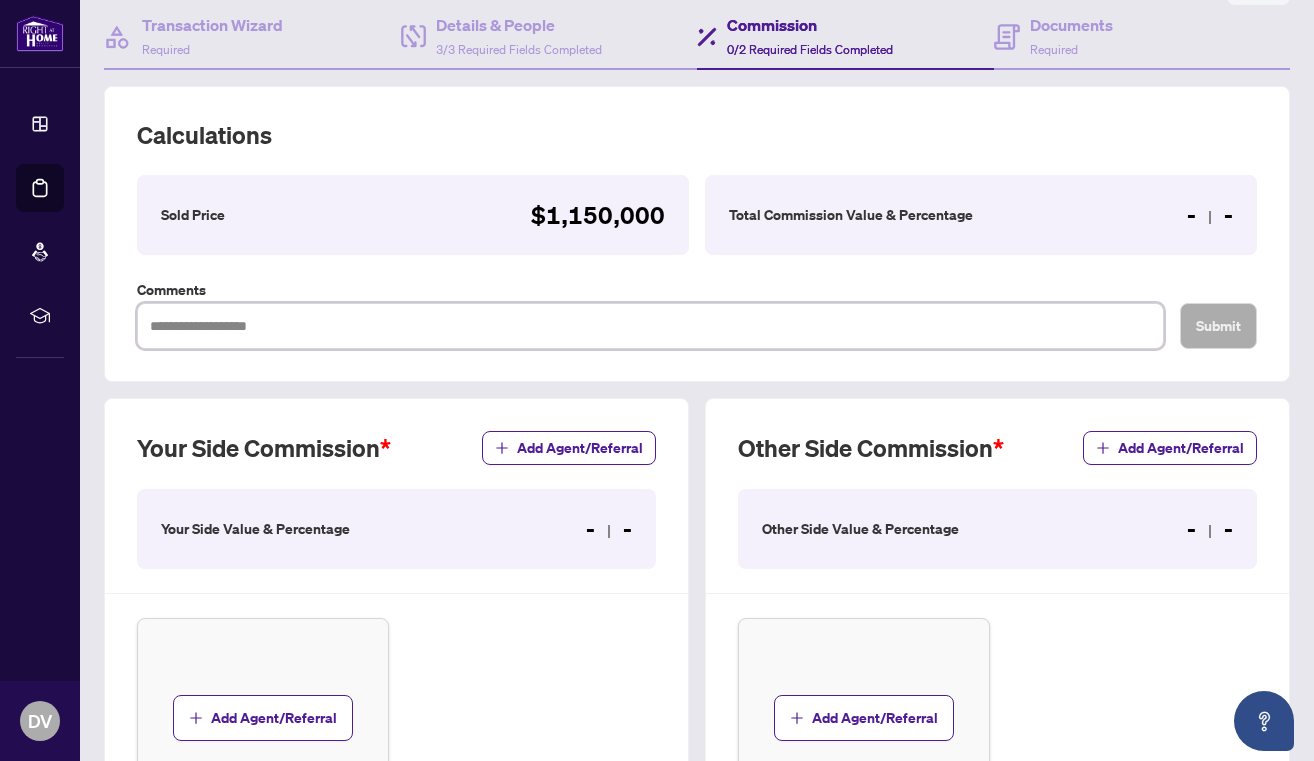 click at bounding box center (650, 326) 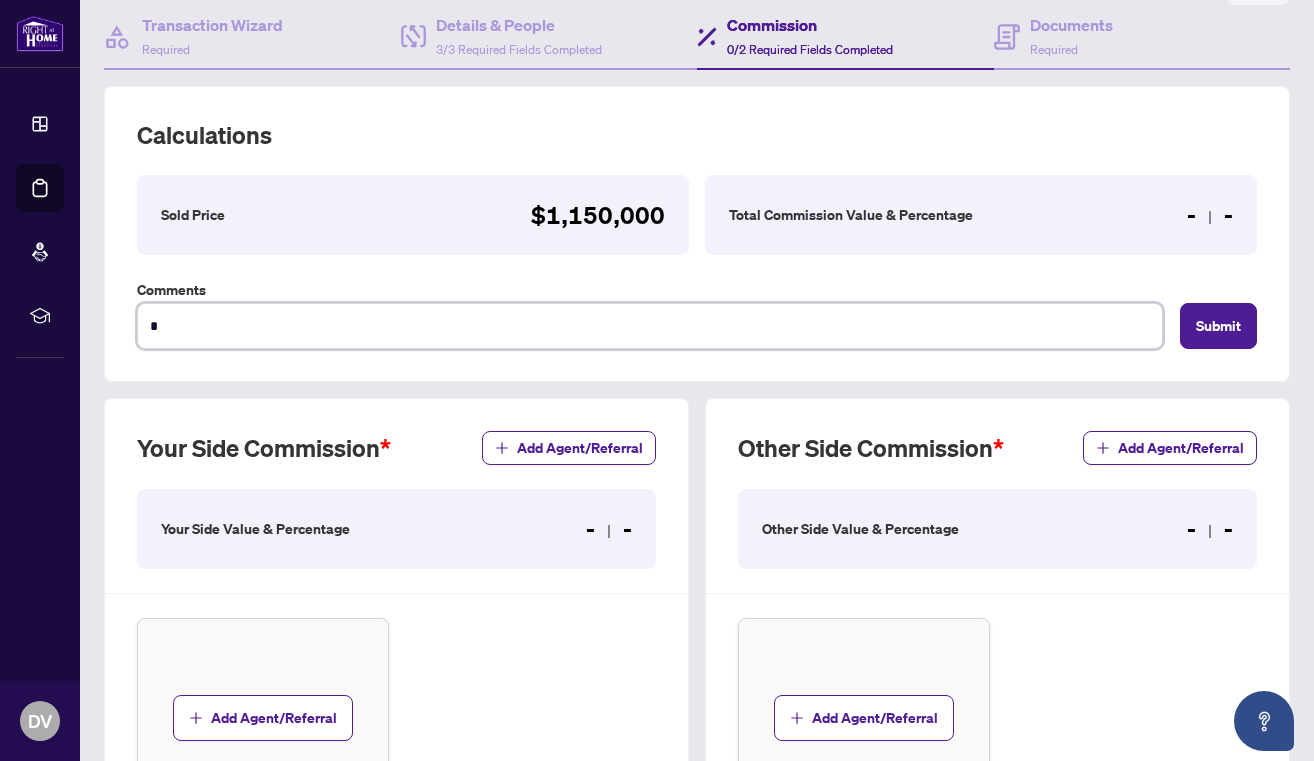 type on "**" 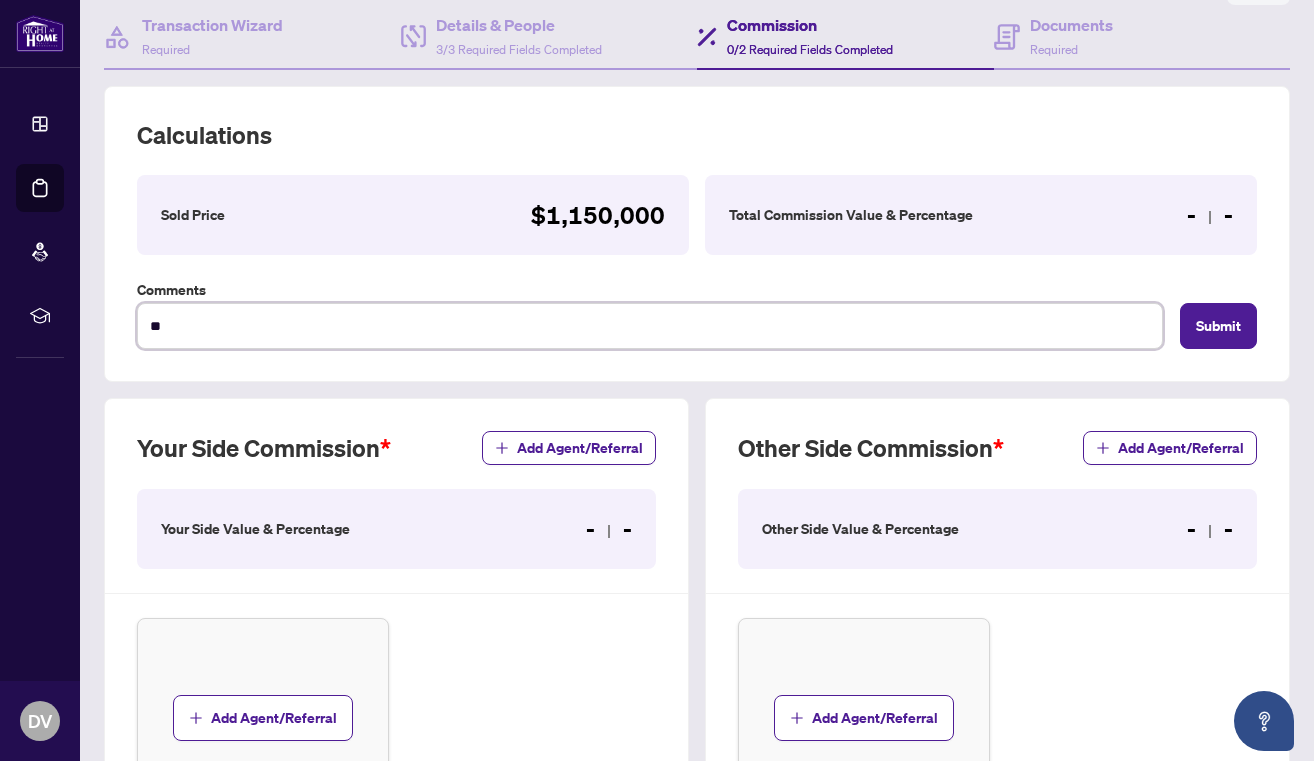 type on "***" 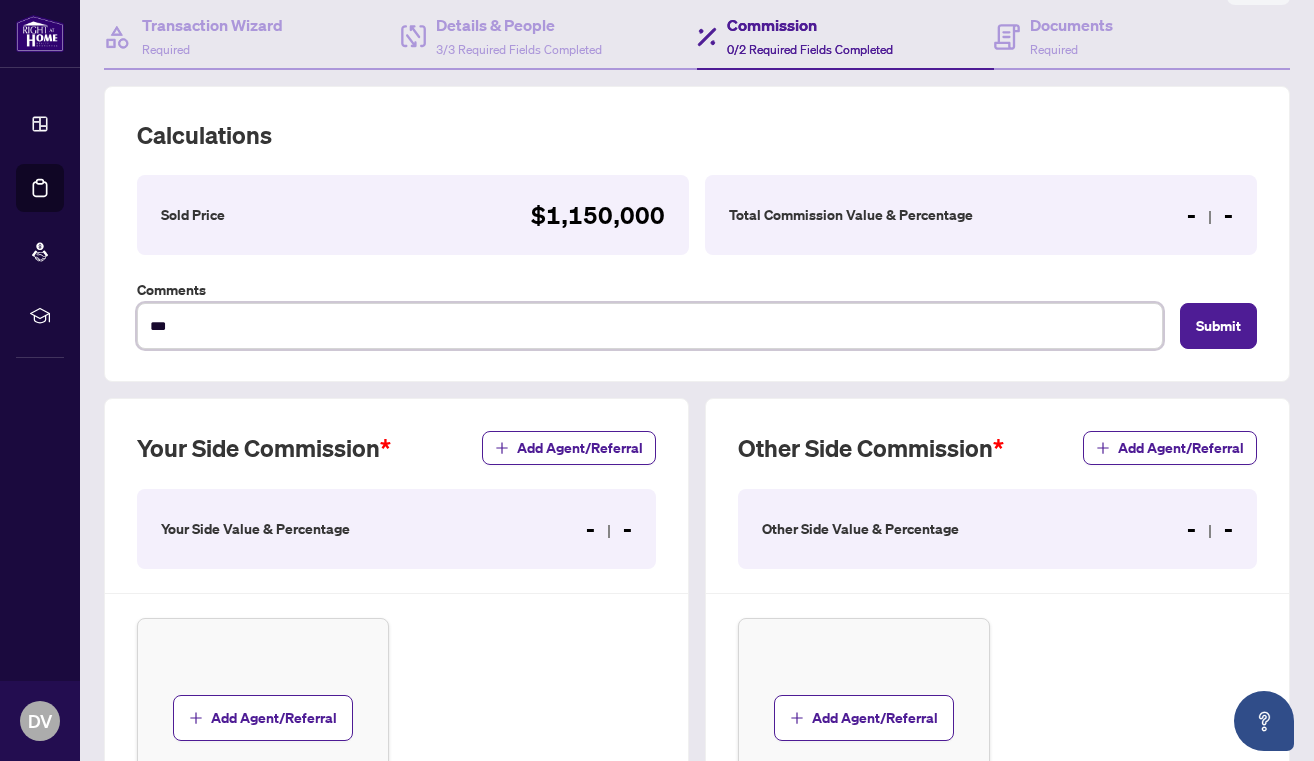 type on "****" 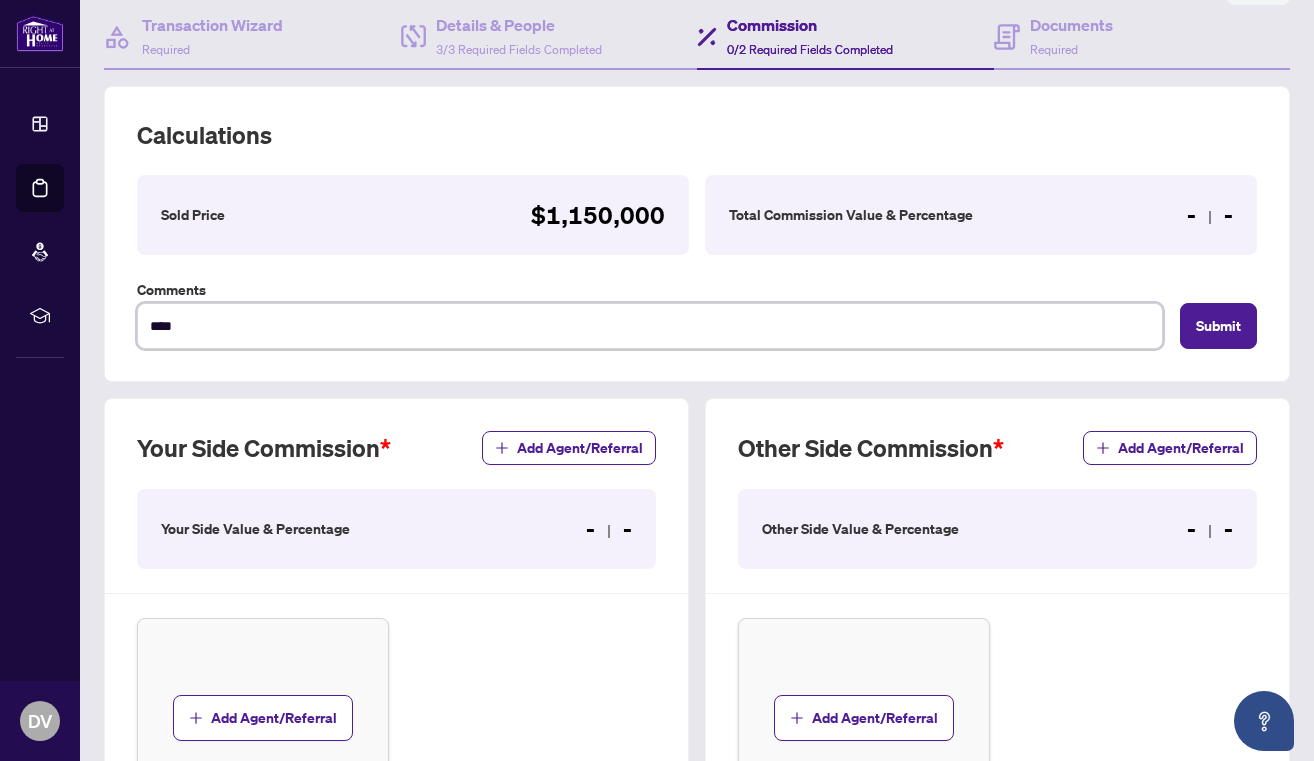 type on "*****" 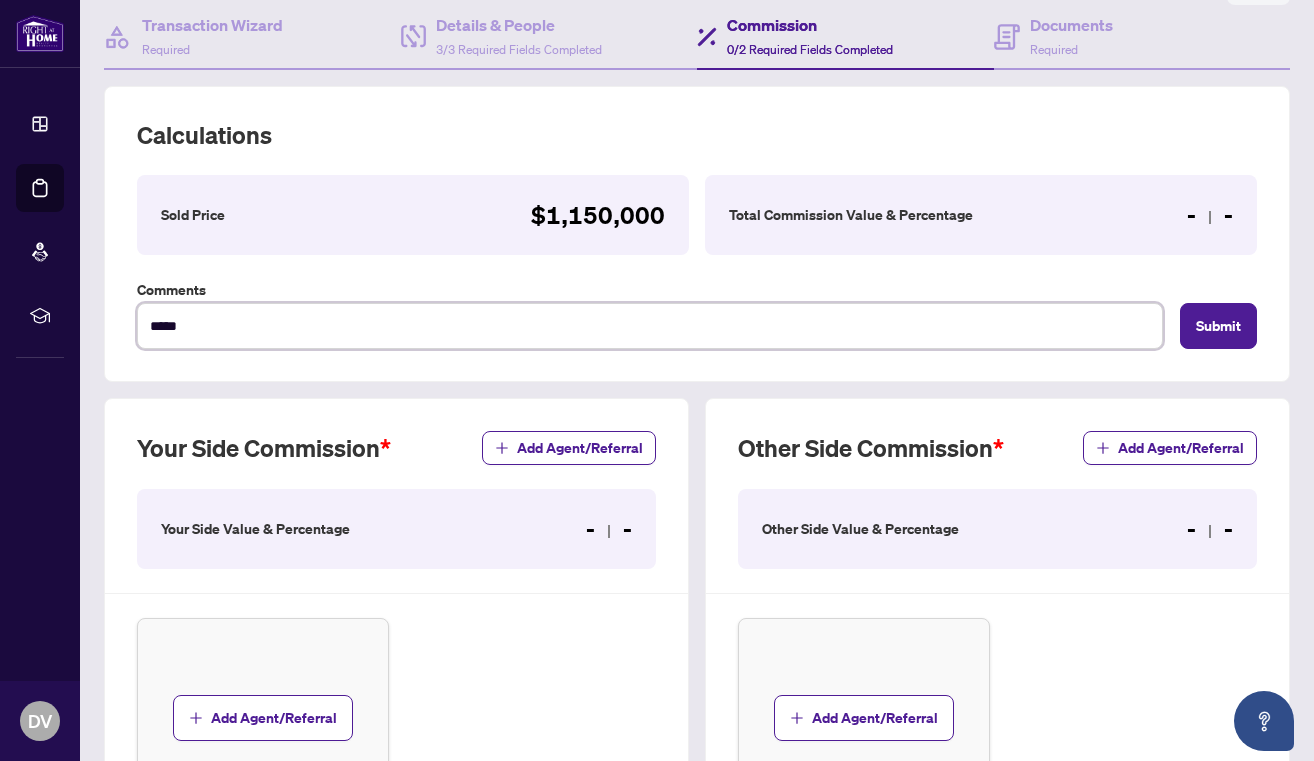 type on "******" 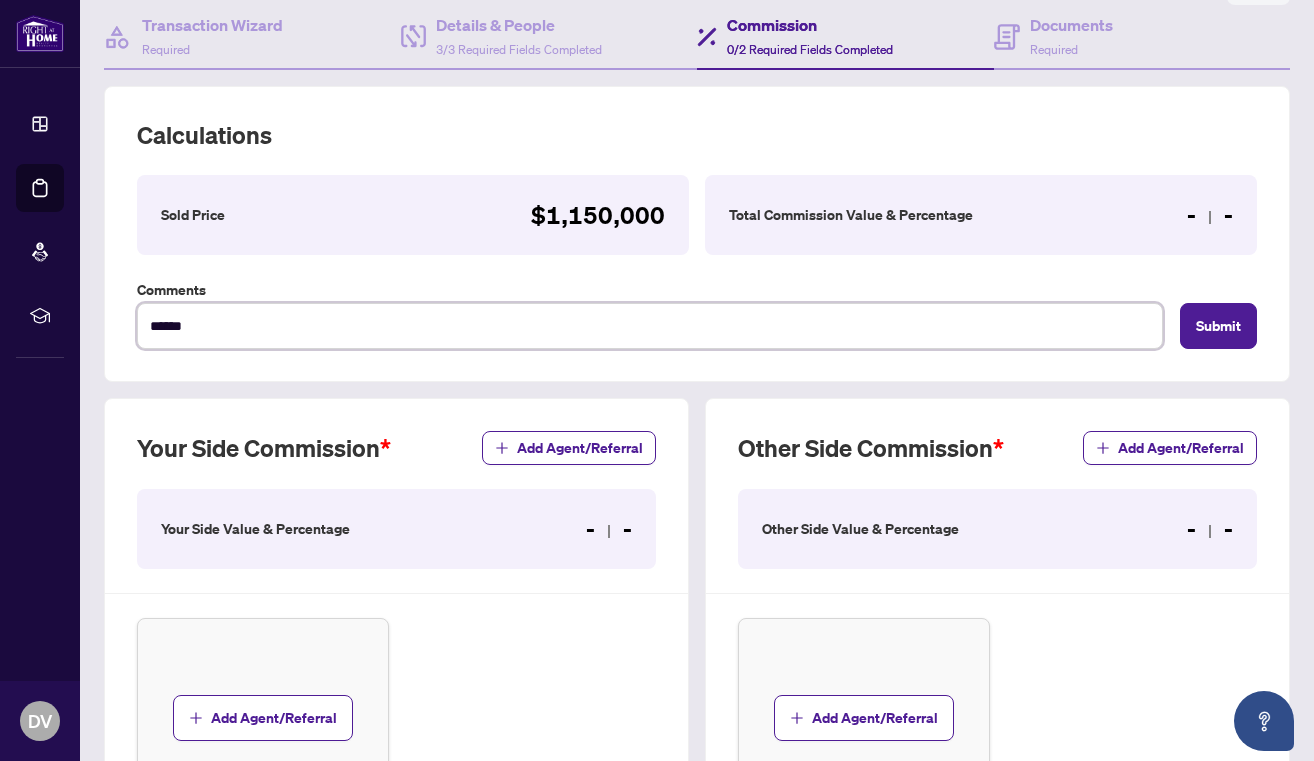 type on "*******" 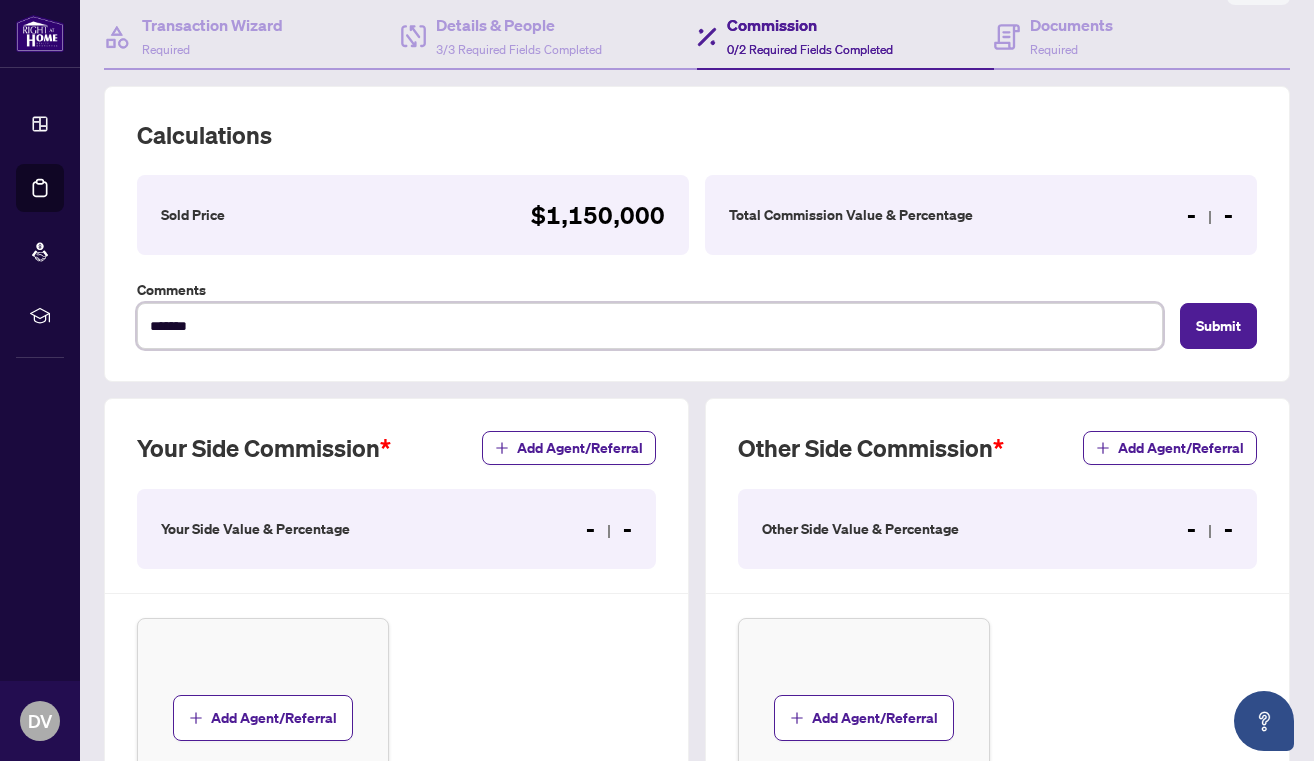 type on "*******" 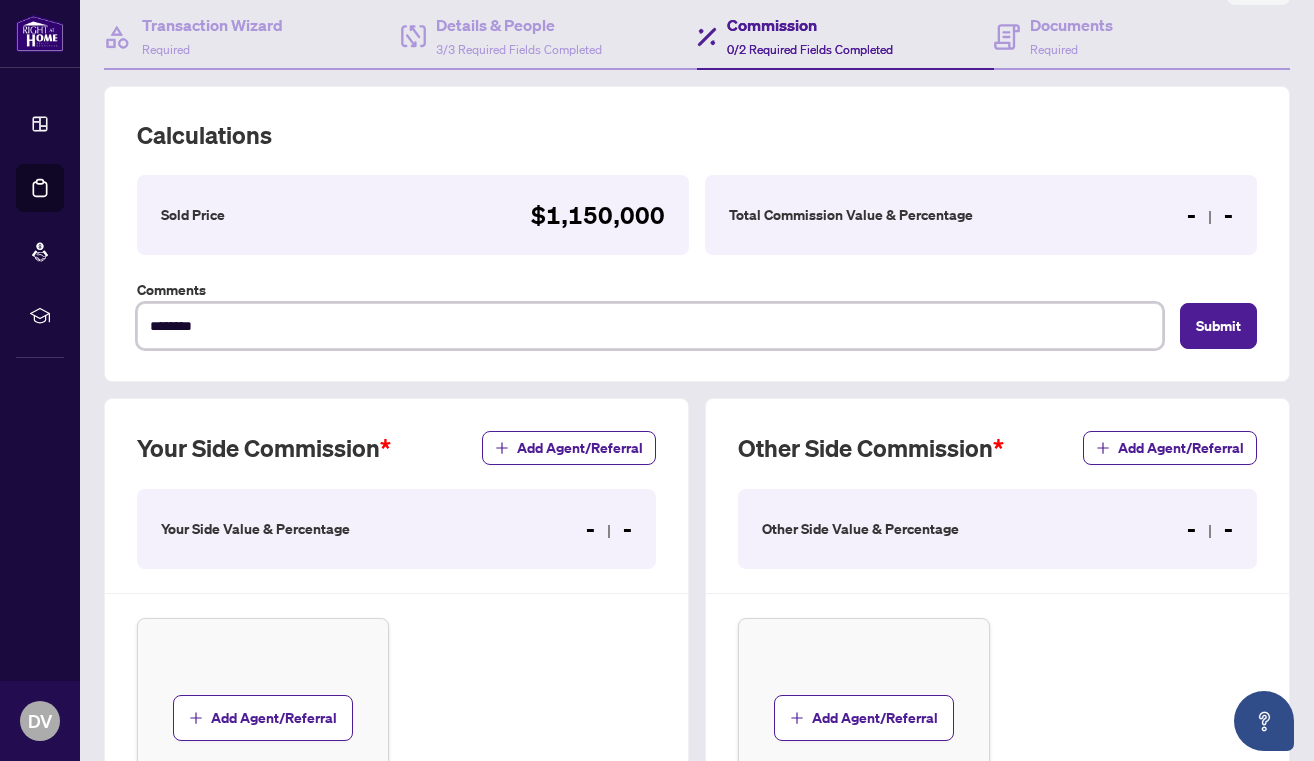 type on "*********" 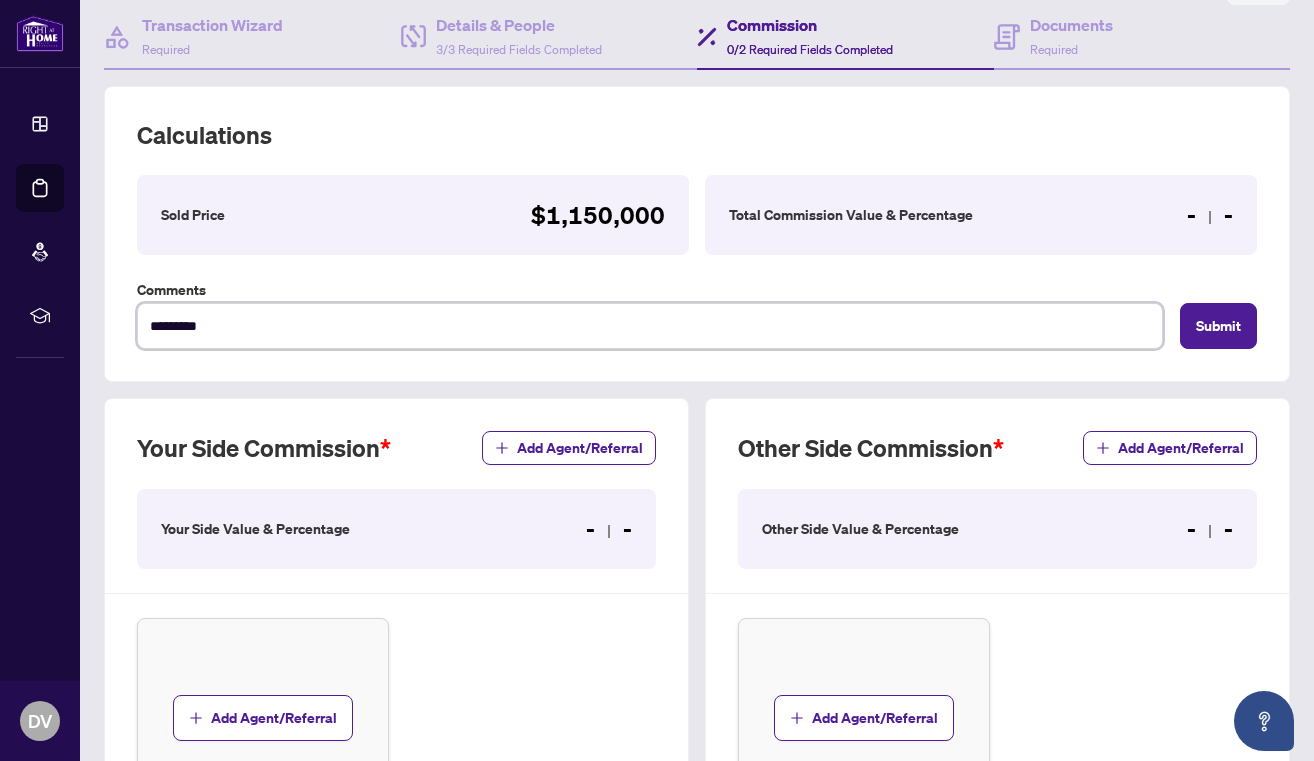 type on "**********" 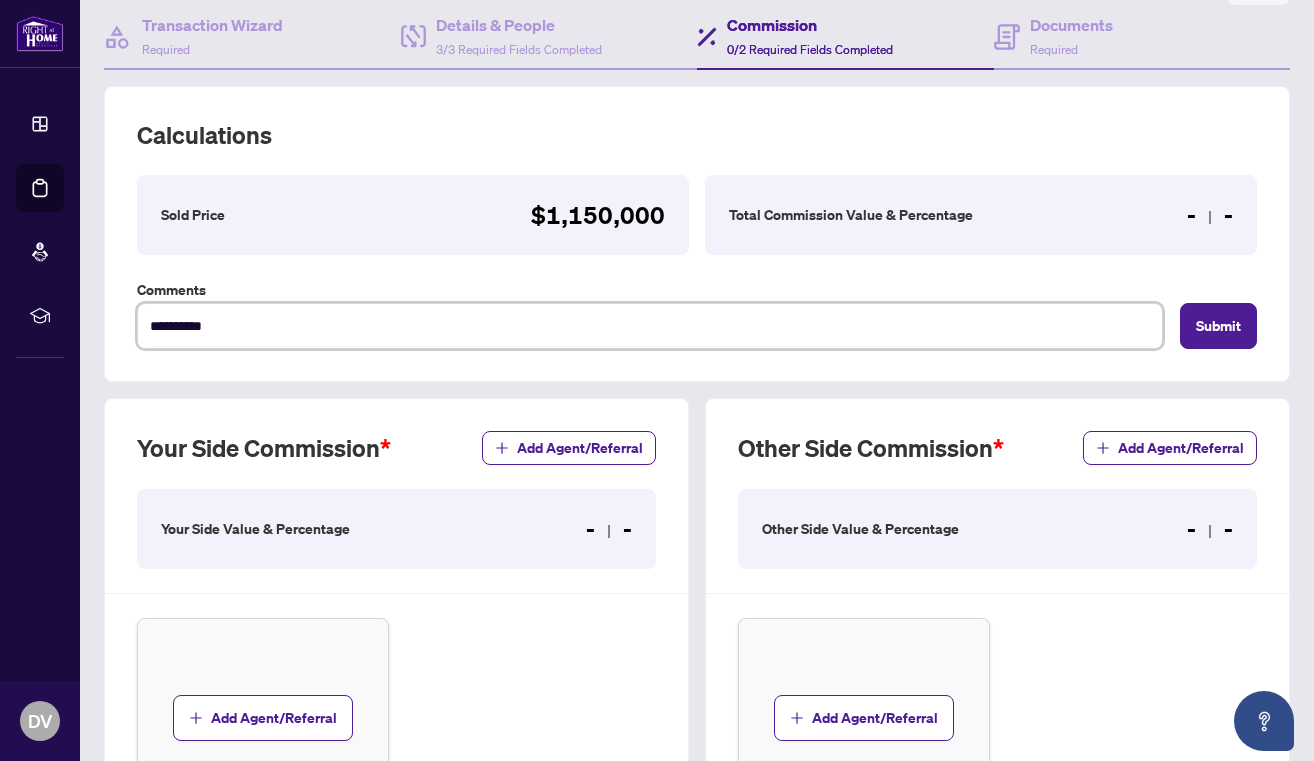 type on "*********" 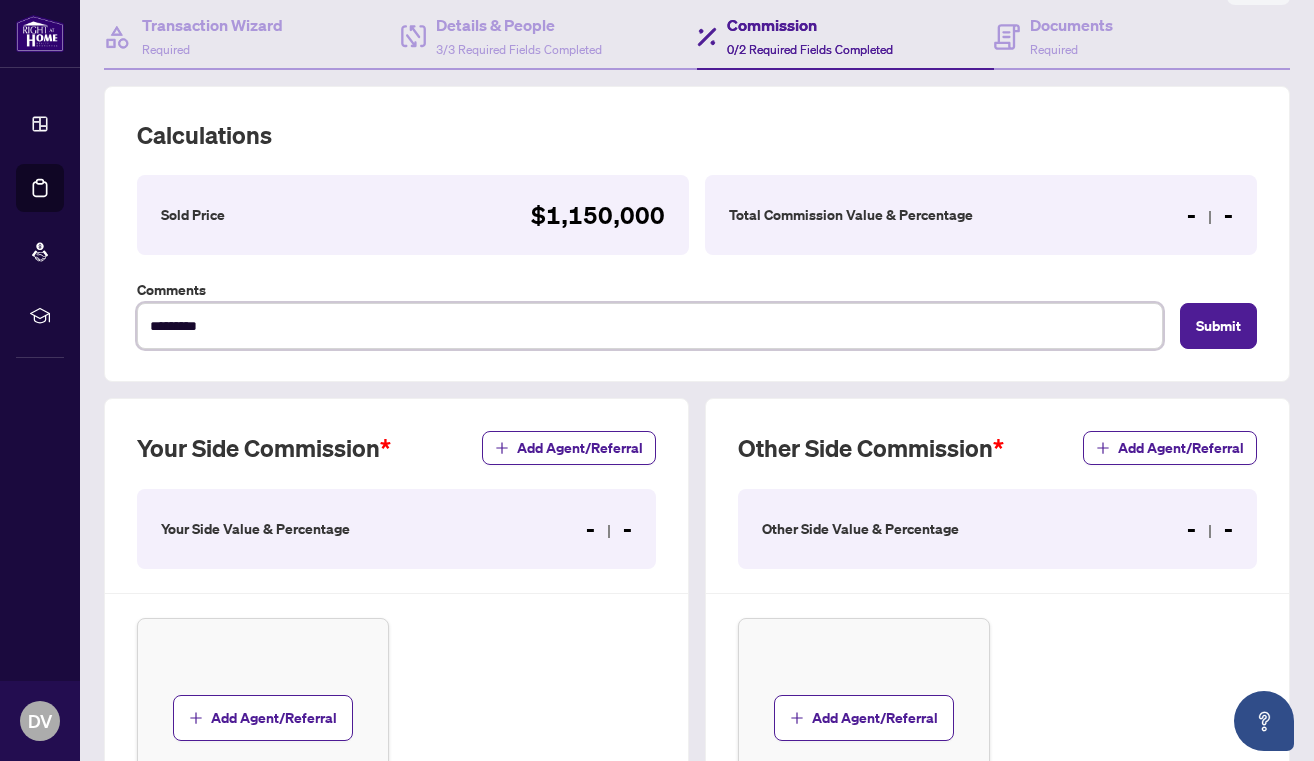 type on "**********" 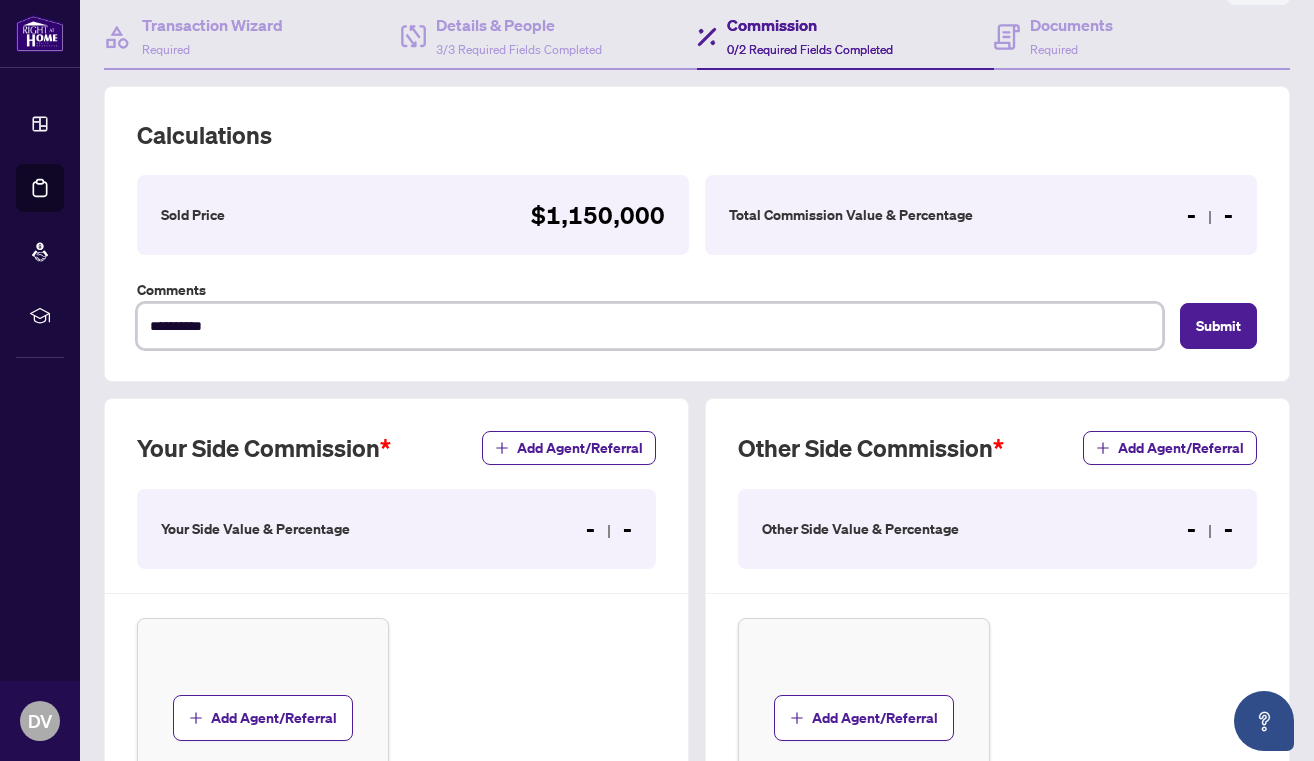 type on "**********" 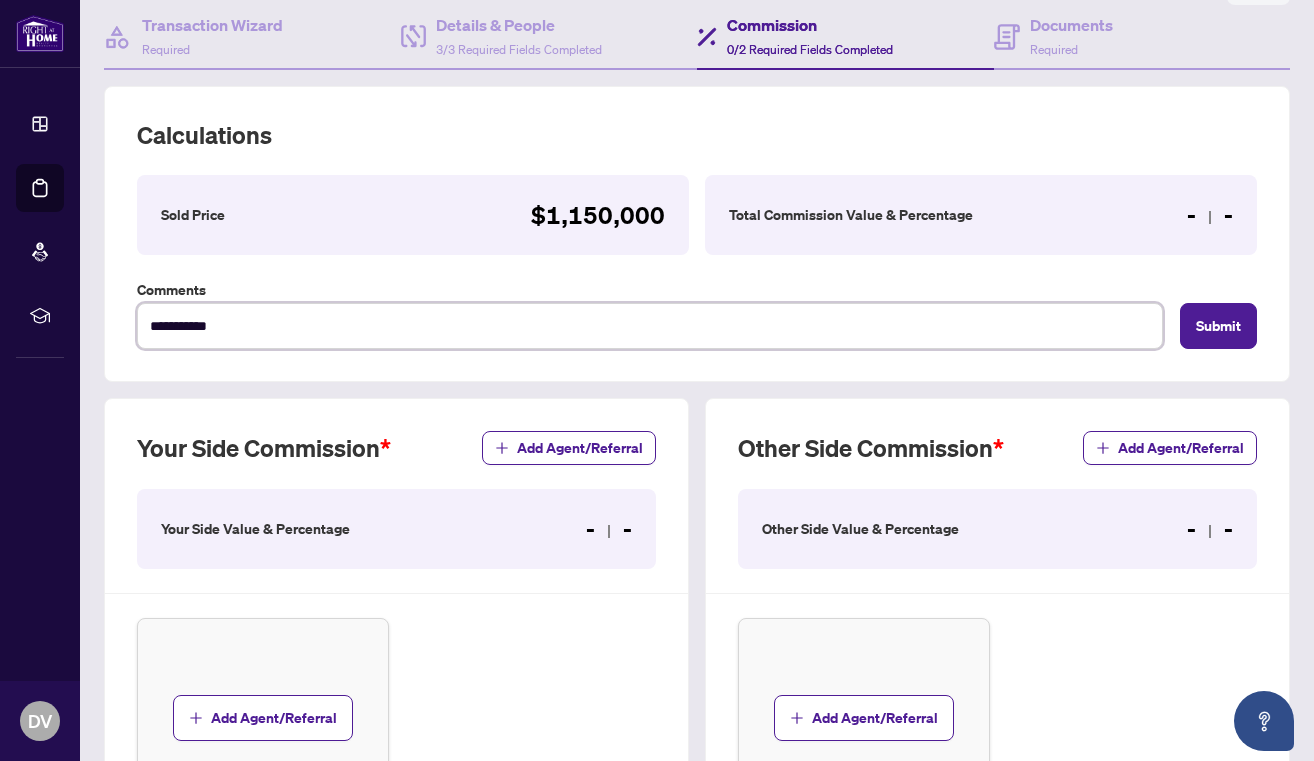 type on "**********" 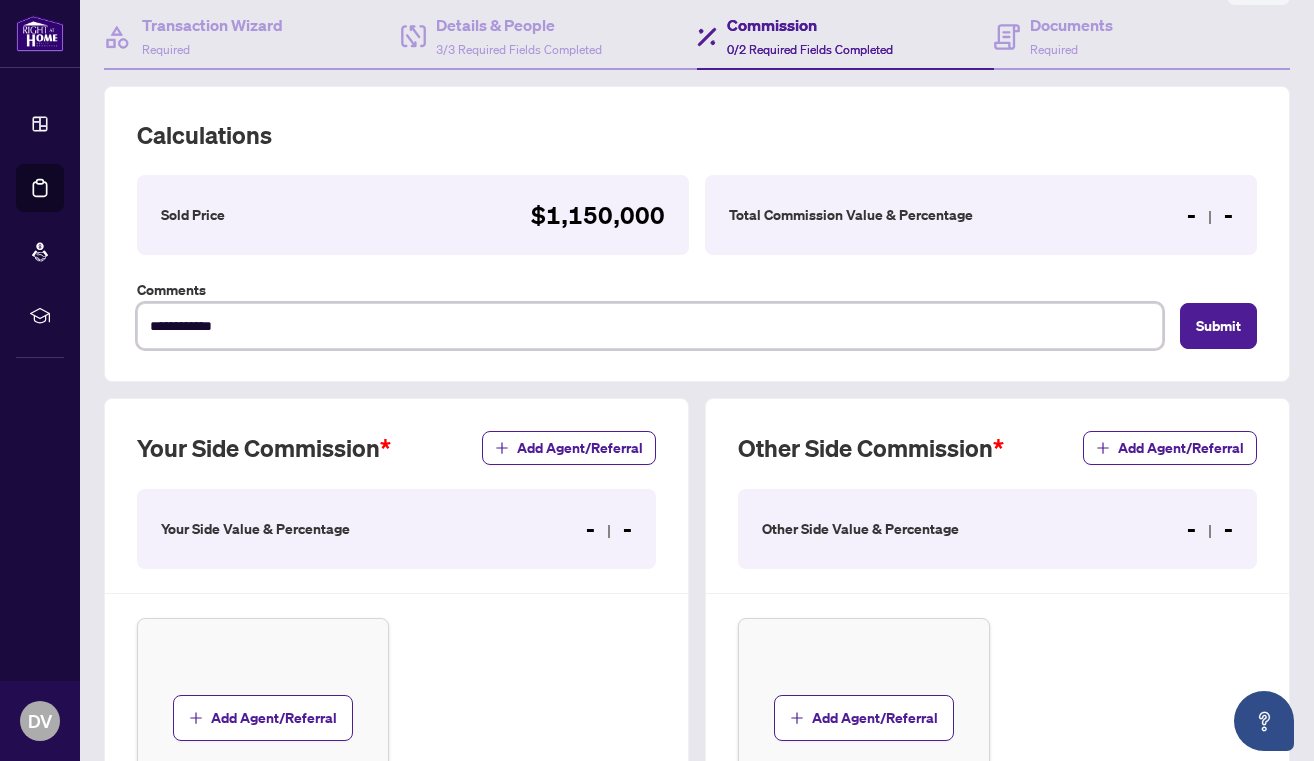 type on "**********" 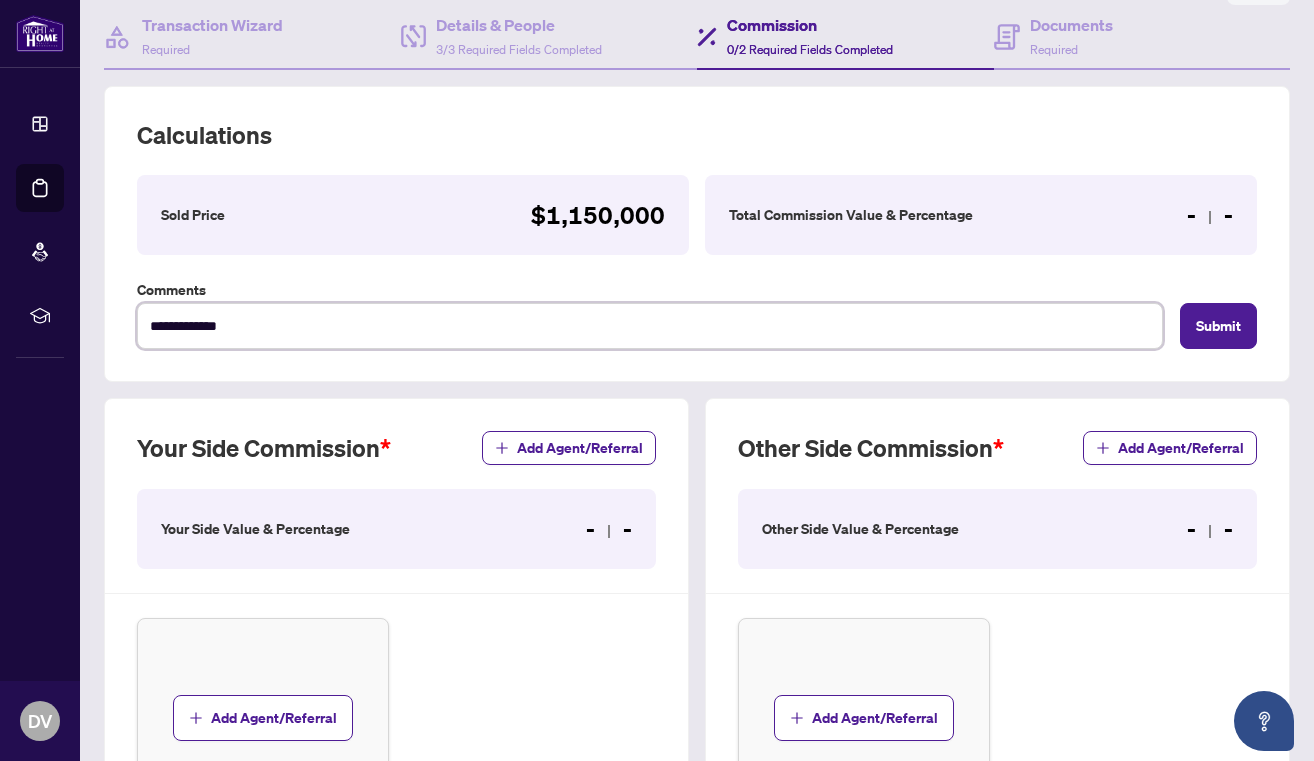 type on "**********" 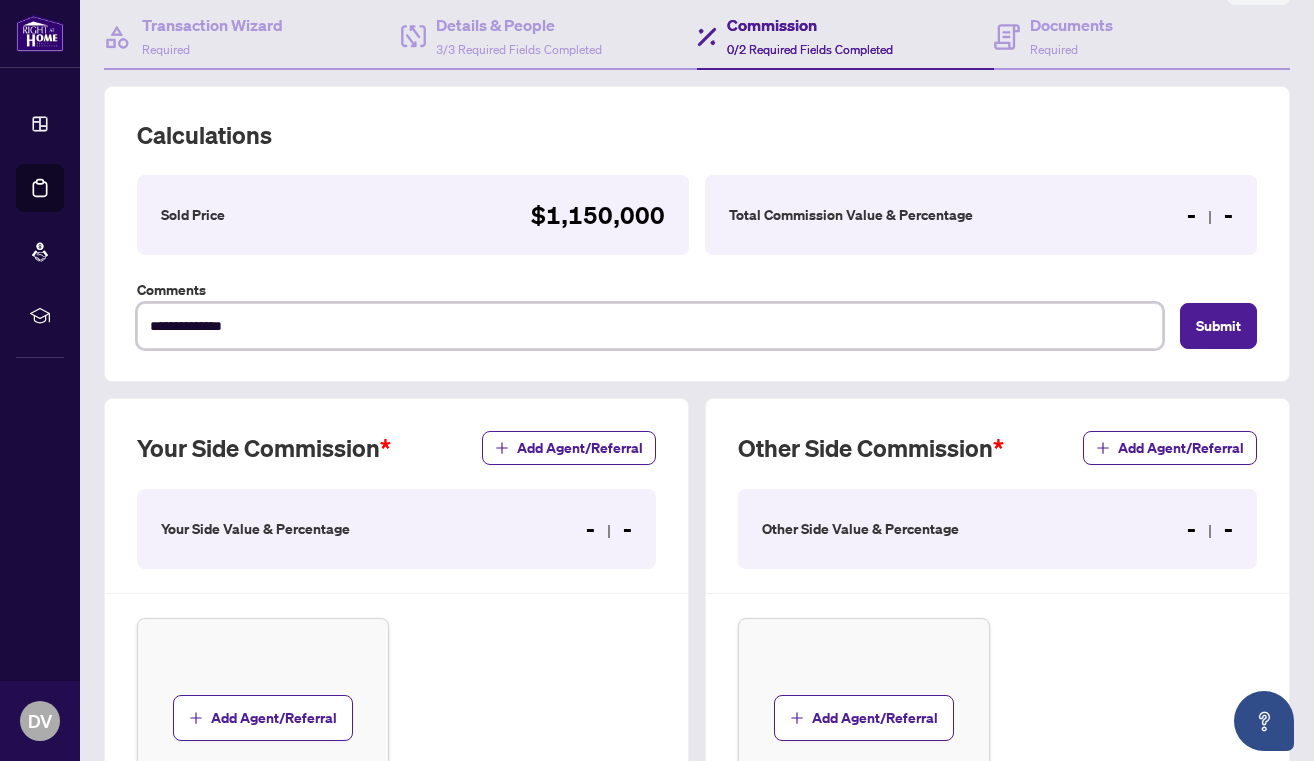 type on "**********" 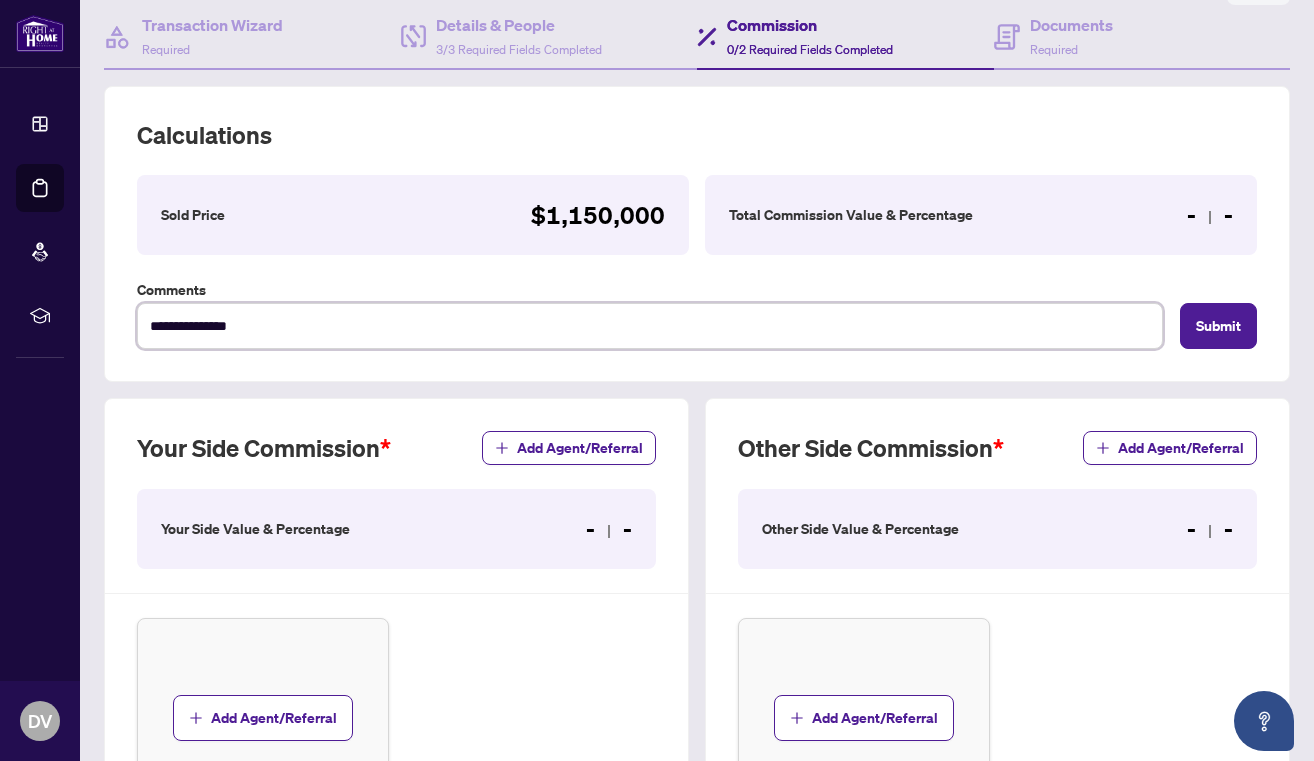type on "**********" 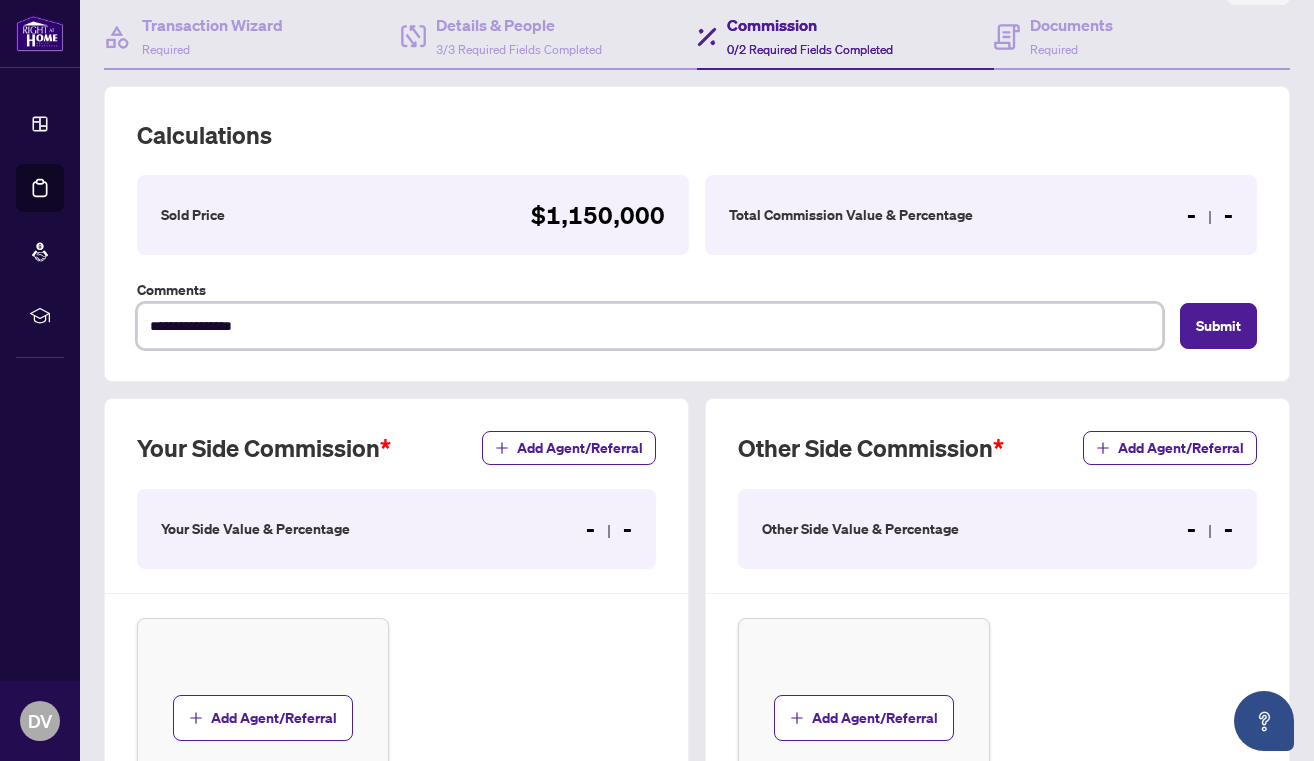 type on "**********" 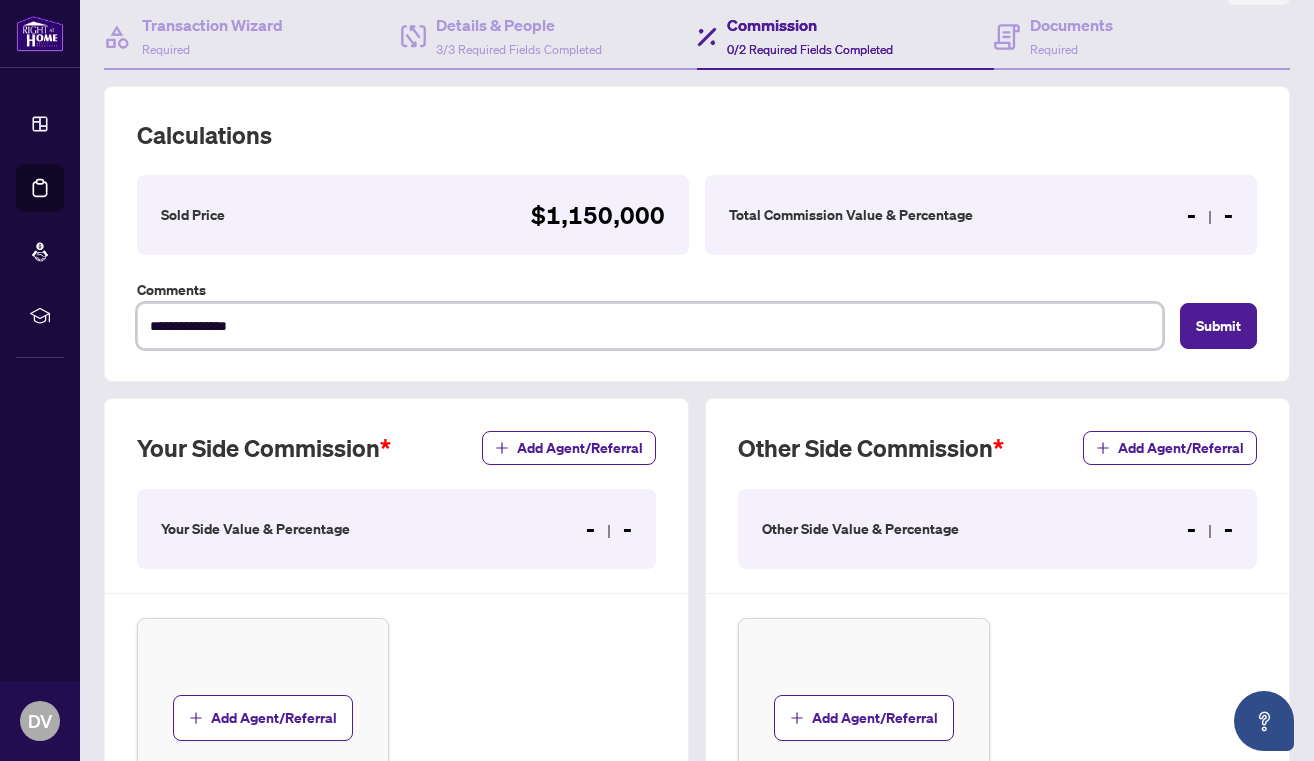 type on "**********" 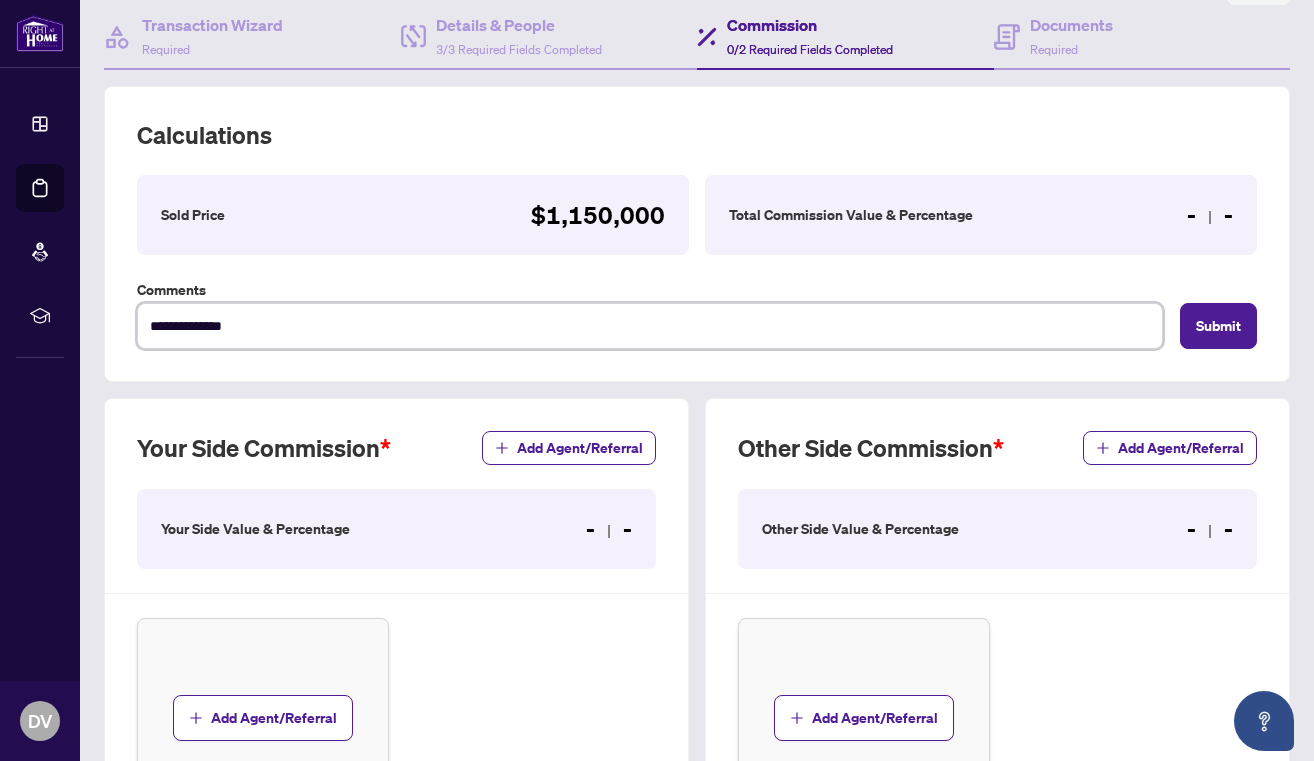 type on "**********" 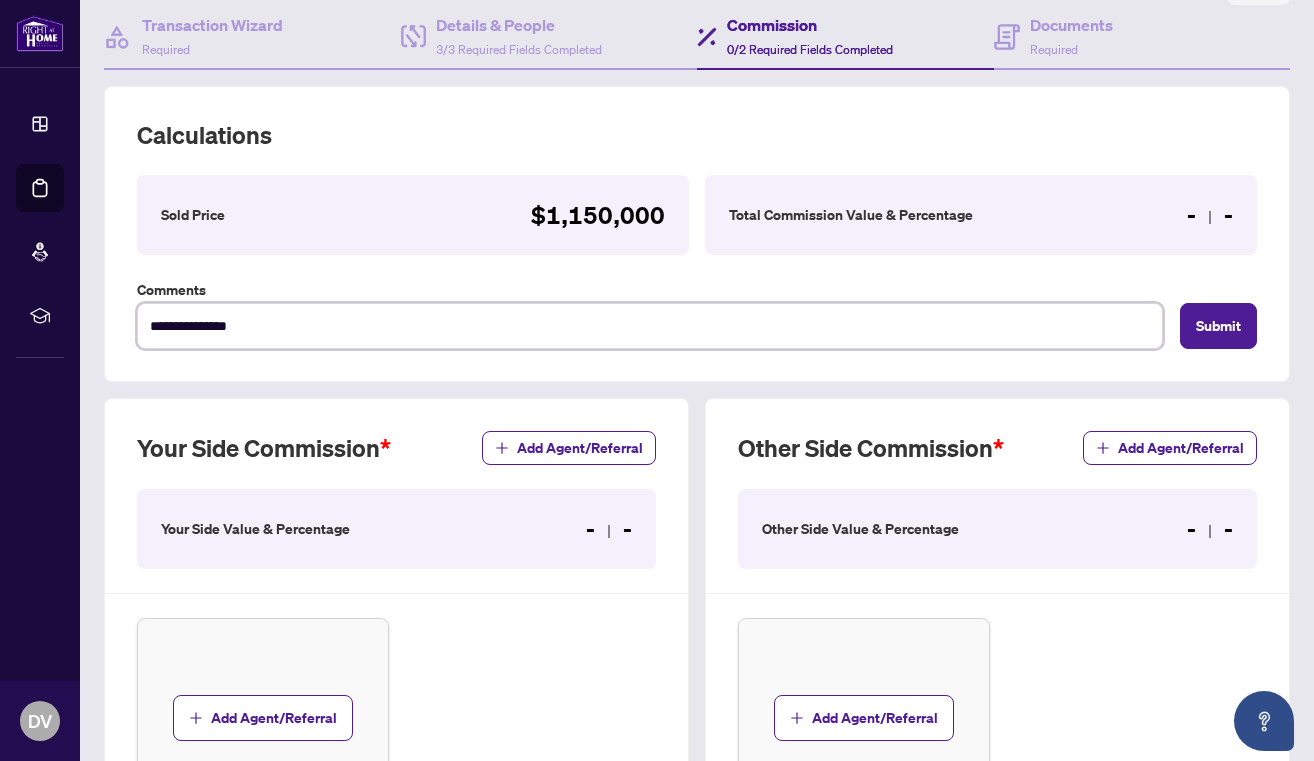 type on "**********" 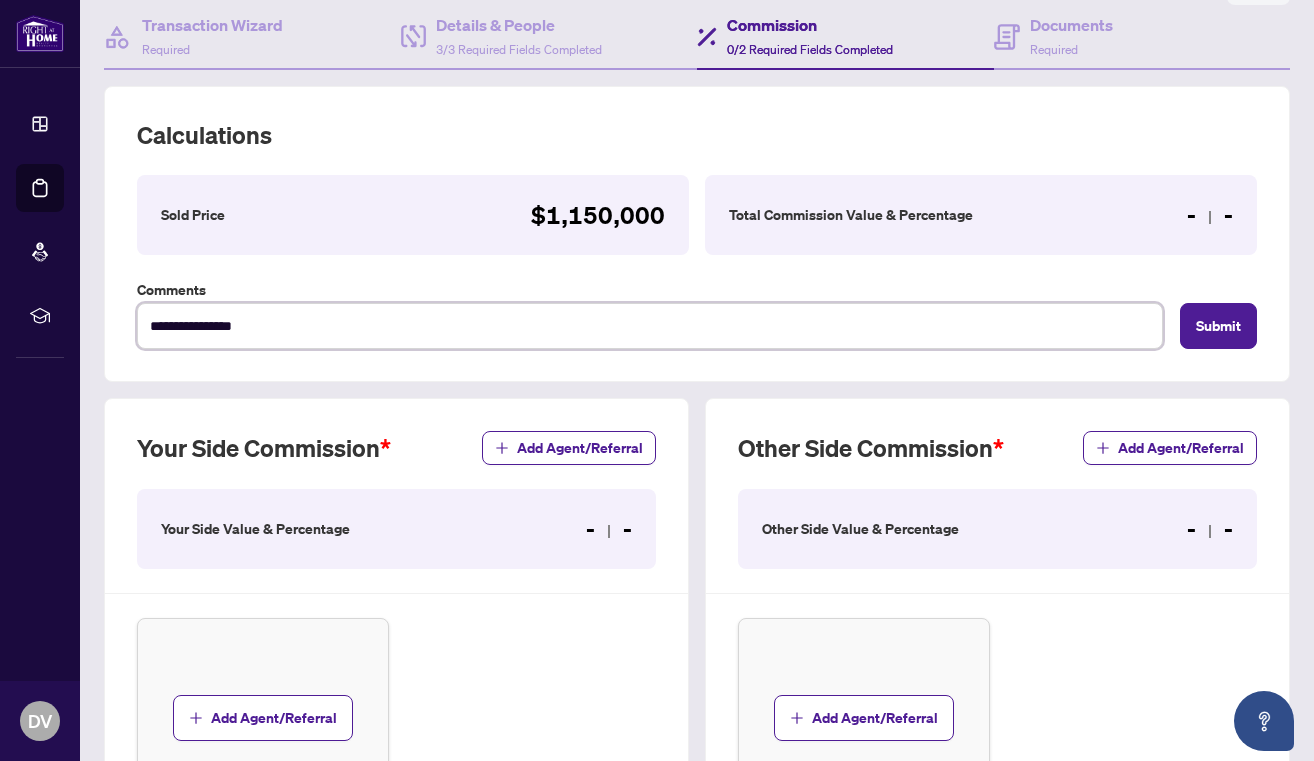 type on "**********" 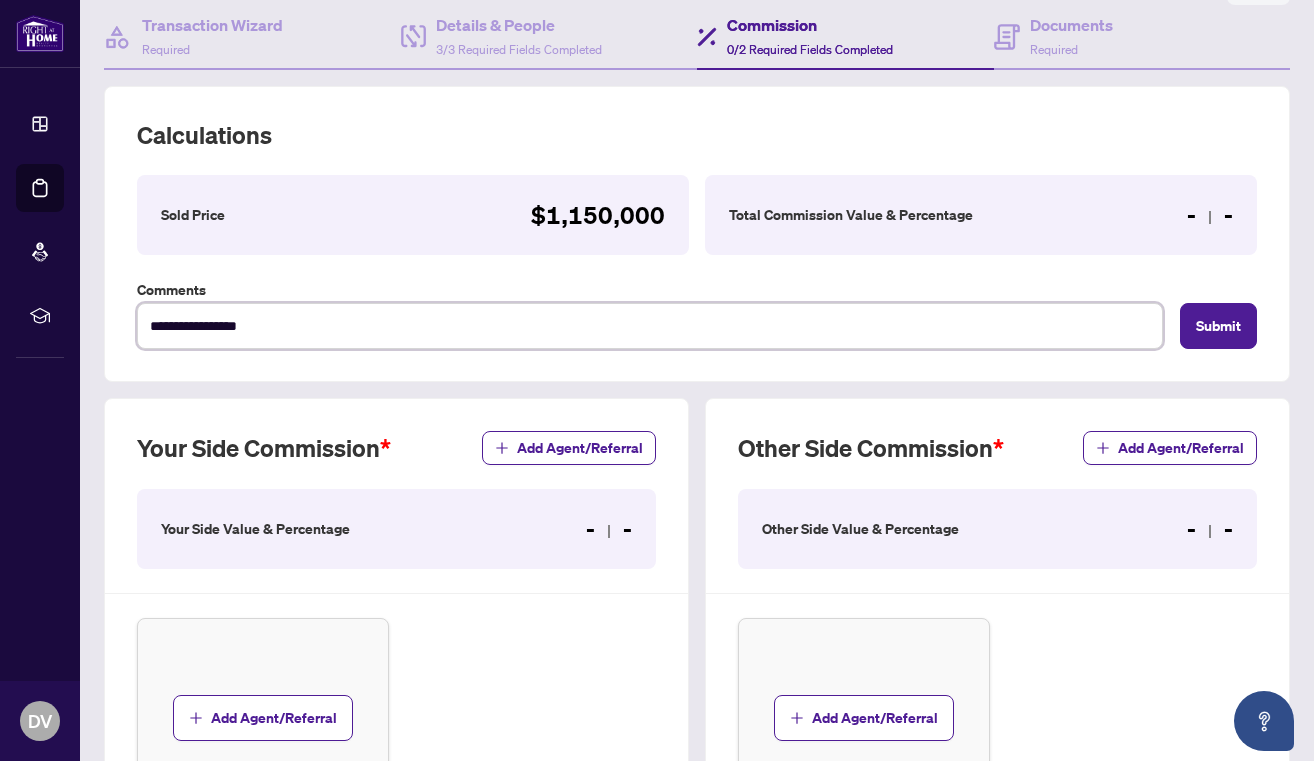 type on "**********" 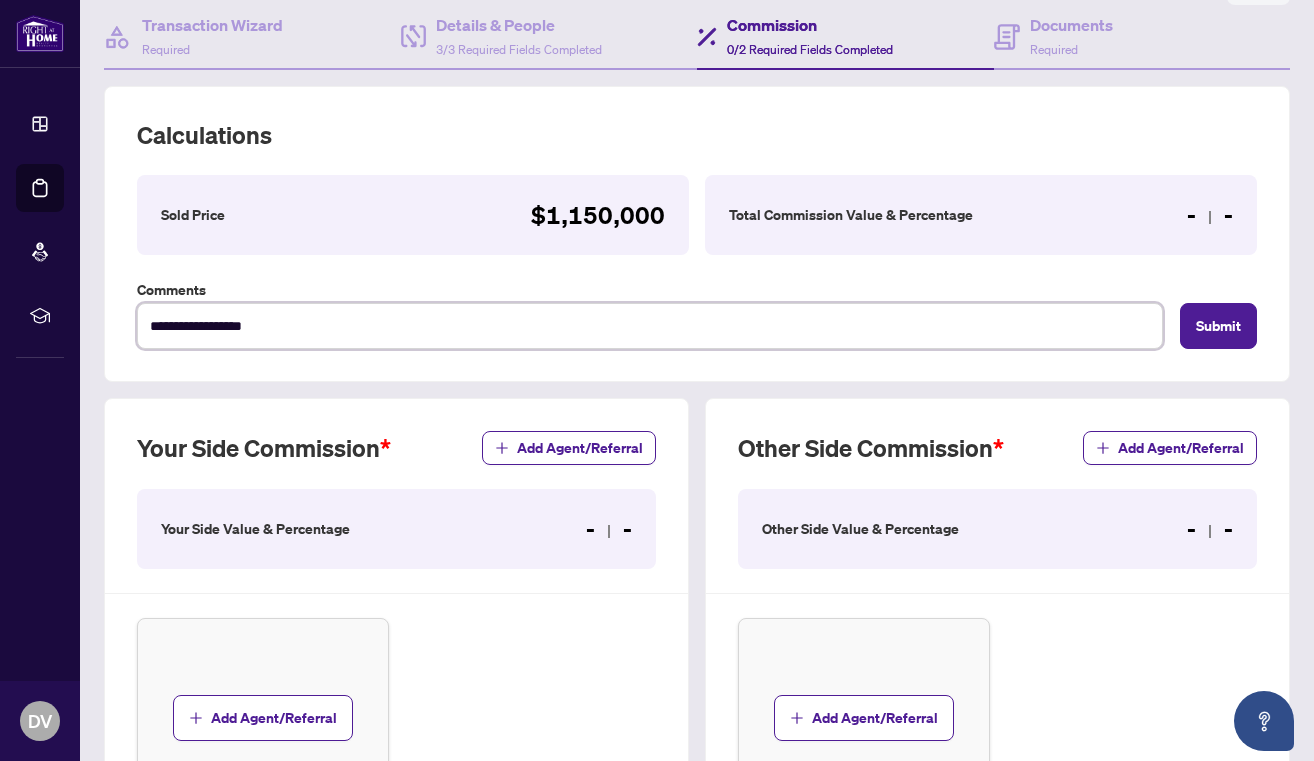 type on "**********" 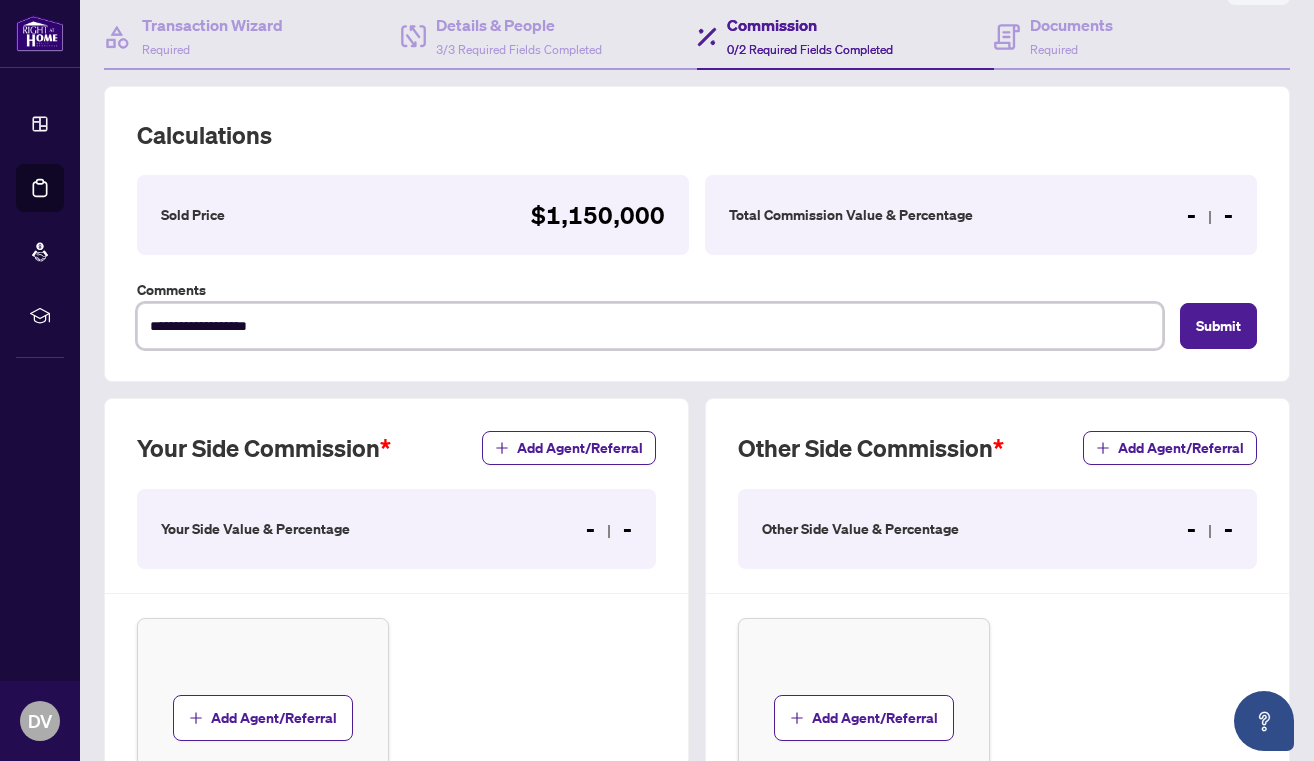 type on "**********" 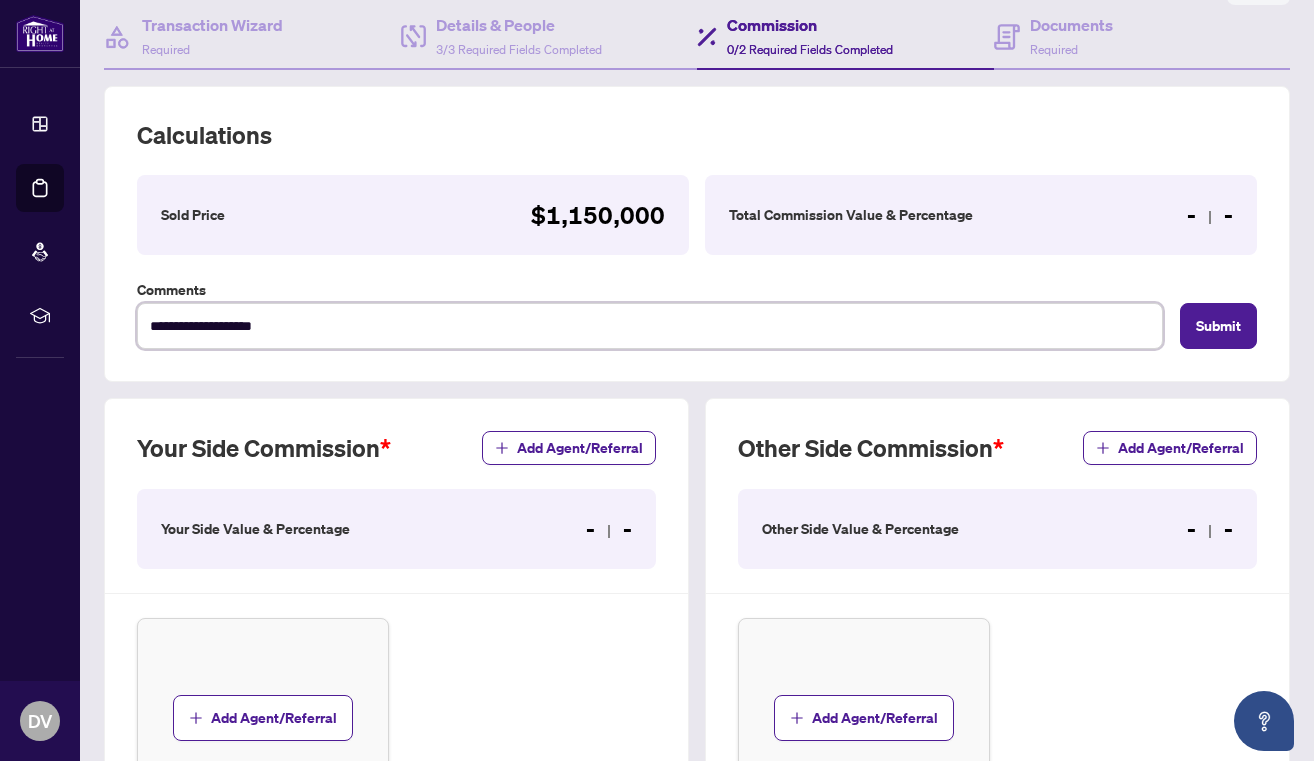 type on "**********" 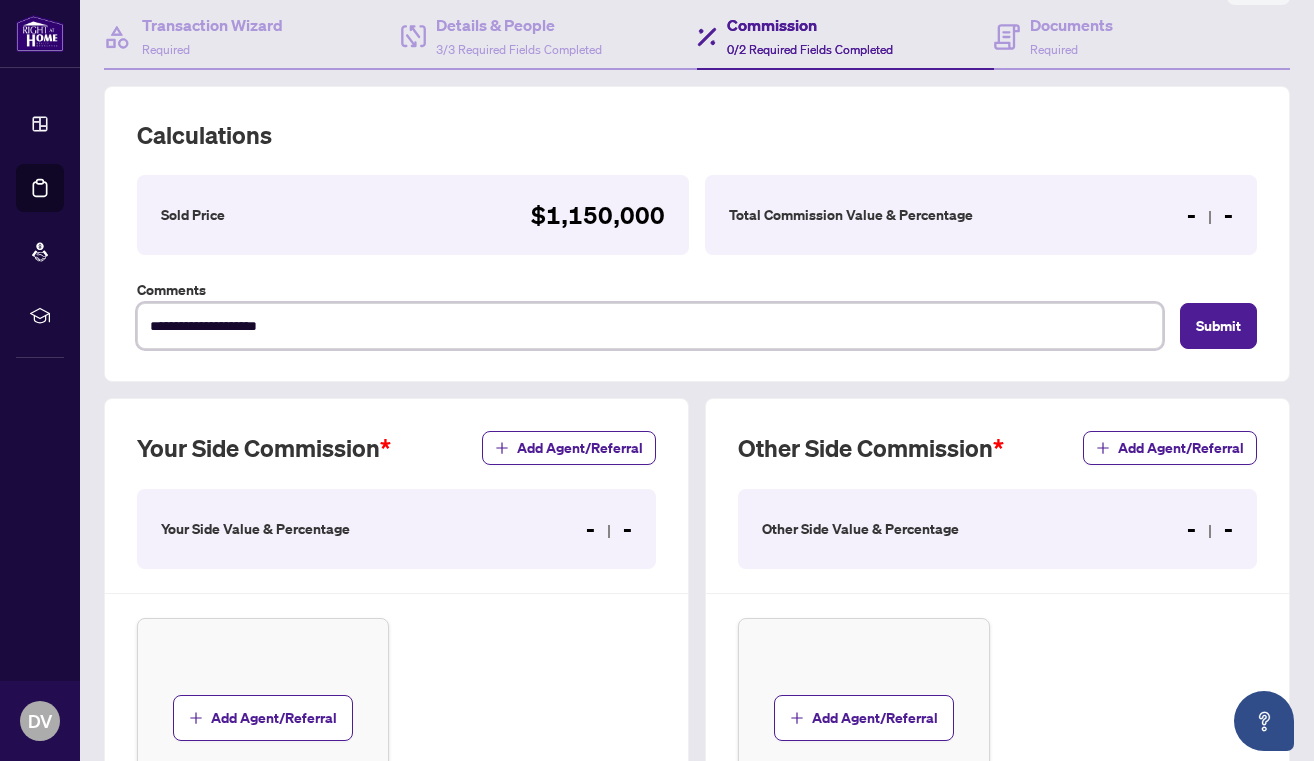 type on "**********" 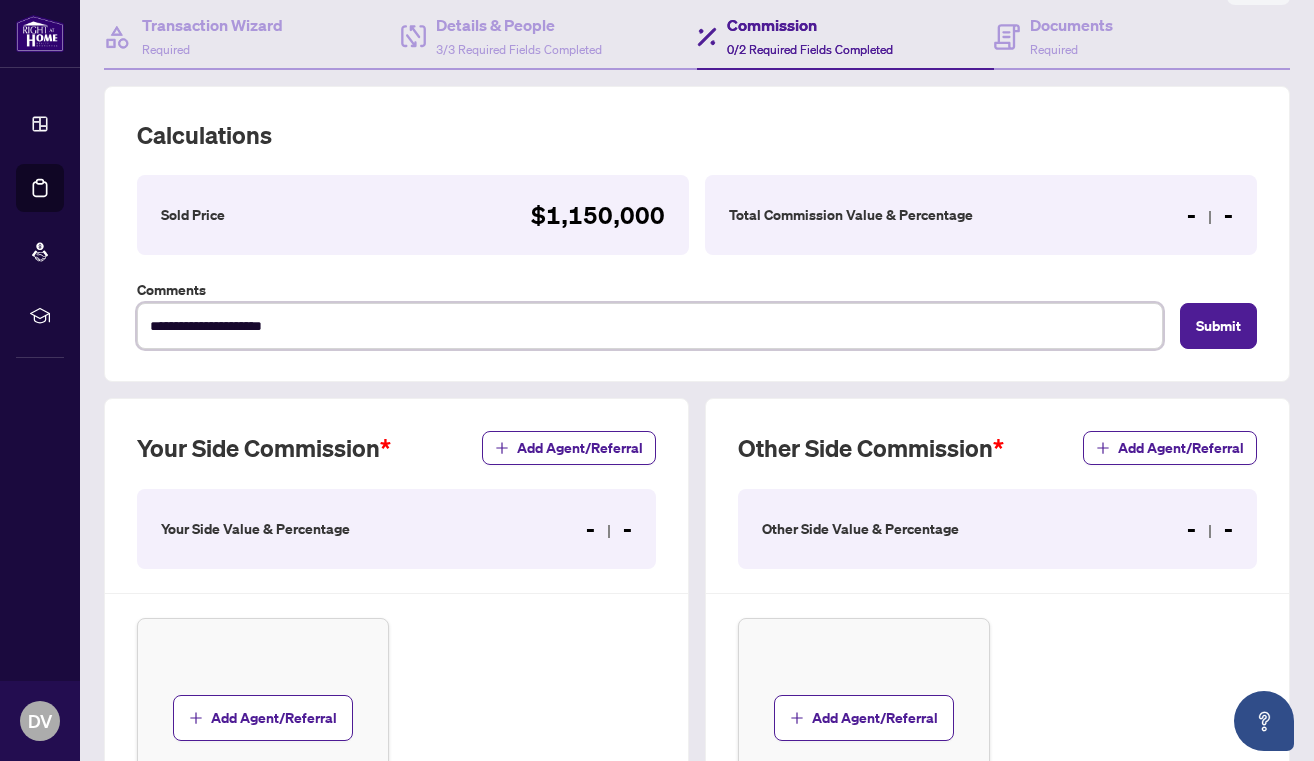 type on "**********" 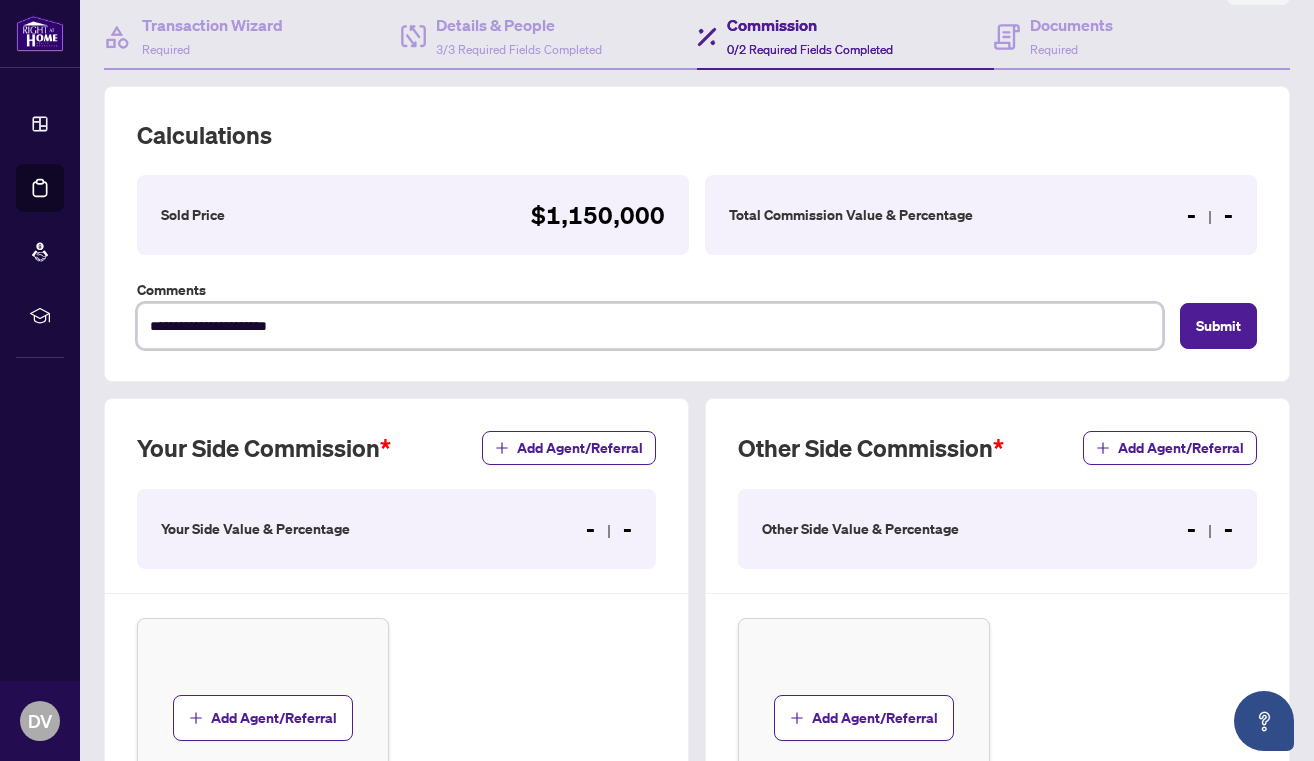 type on "**********" 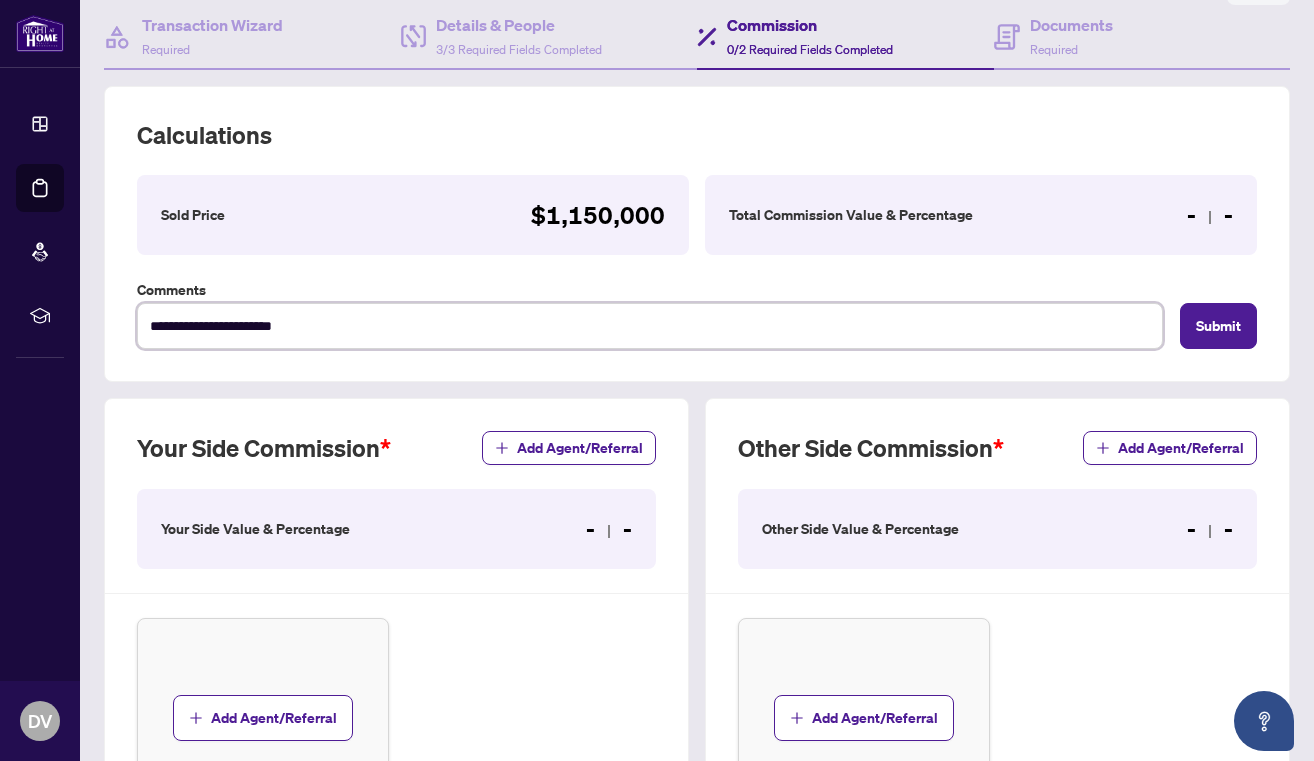 type on "**********" 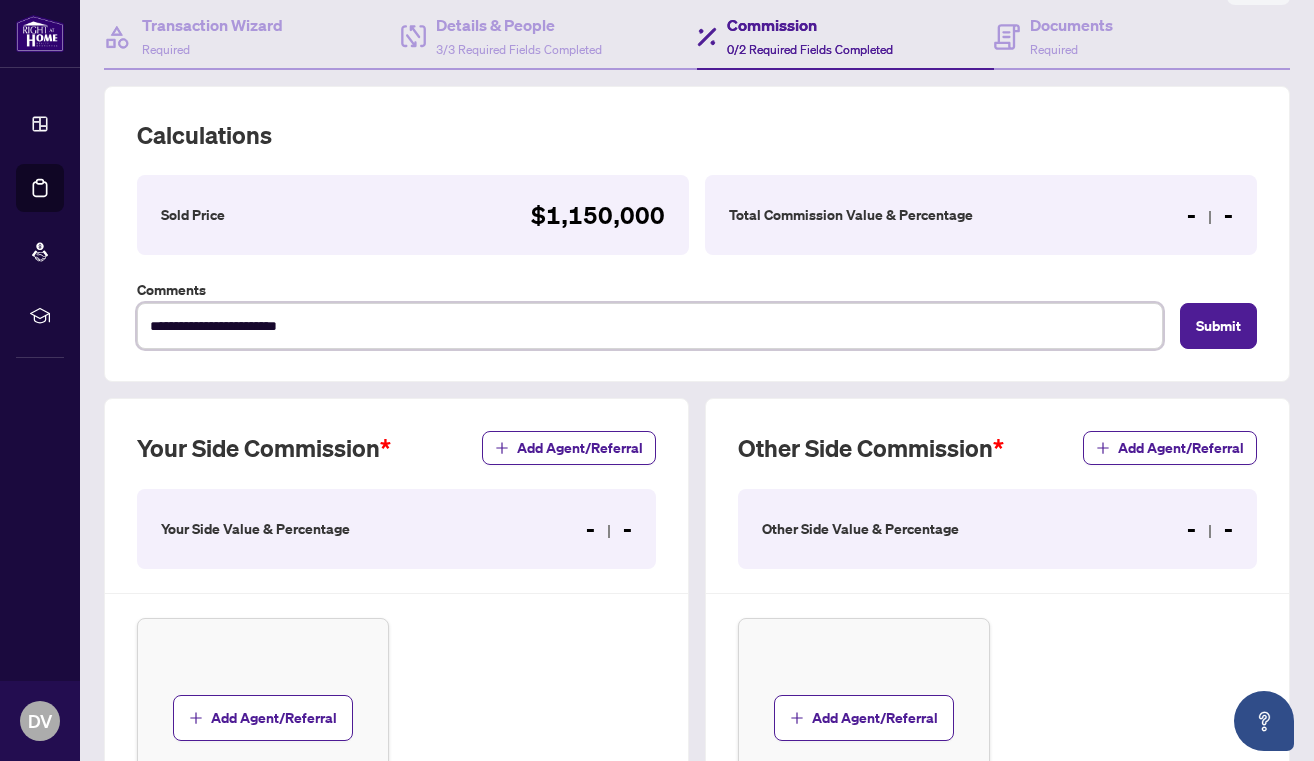 type on "**********" 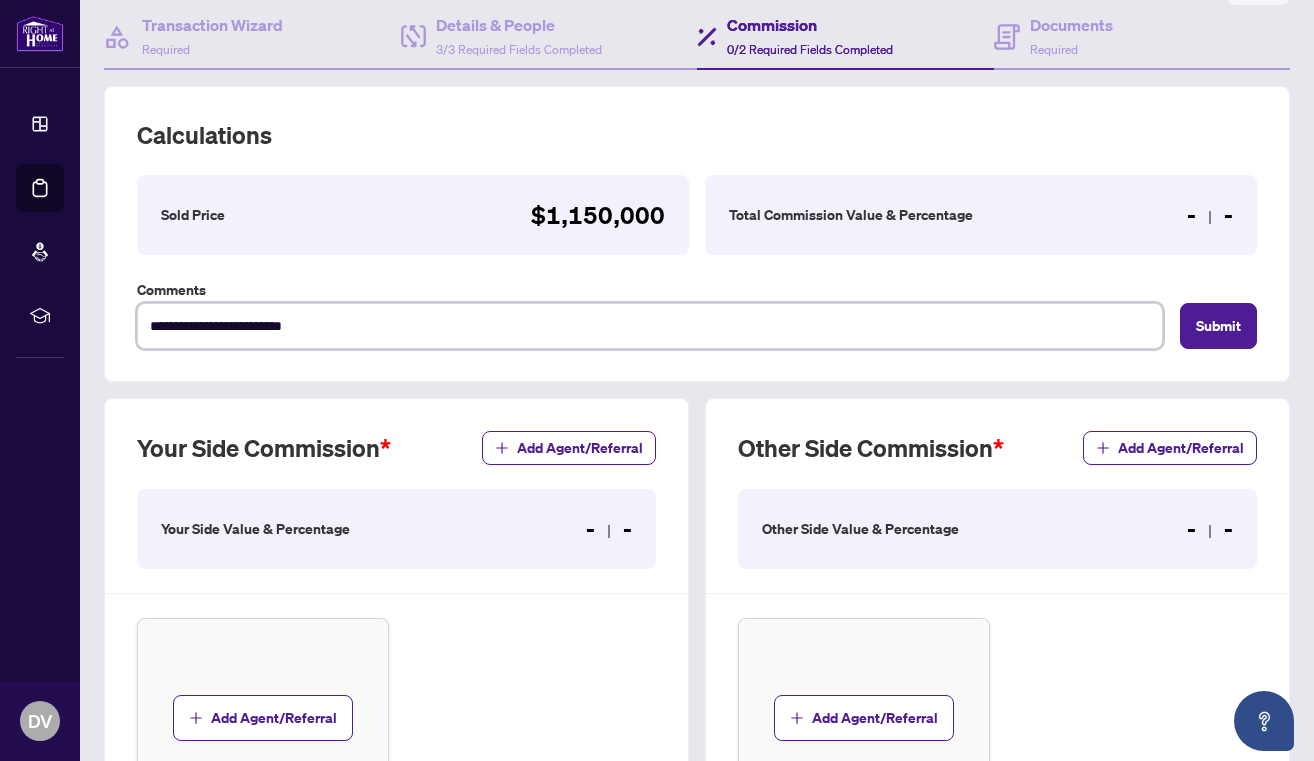 type on "**********" 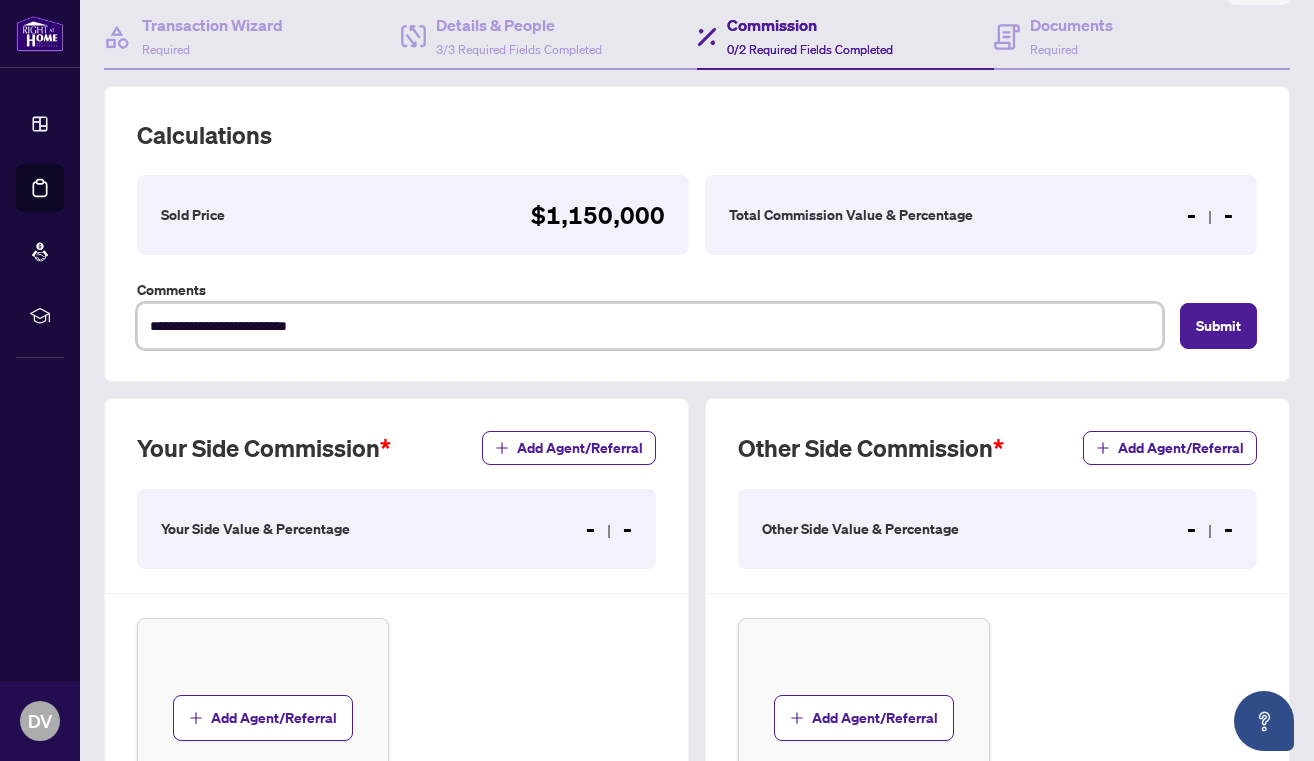 type on "**********" 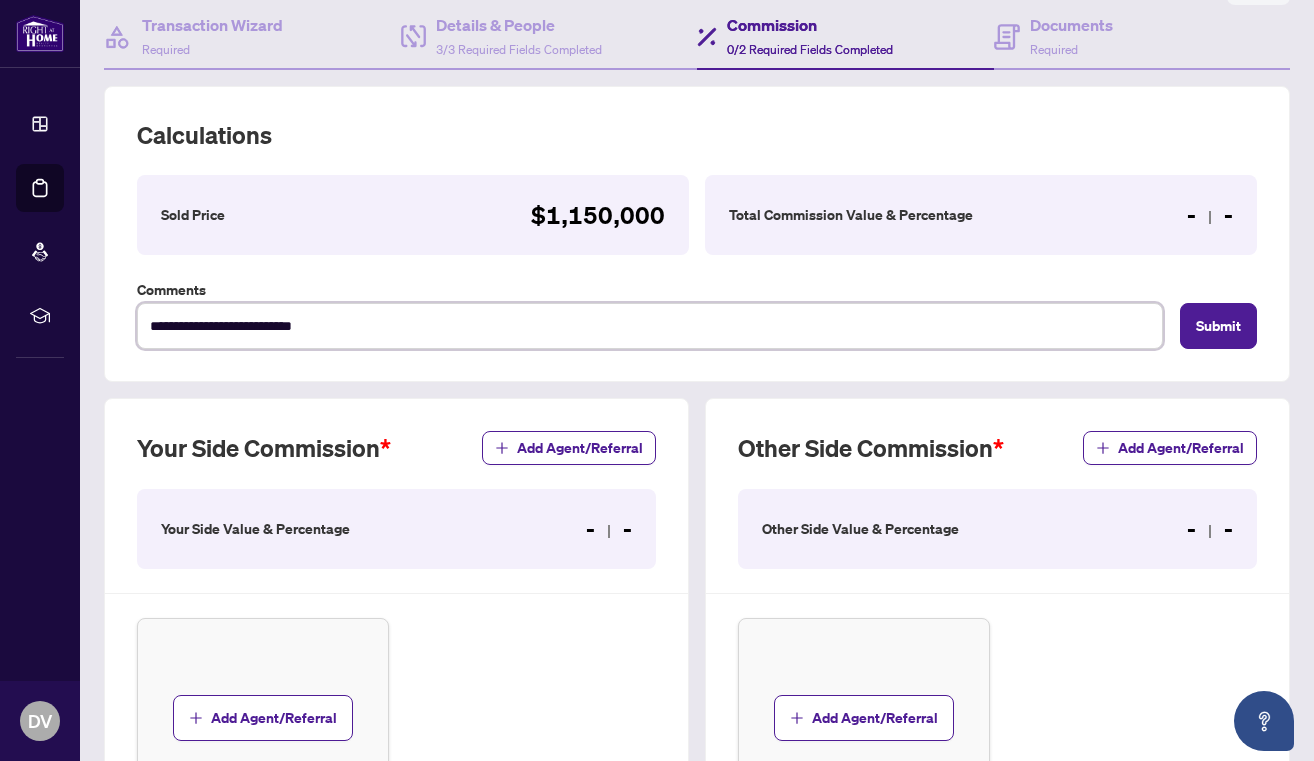 type on "**********" 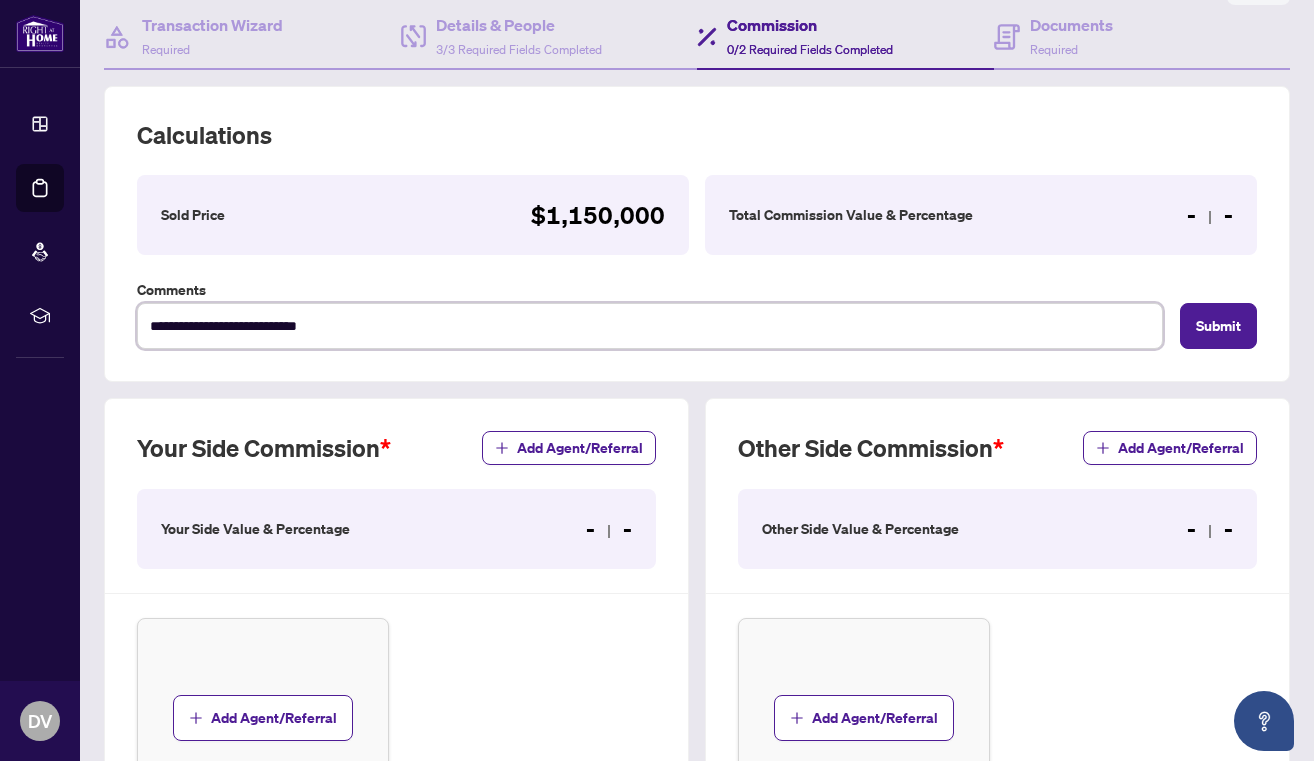 type on "**********" 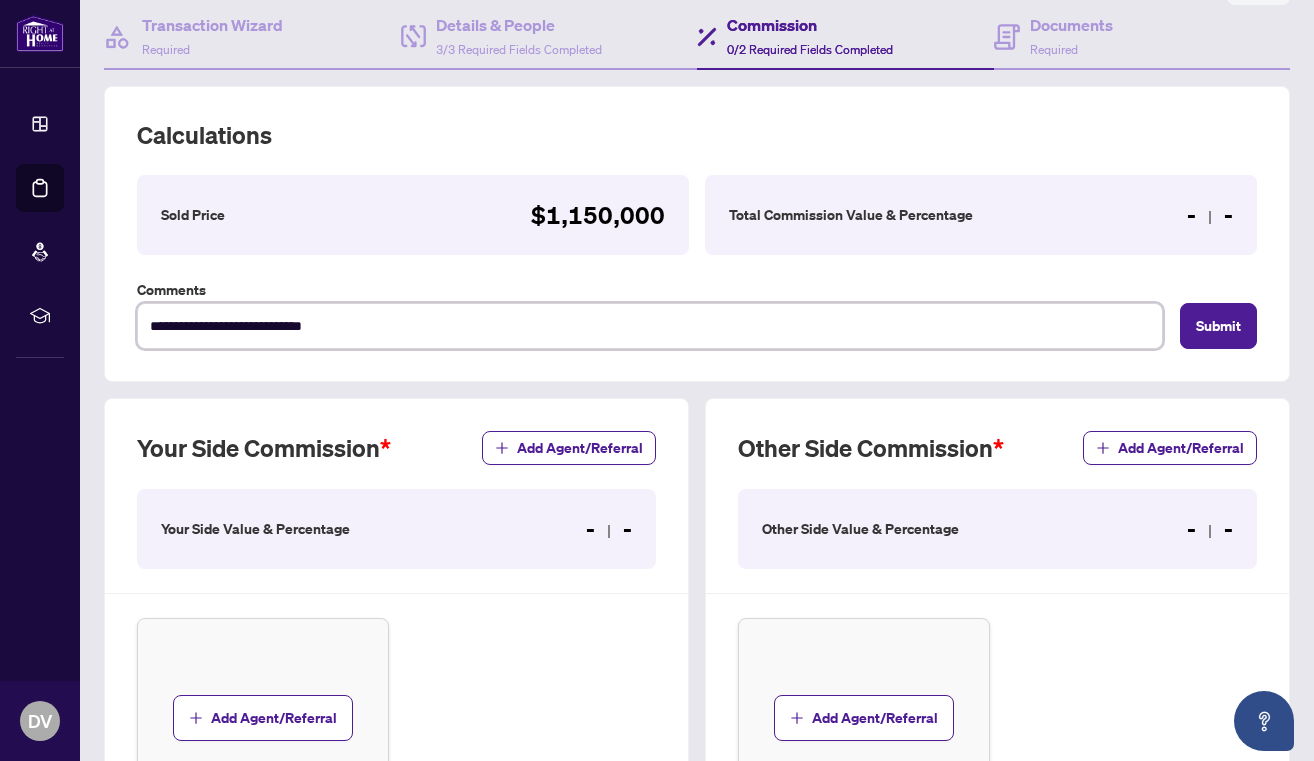 type on "**********" 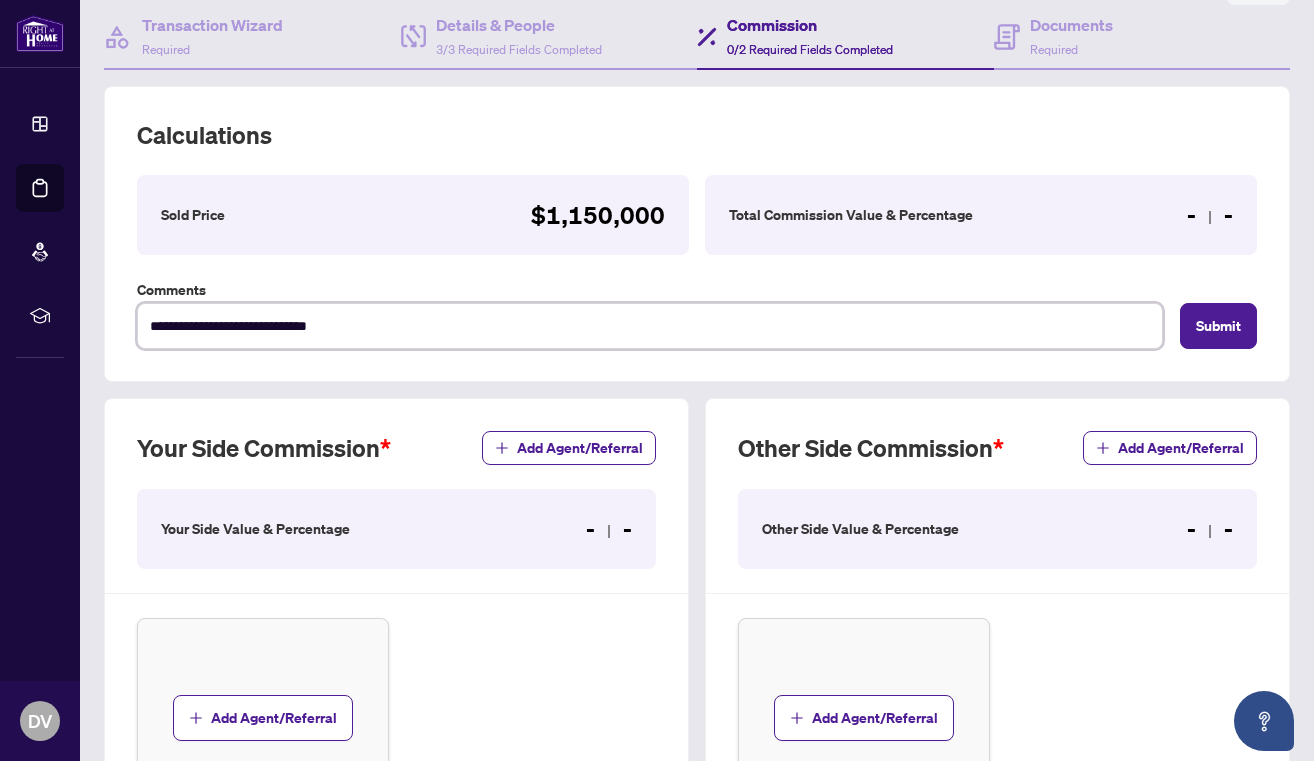type on "**********" 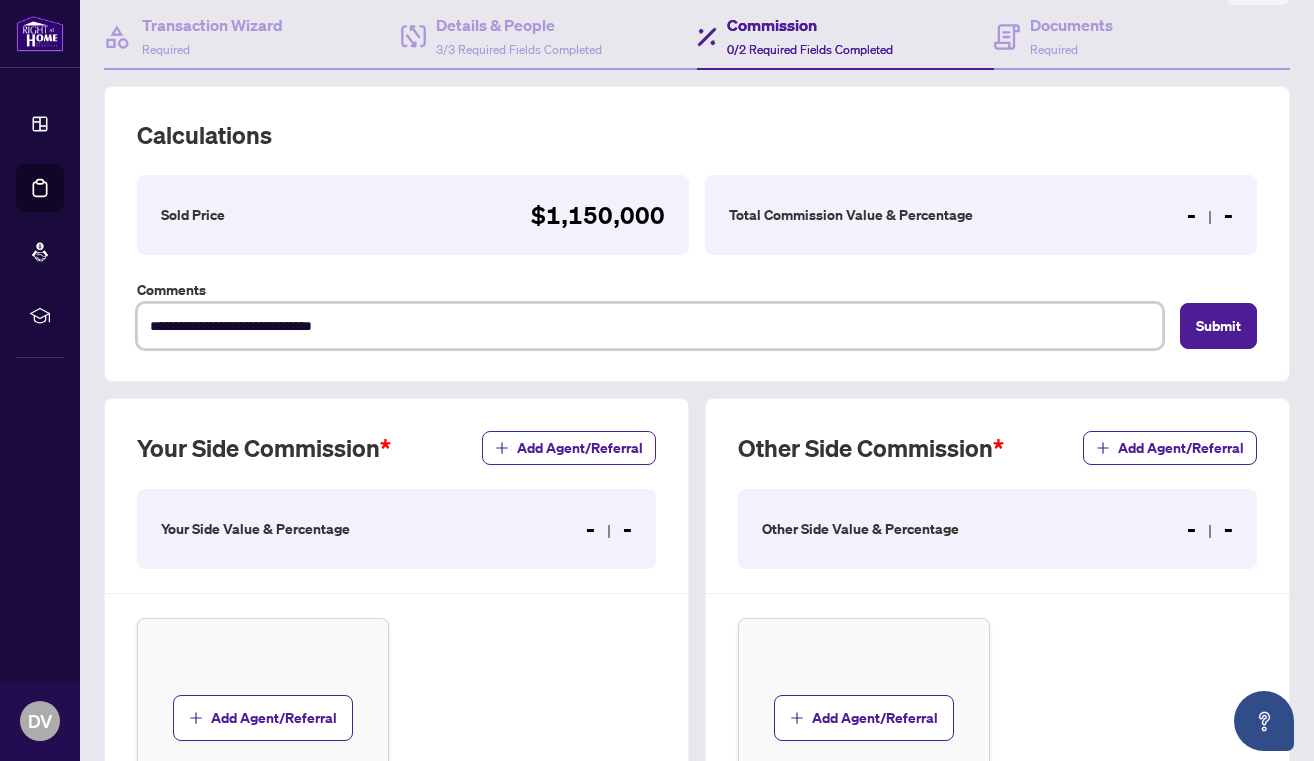 type on "**********" 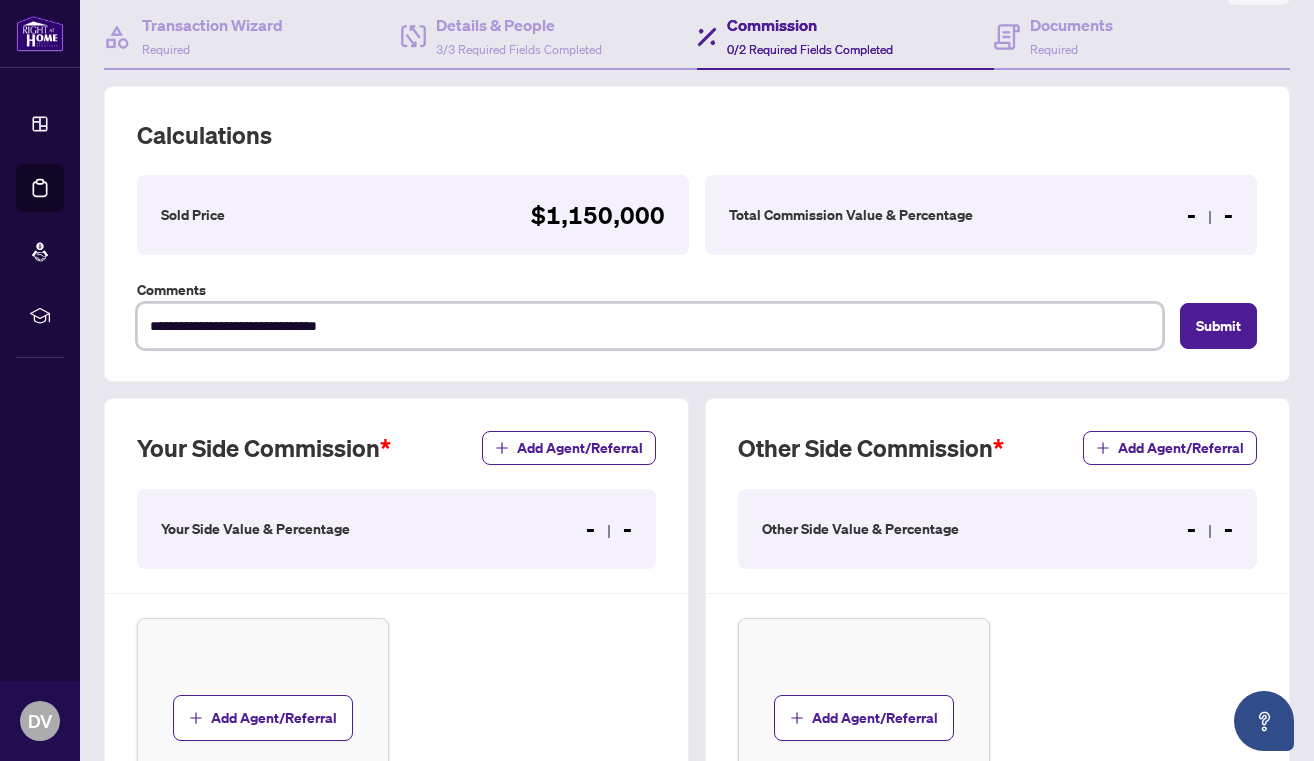type on "**********" 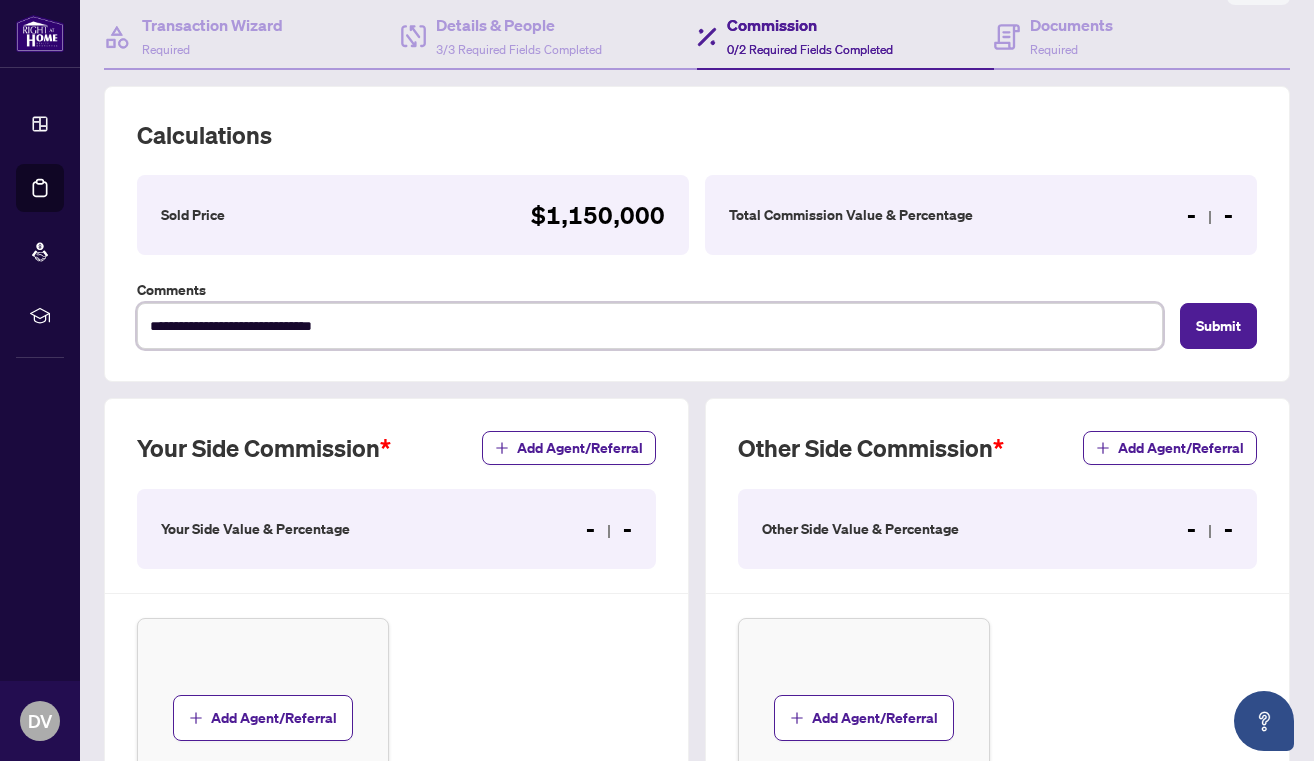 type on "**********" 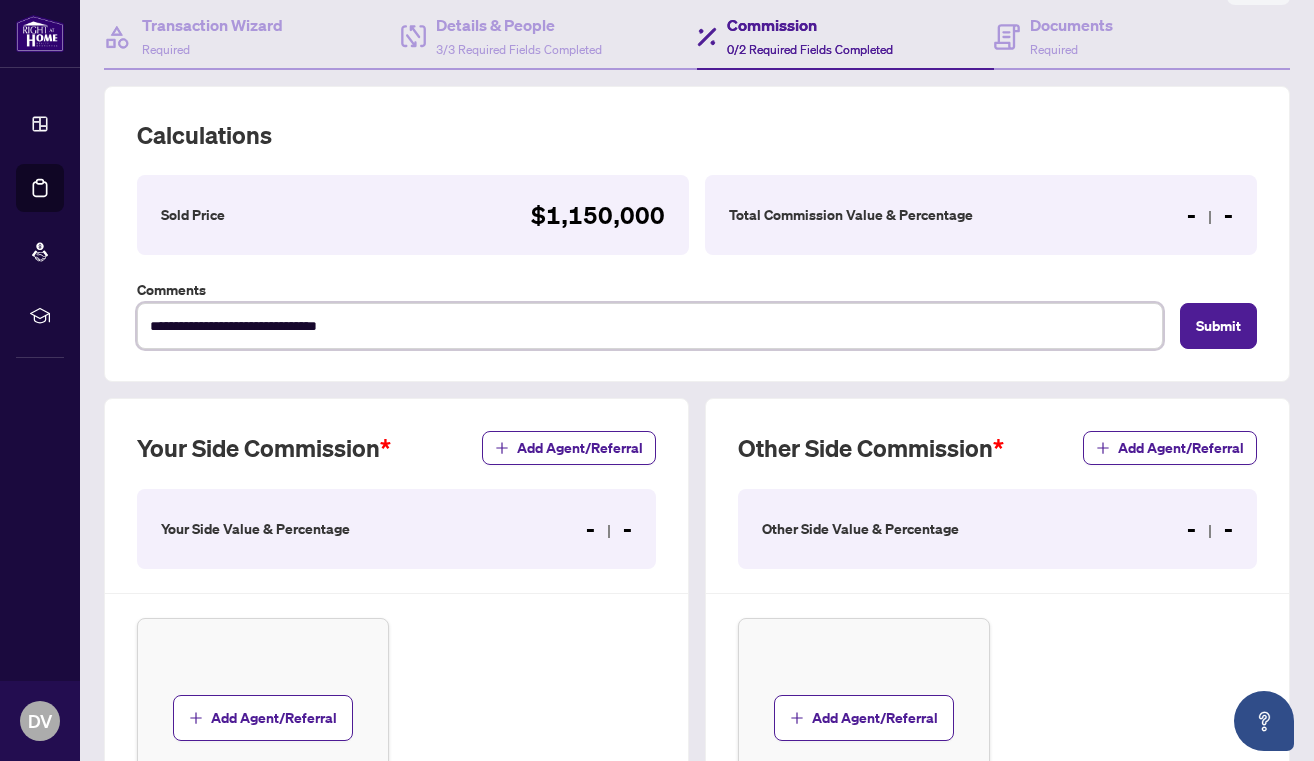 type on "**********" 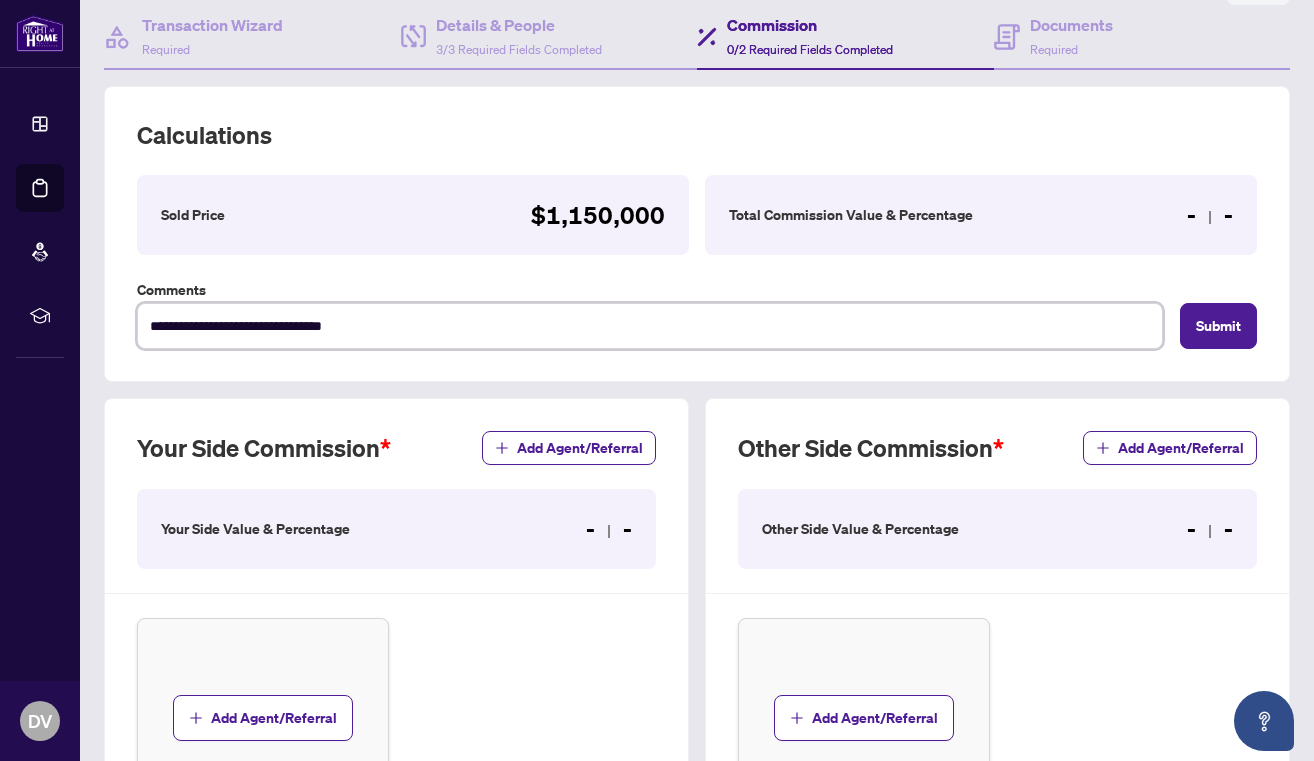 type on "**********" 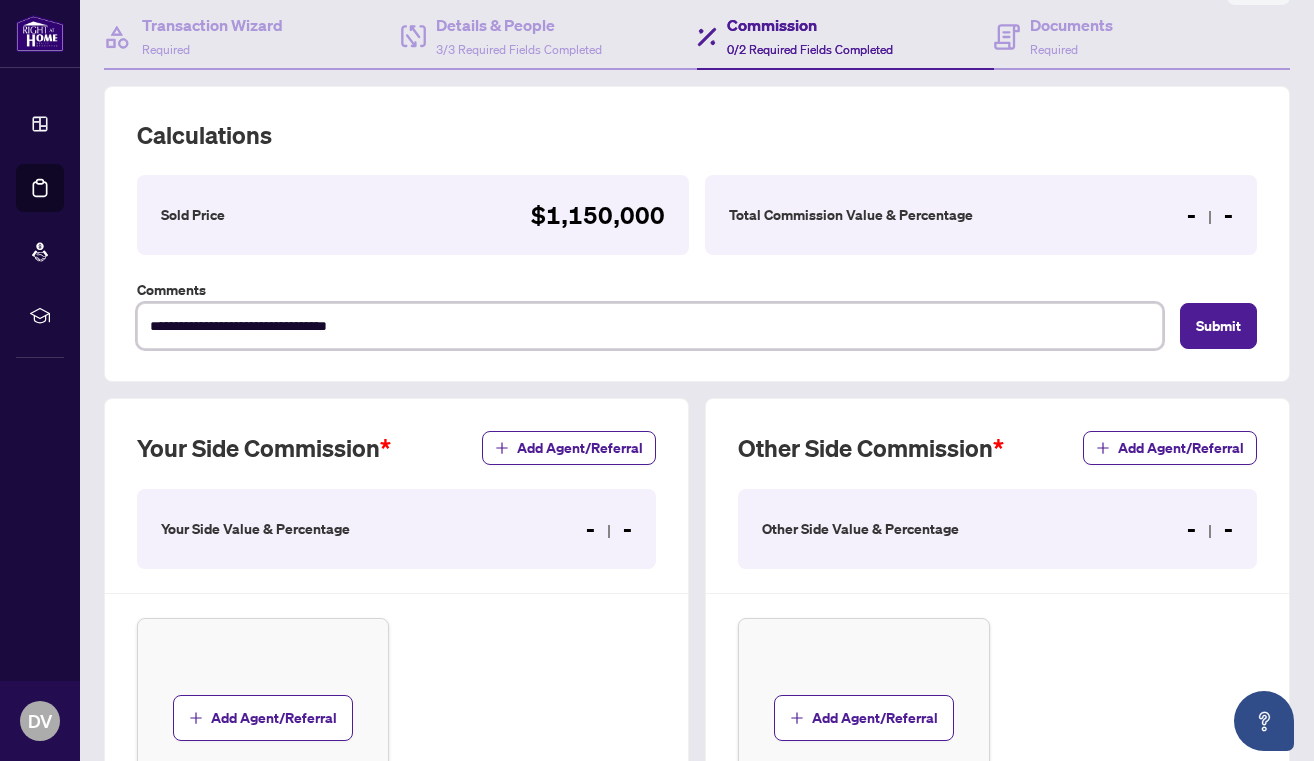 type on "**********" 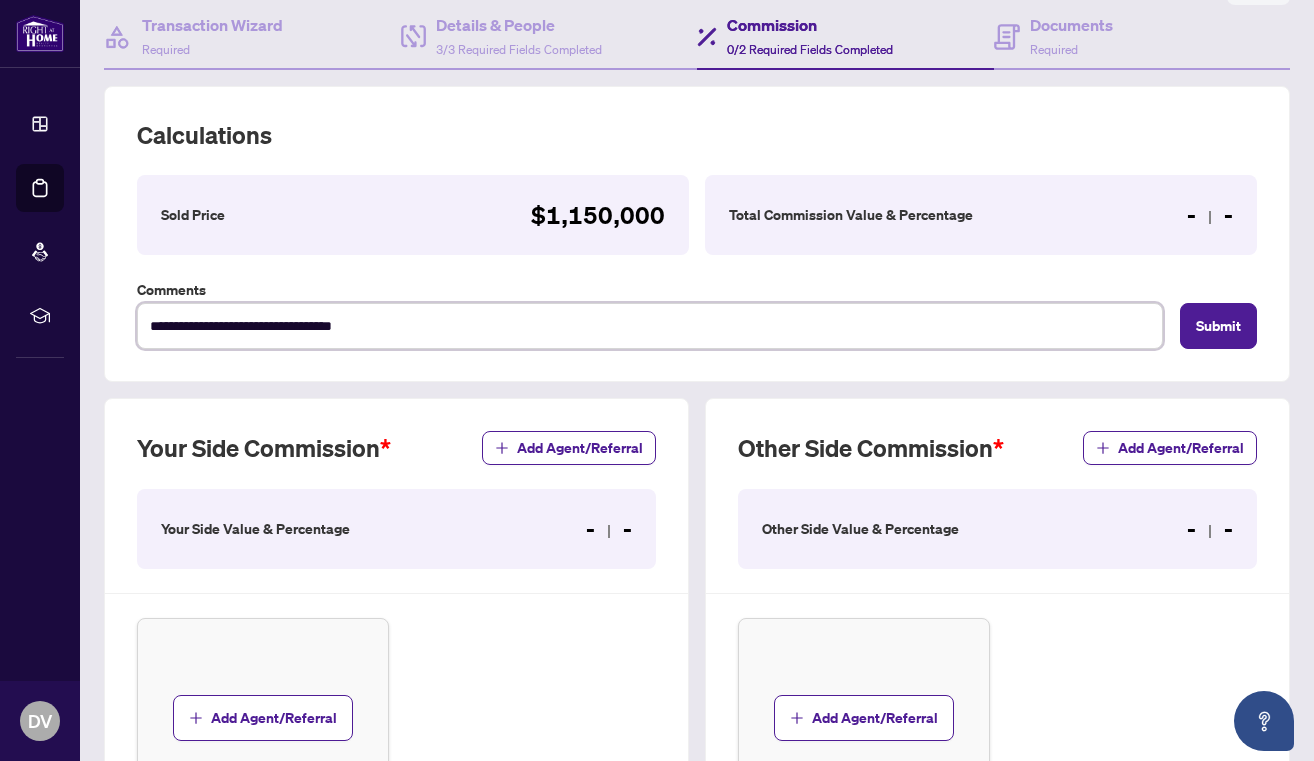 type on "**********" 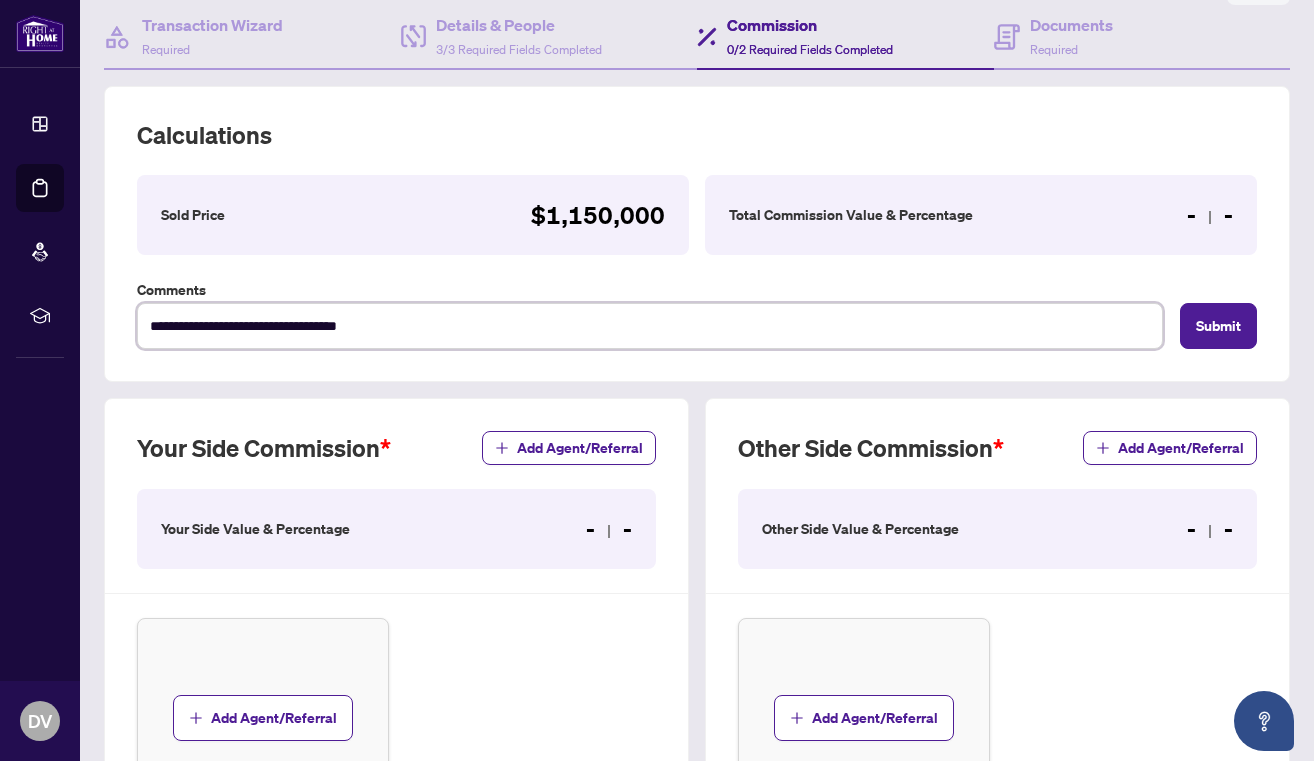 type on "**********" 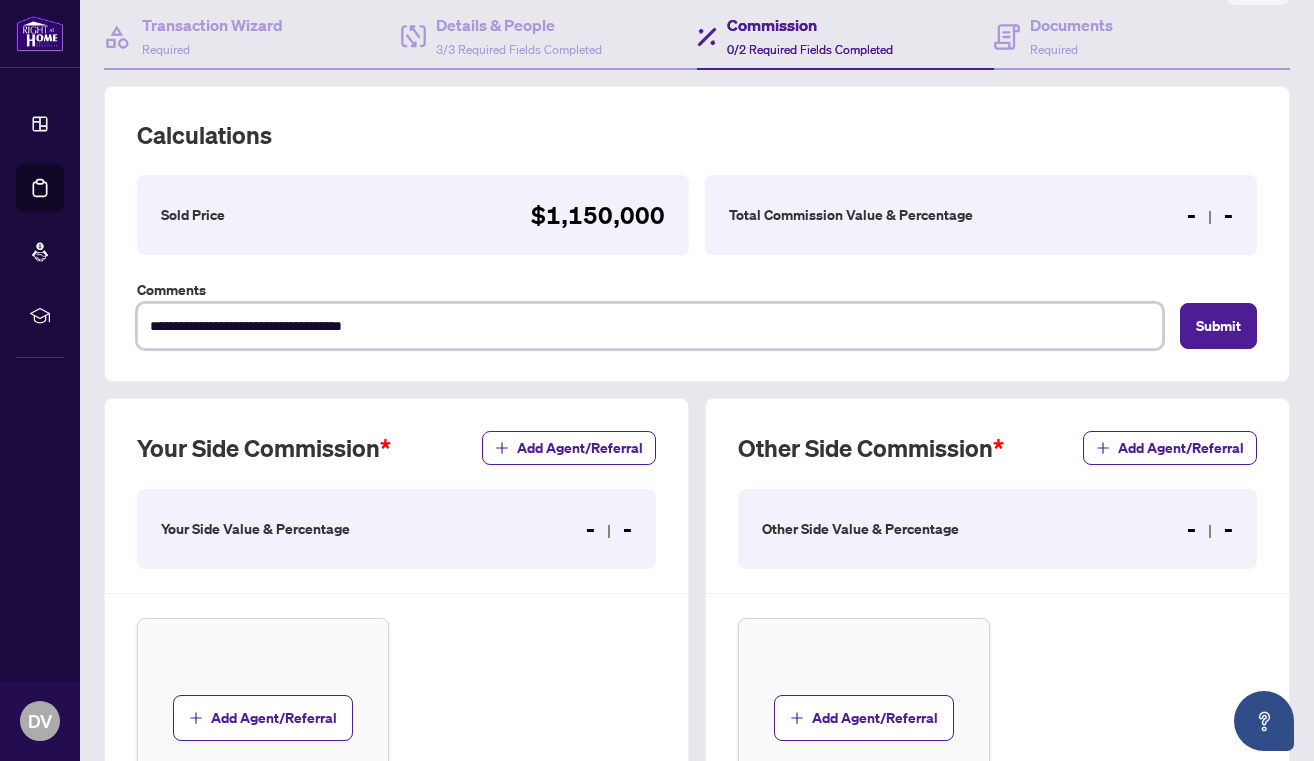 type on "**********" 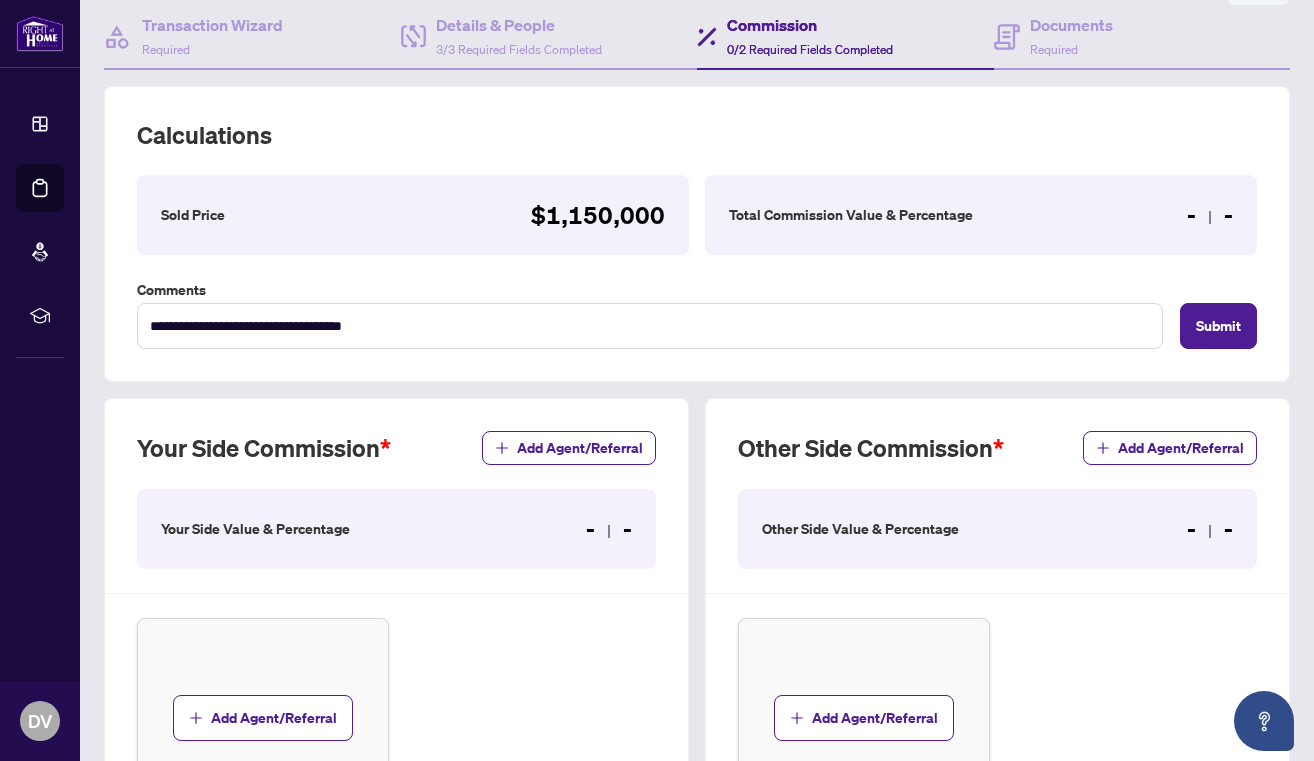 click on "Total Commission Value & Percentage" at bounding box center (851, 215) 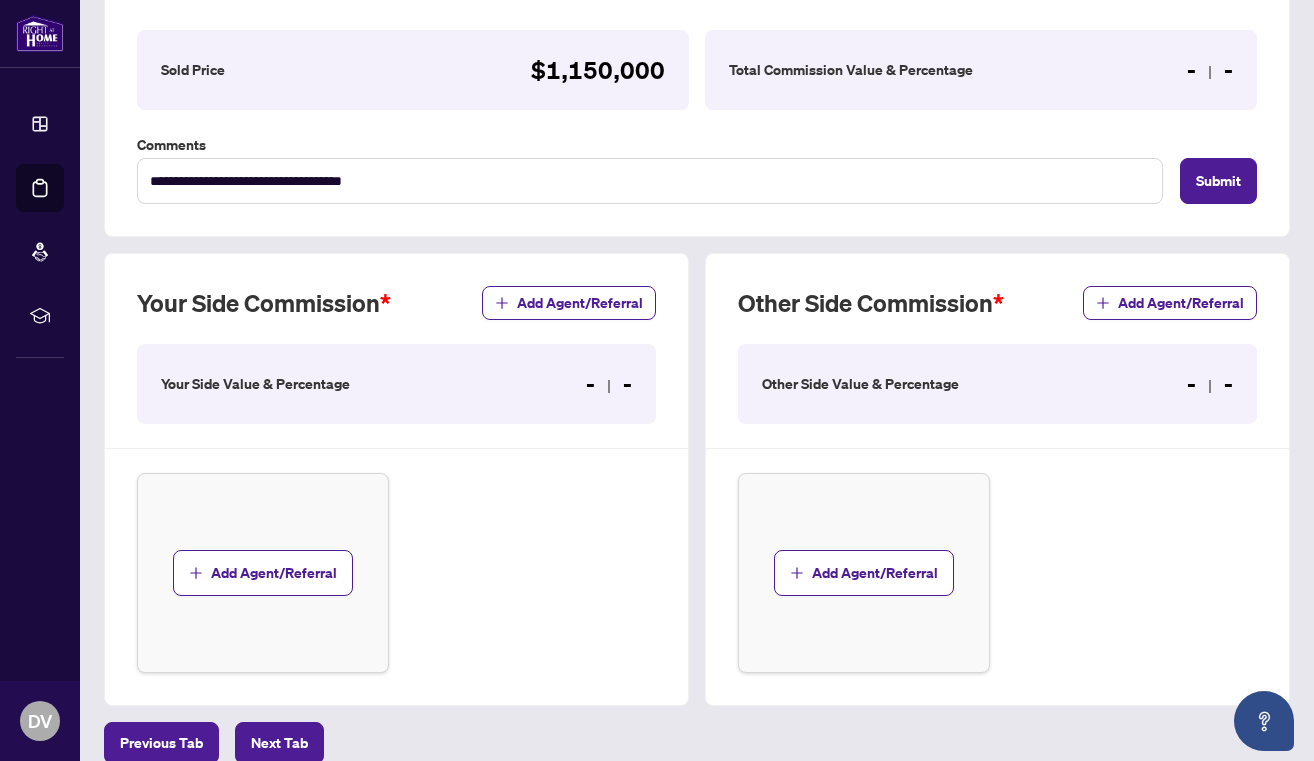 scroll, scrollTop: 335, scrollLeft: 0, axis: vertical 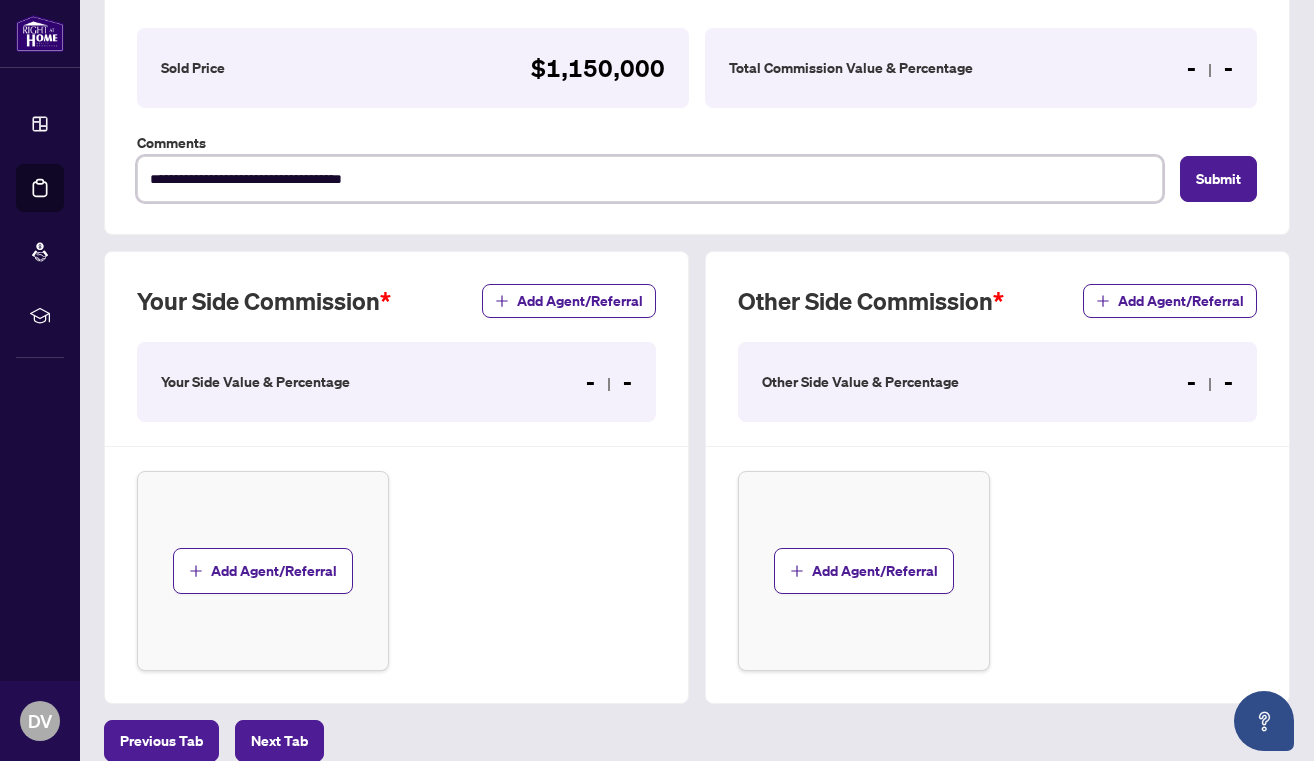 drag, startPoint x: 436, startPoint y: 189, endPoint x: 134, endPoint y: 162, distance: 303.20456 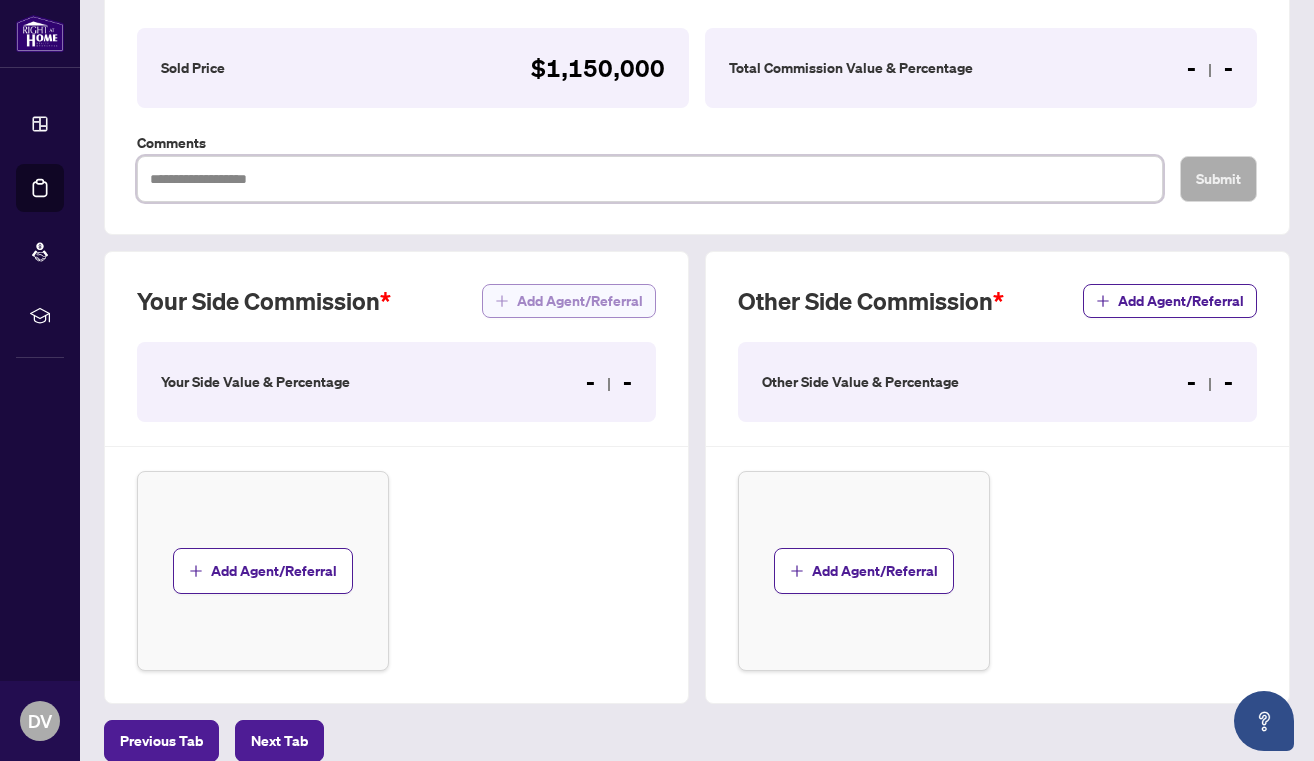 type 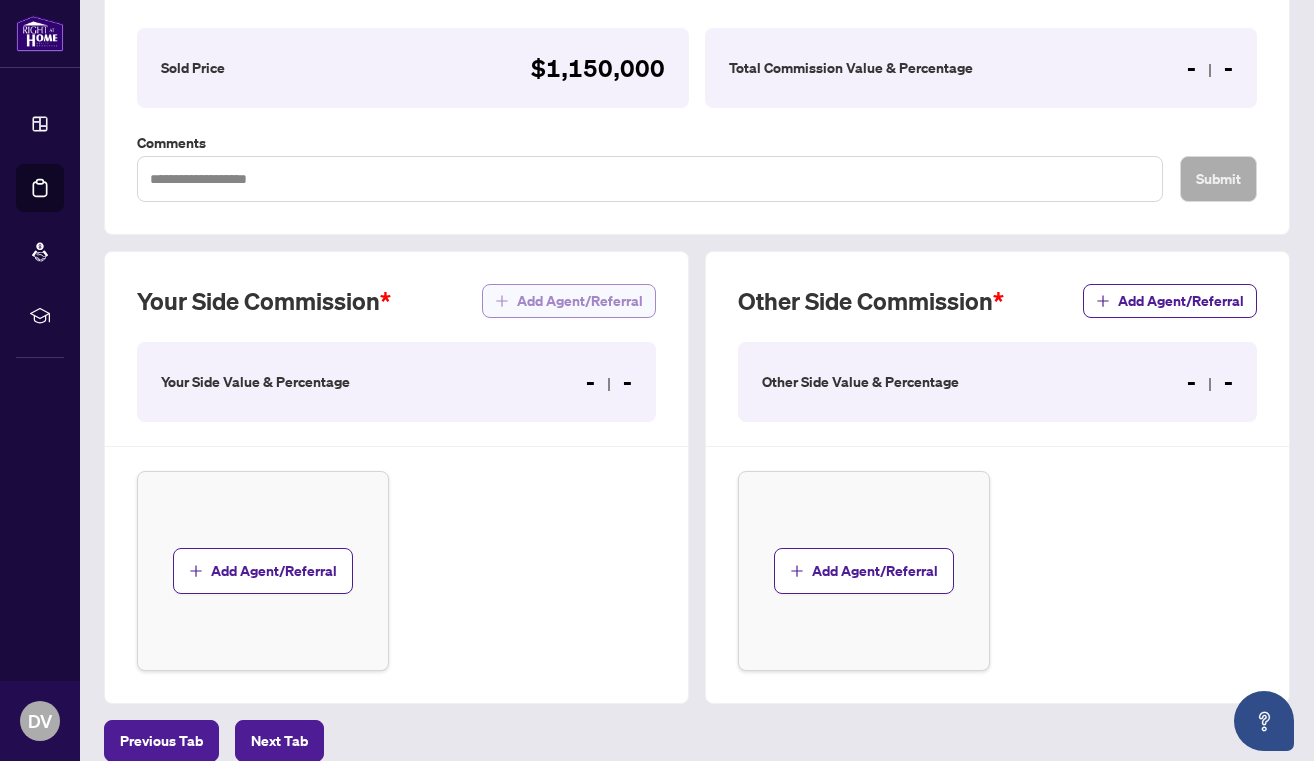 click on "Add Agent/Referral" at bounding box center [580, 301] 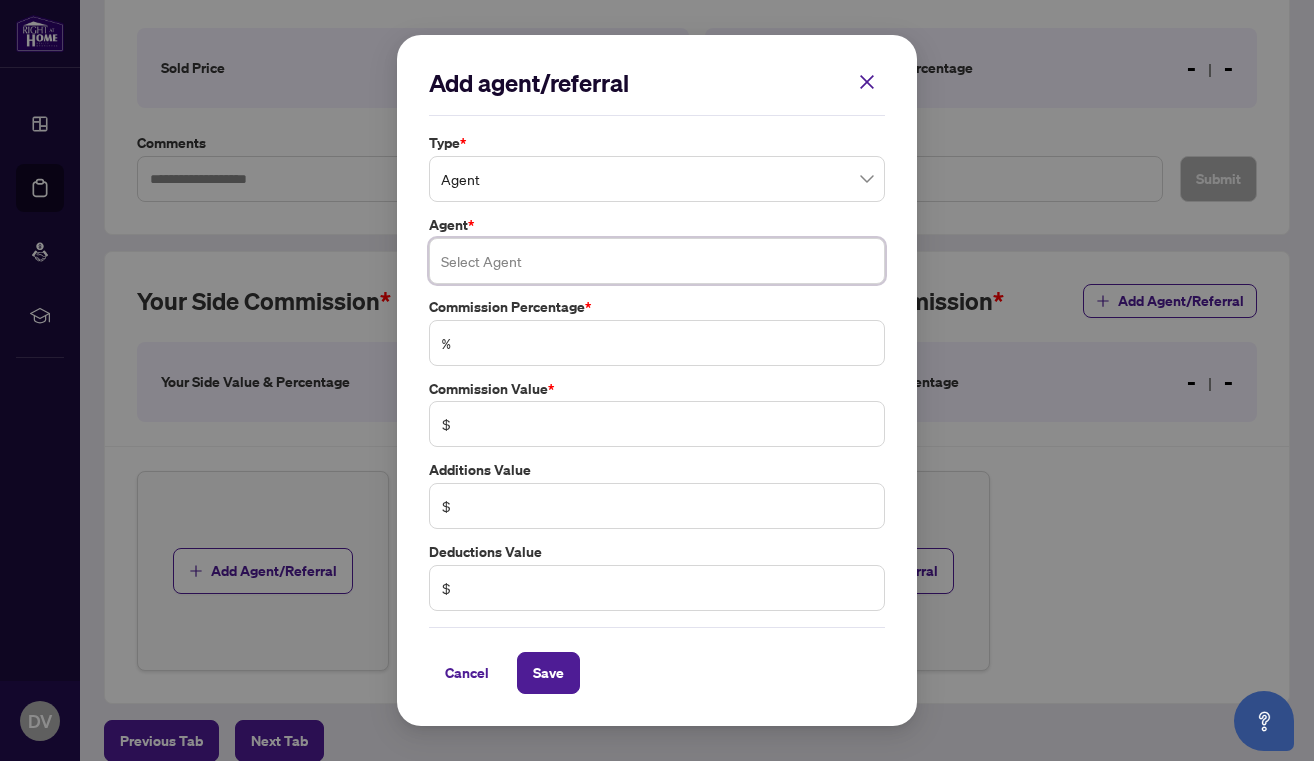 click at bounding box center [657, 261] 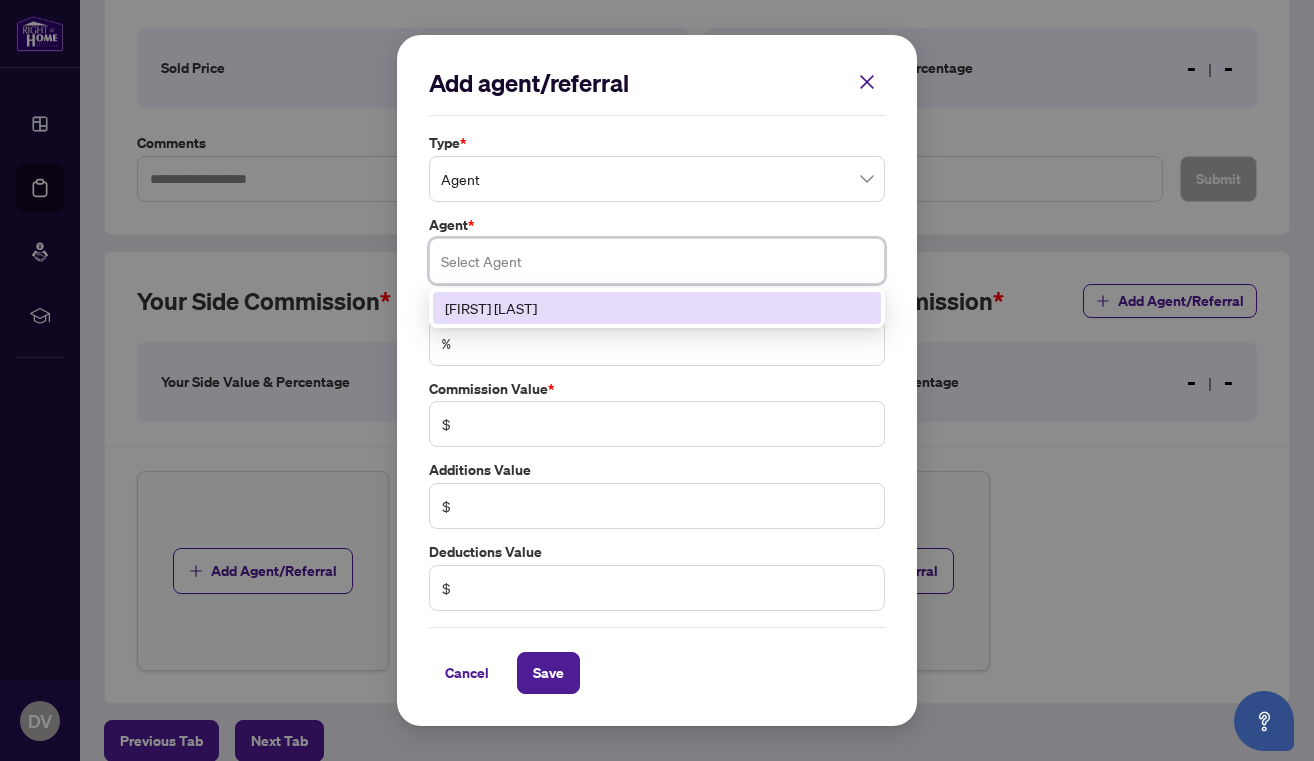 click on "[FIRST] [LAST]" at bounding box center (657, 308) 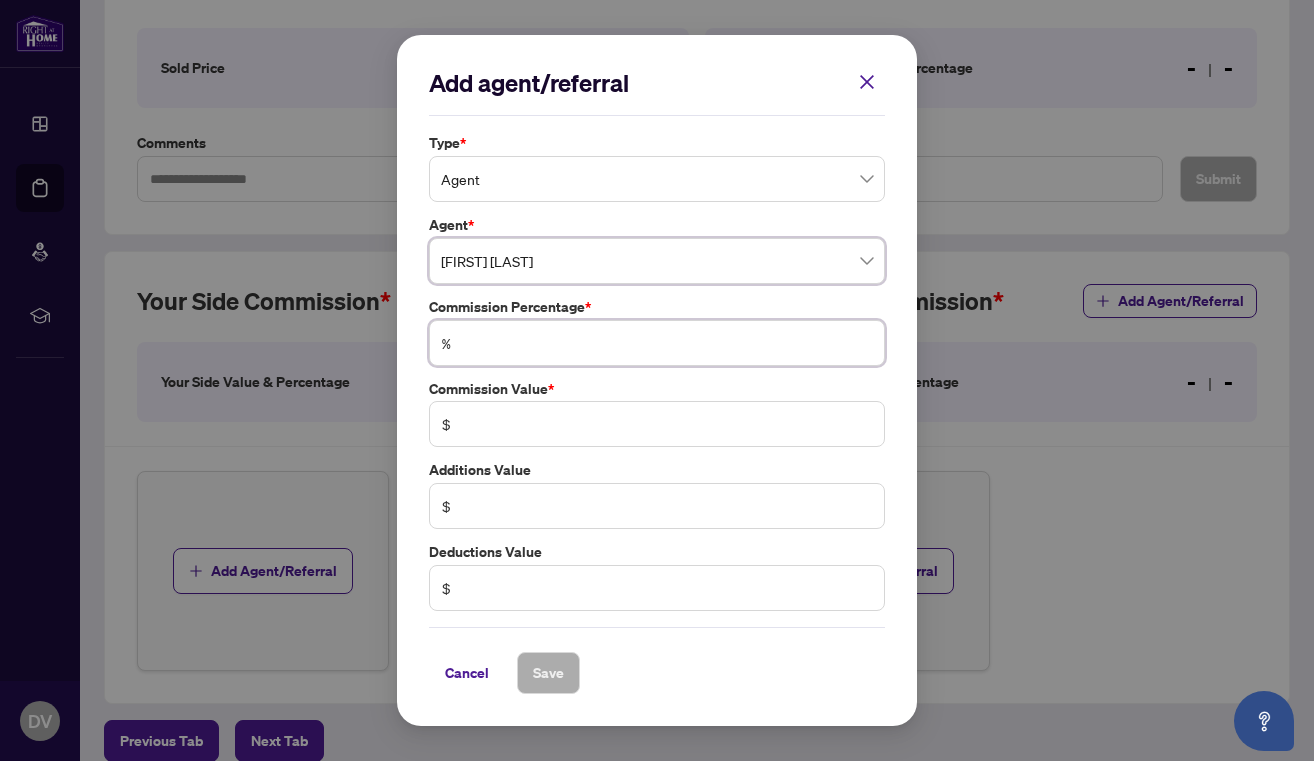 click at bounding box center (667, 343) 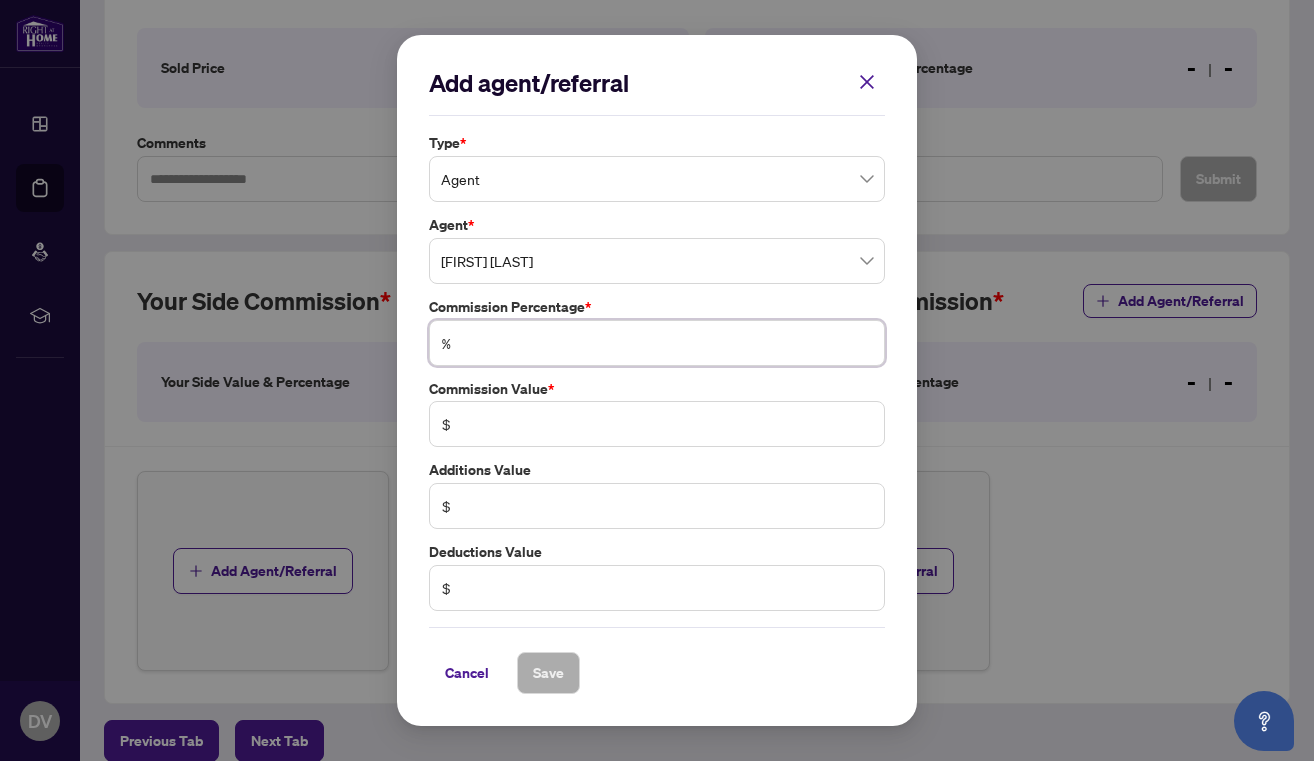 type on "*" 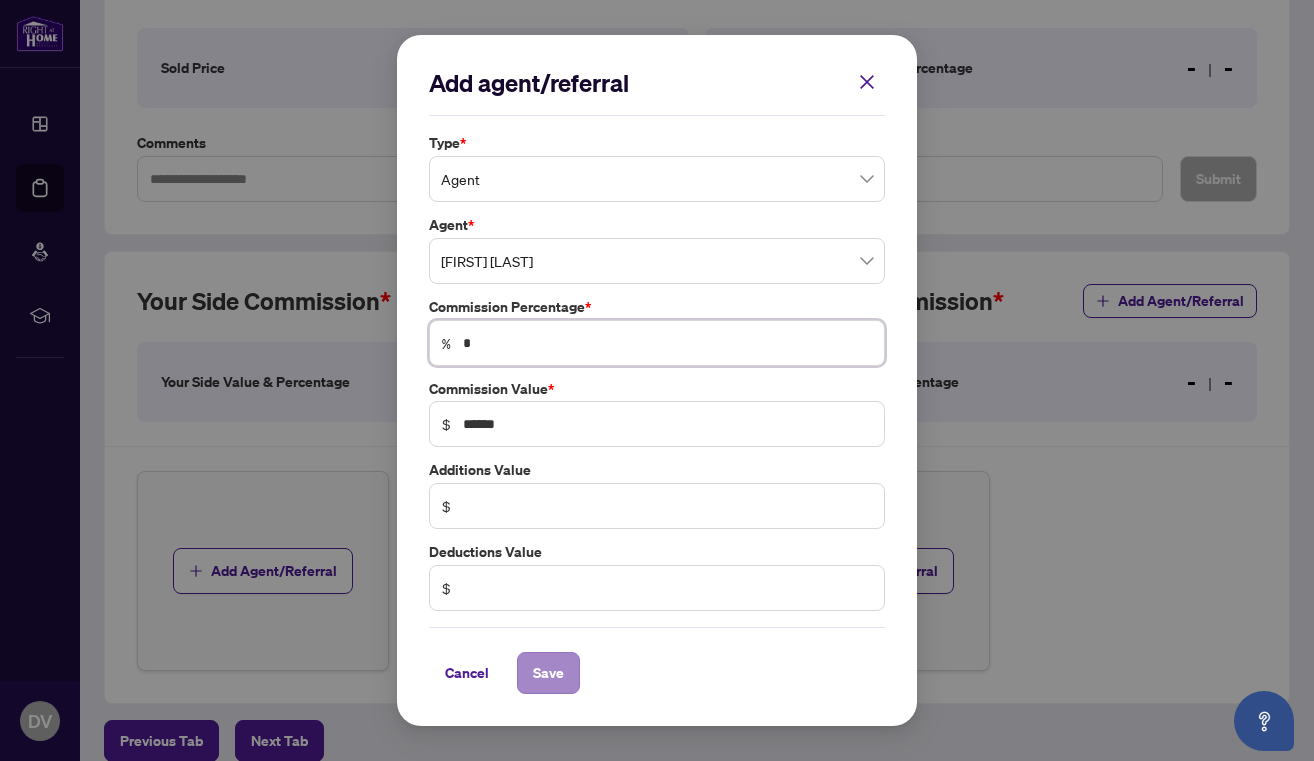 type on "*" 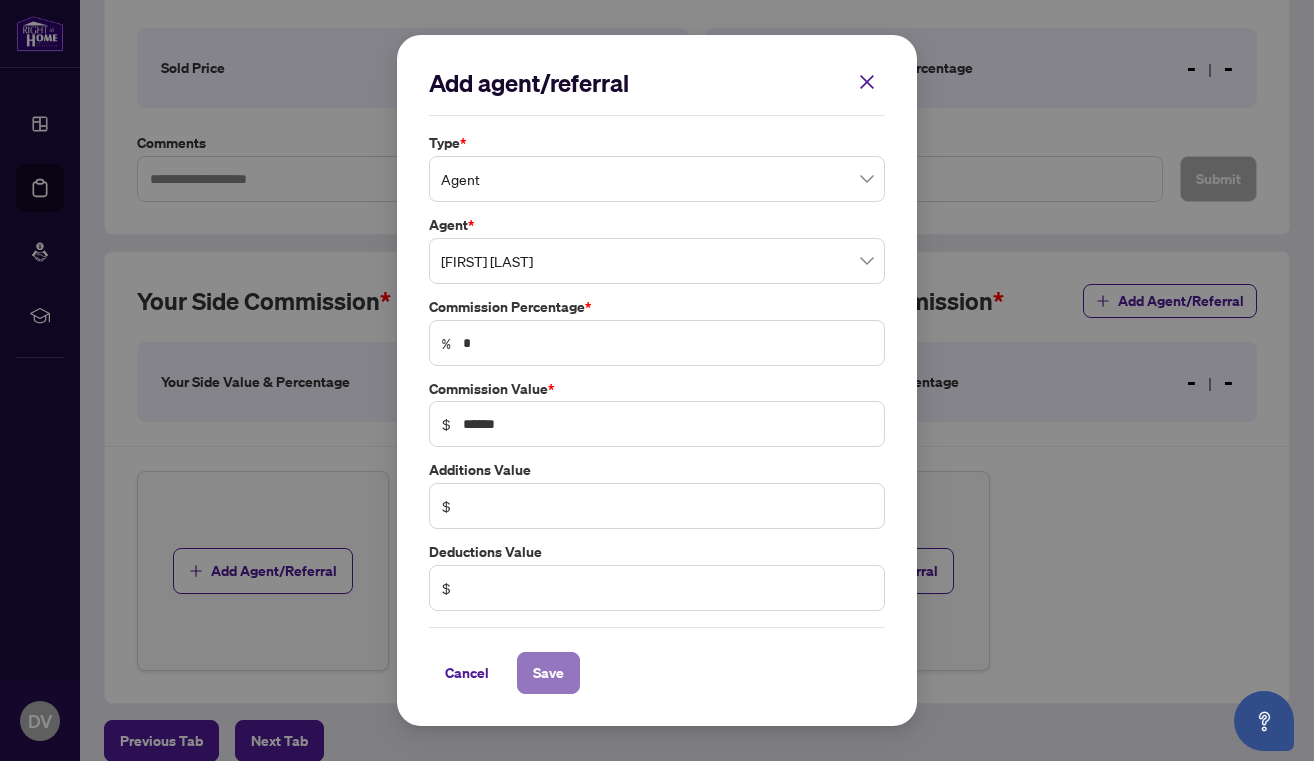 click on "Save" at bounding box center [548, 673] 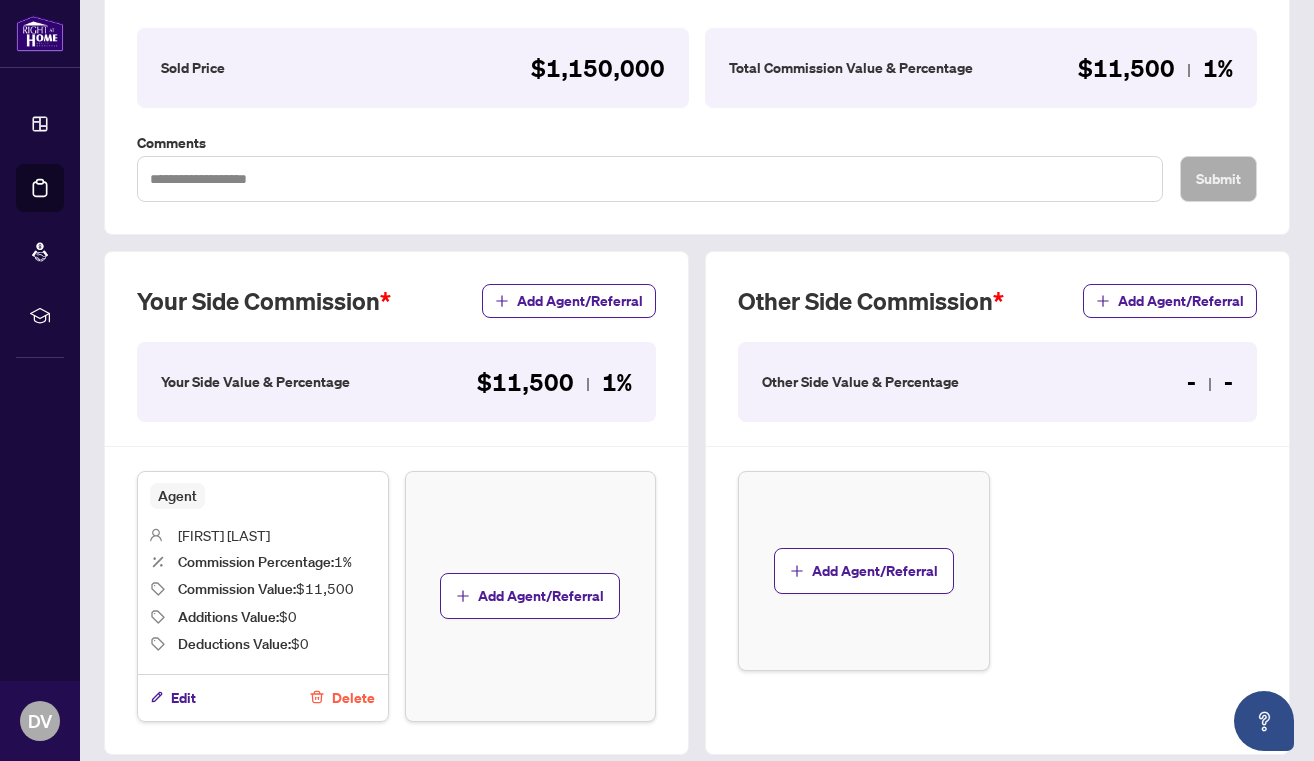 click on "Other Side Value & Percentage -     -" at bounding box center [997, 382] 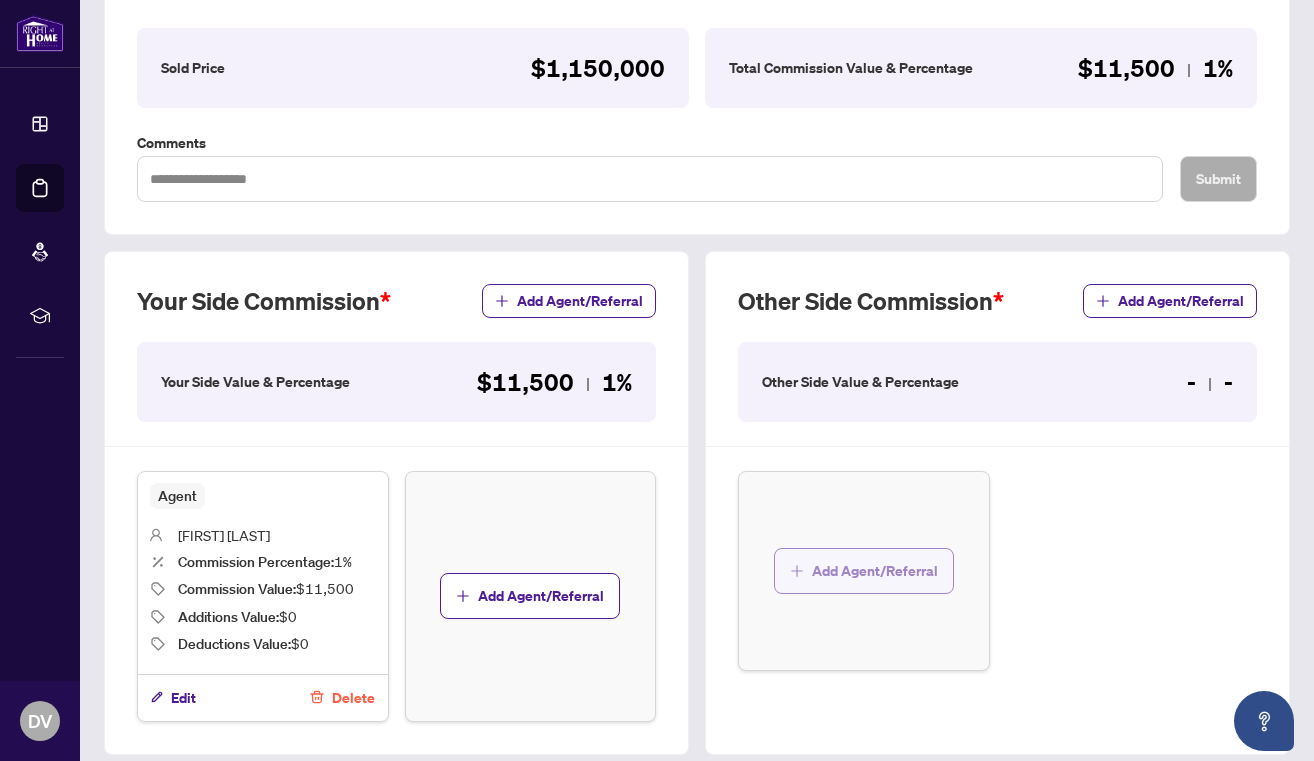 click on "Add Agent/Referral" at bounding box center [875, 571] 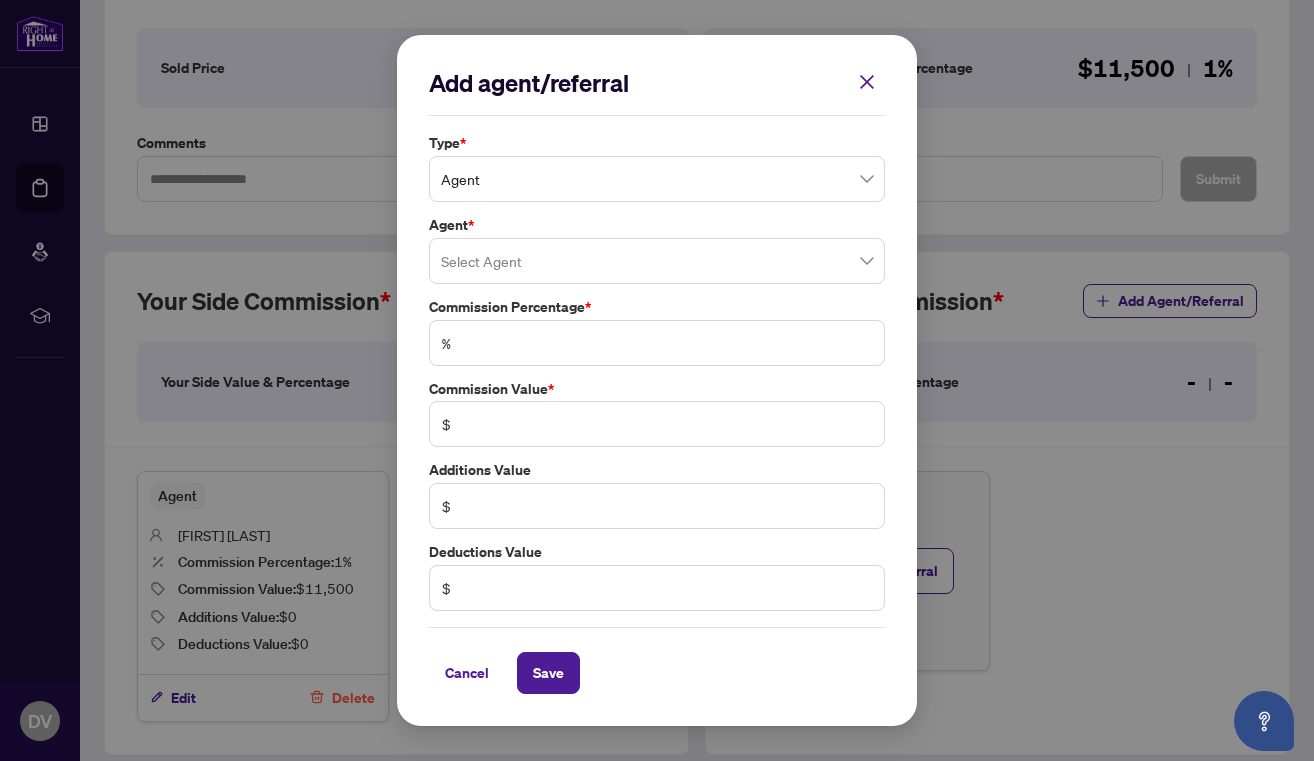 click at bounding box center (657, 261) 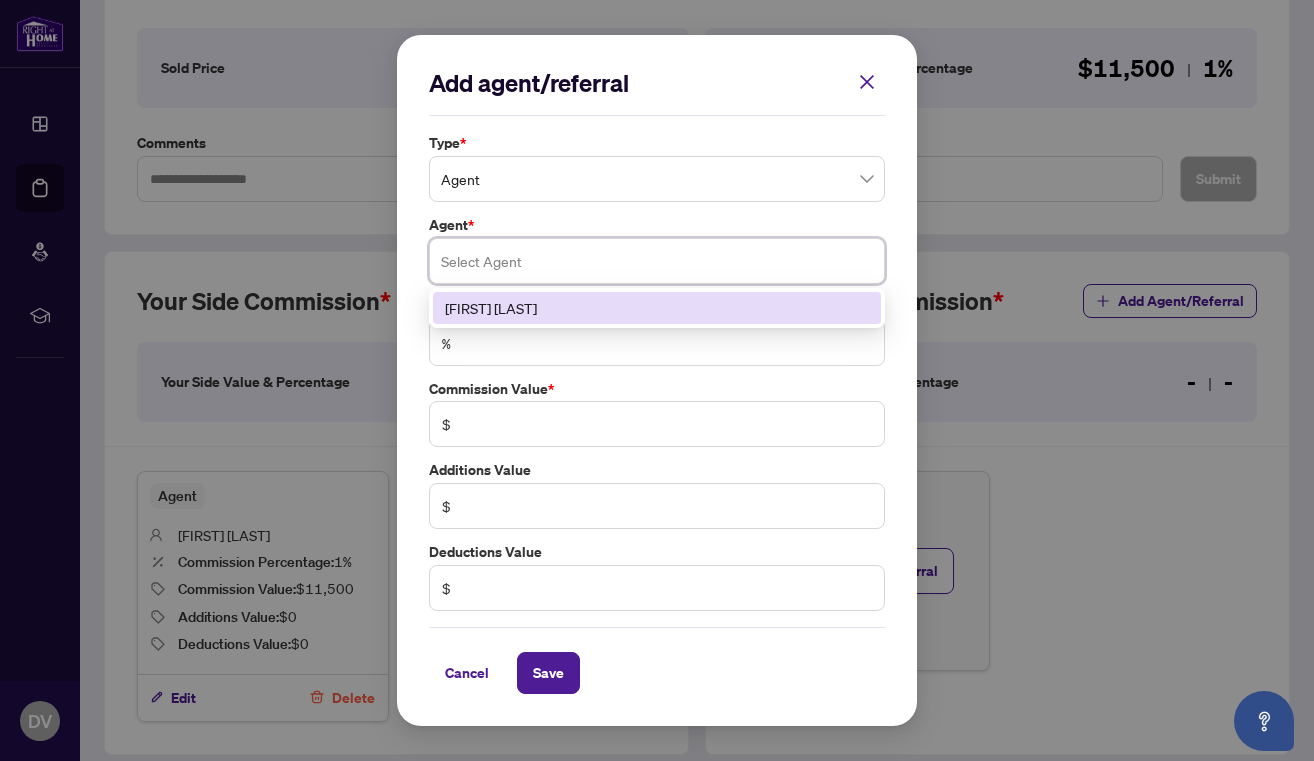 click on "[FIRST] [LAST]" at bounding box center [657, 308] 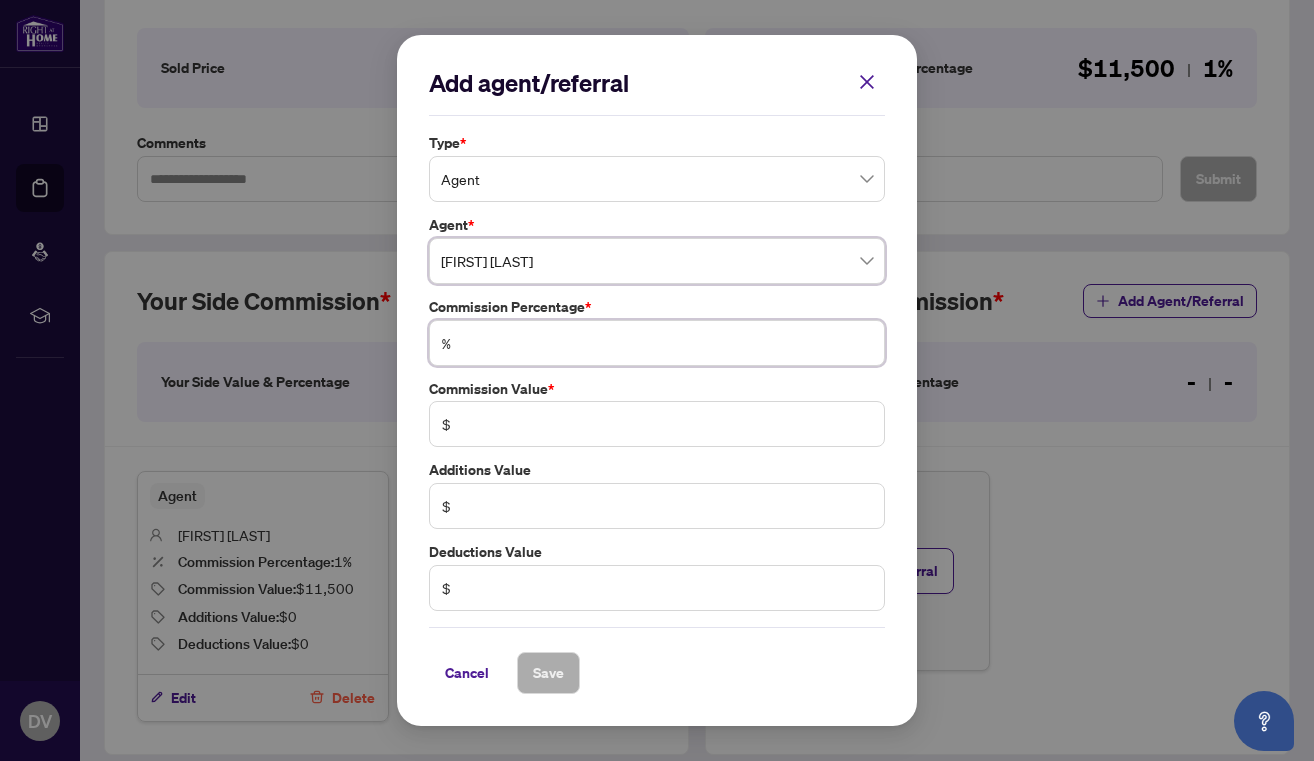 click at bounding box center [667, 343] 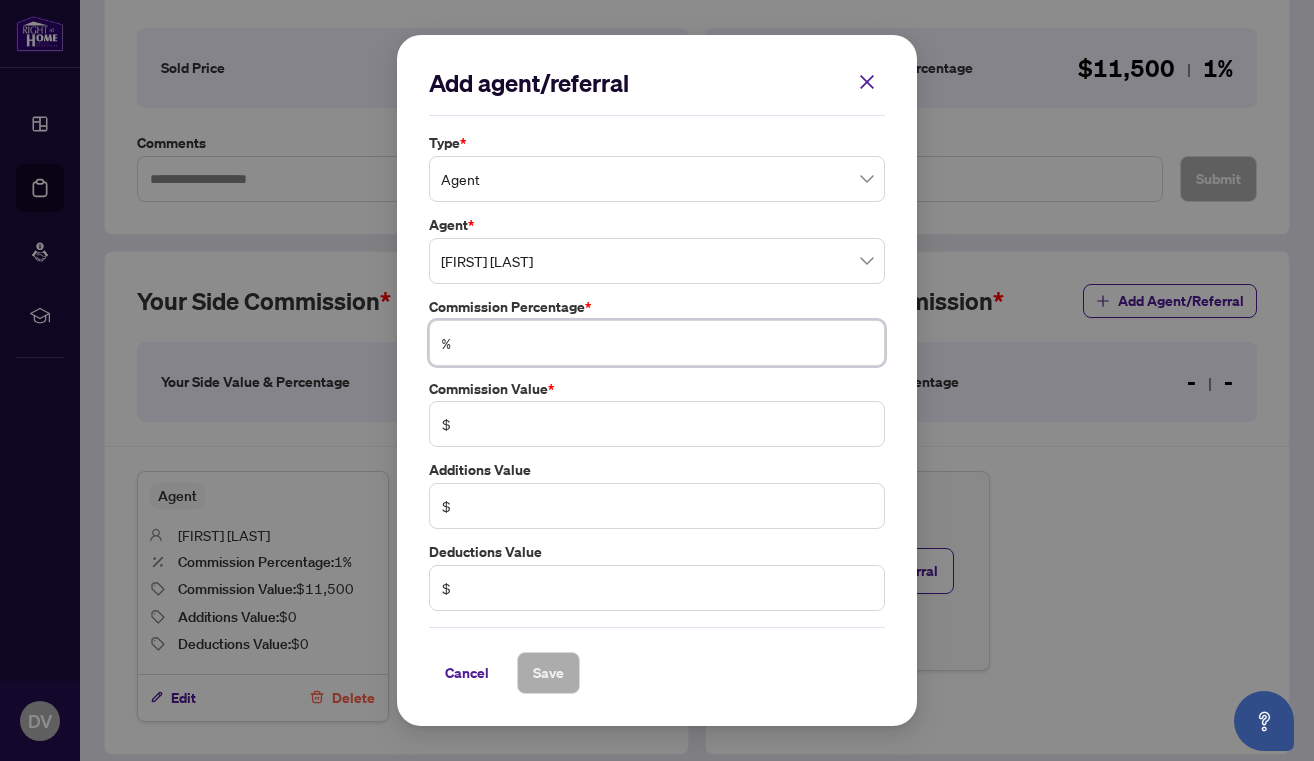 type on "*" 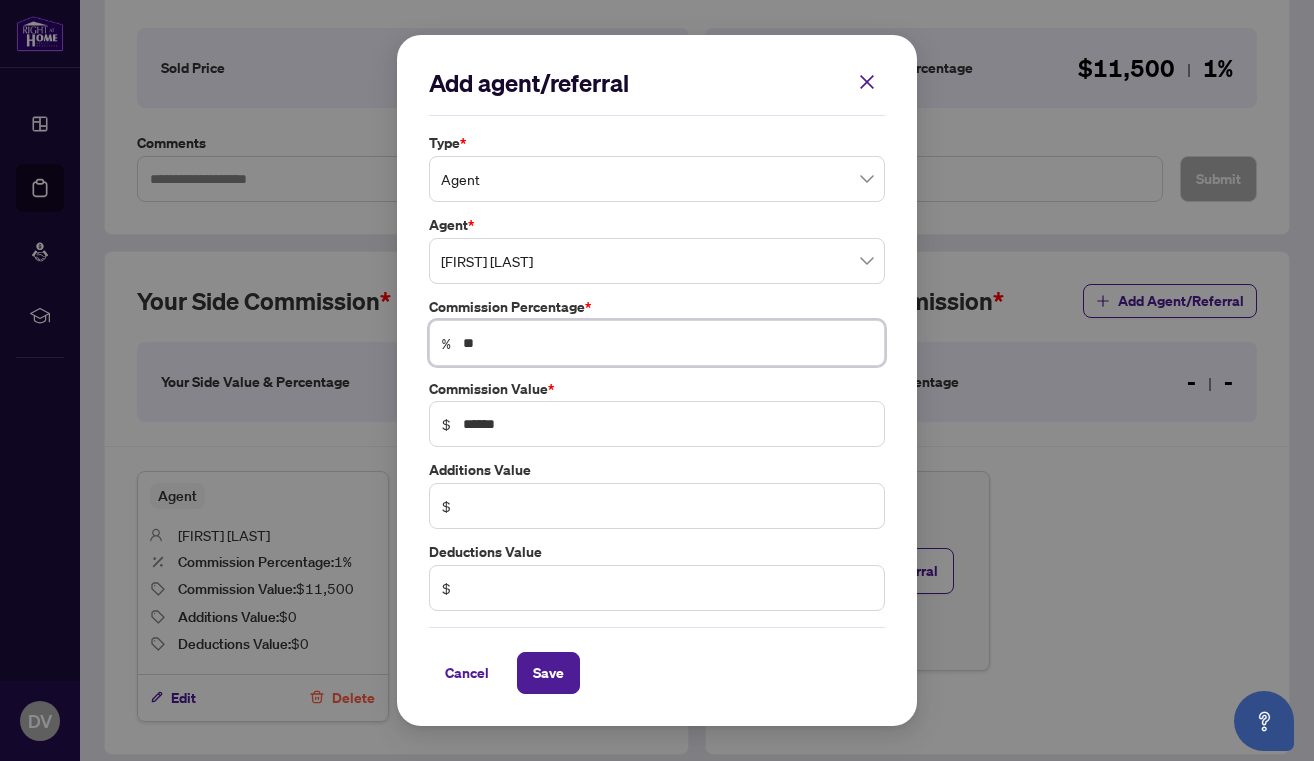 type on "***" 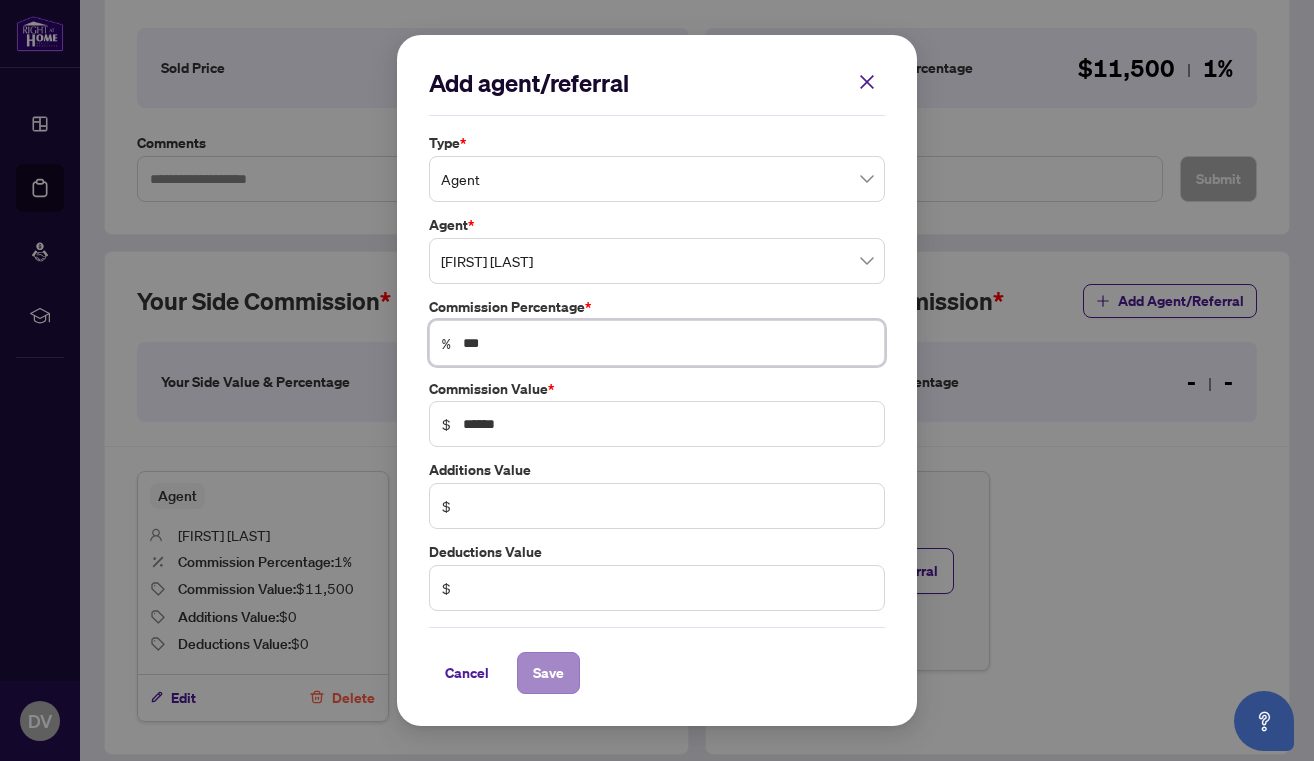type on "***" 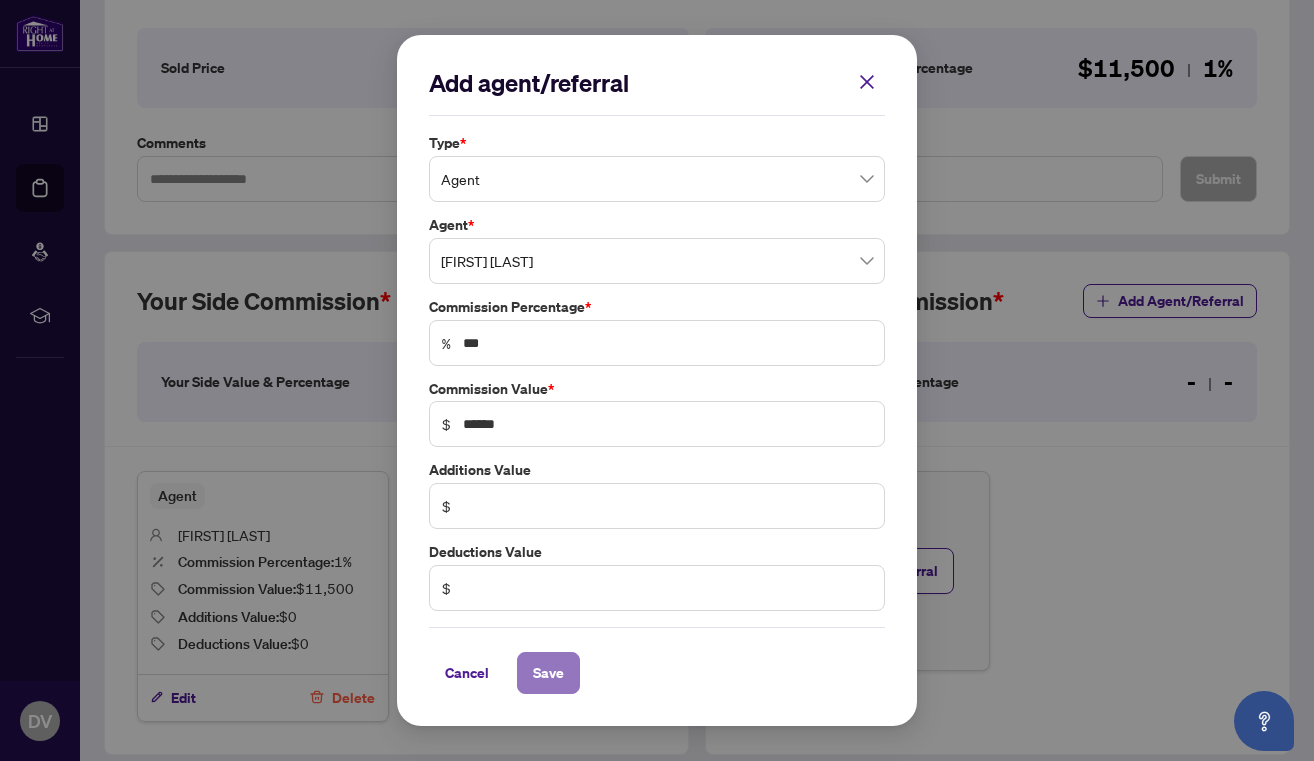 click on "Save" at bounding box center [548, 673] 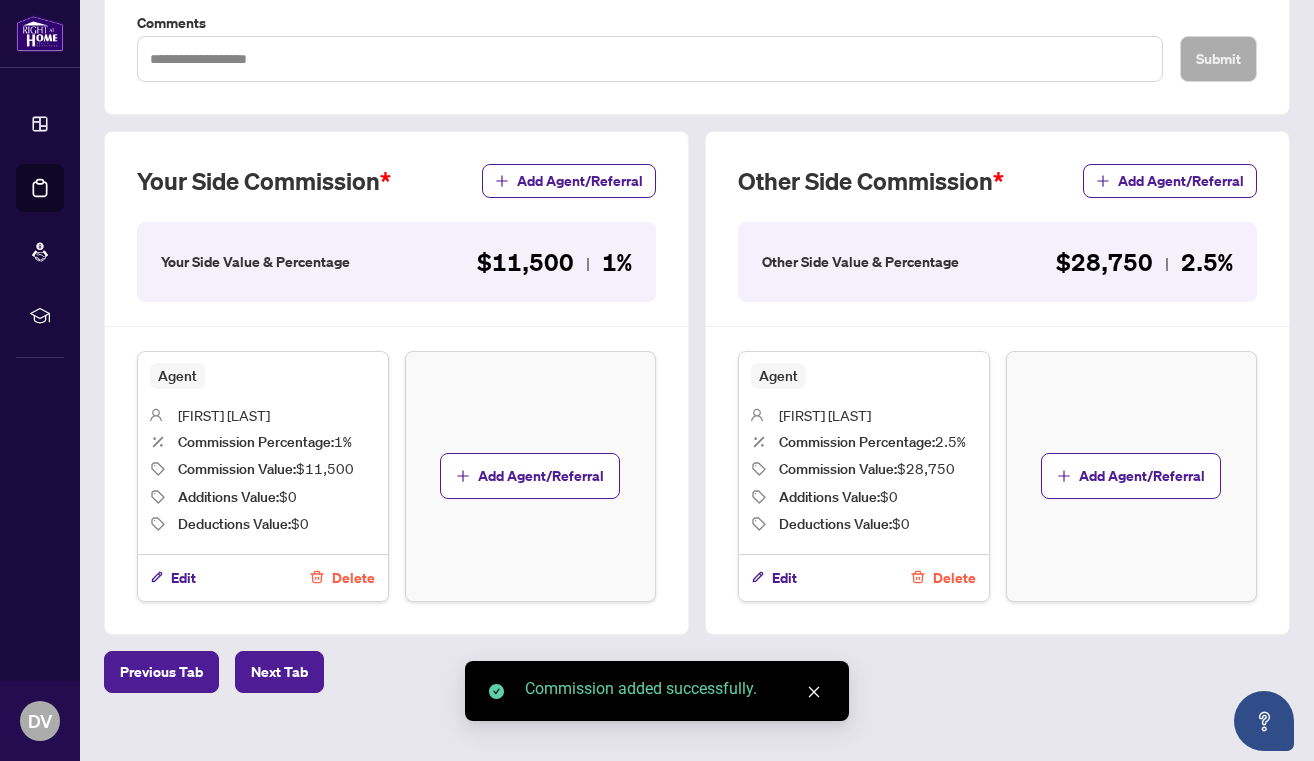scroll, scrollTop: 497, scrollLeft: 0, axis: vertical 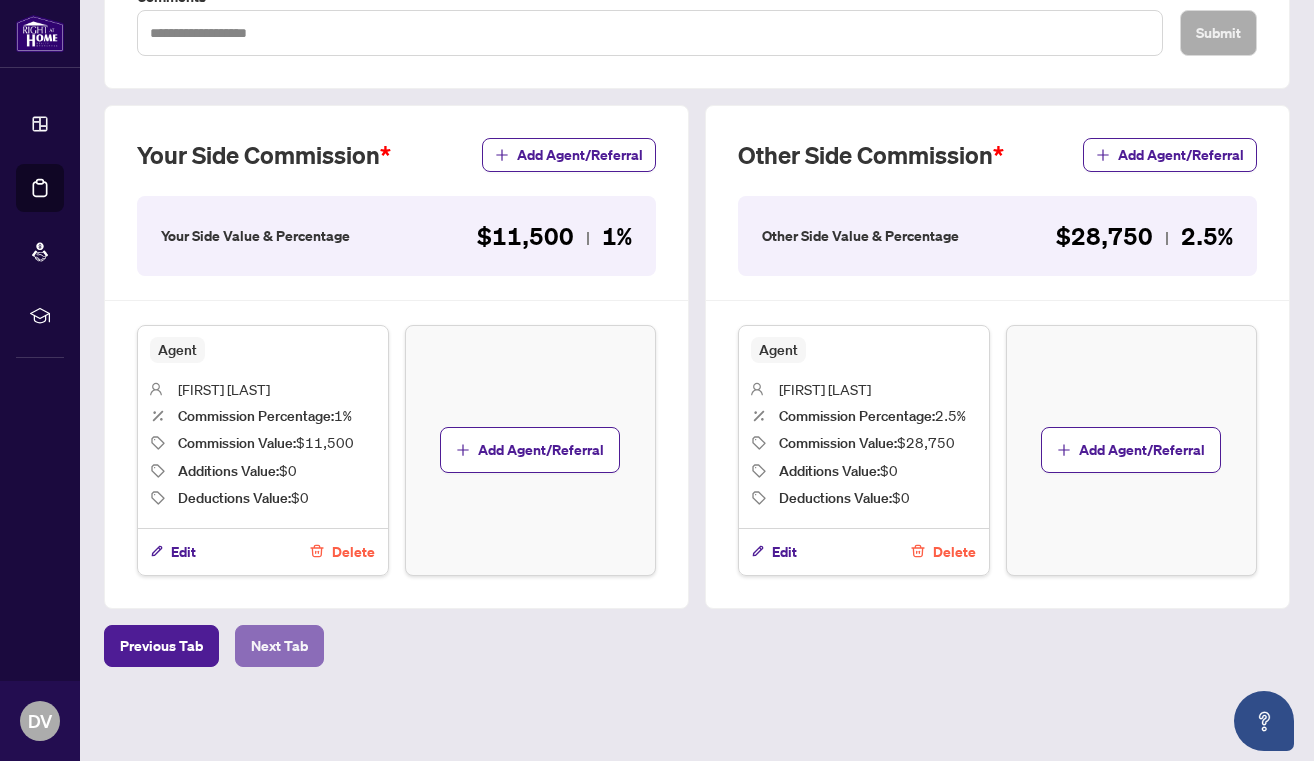 click on "Next Tab" at bounding box center (279, 646) 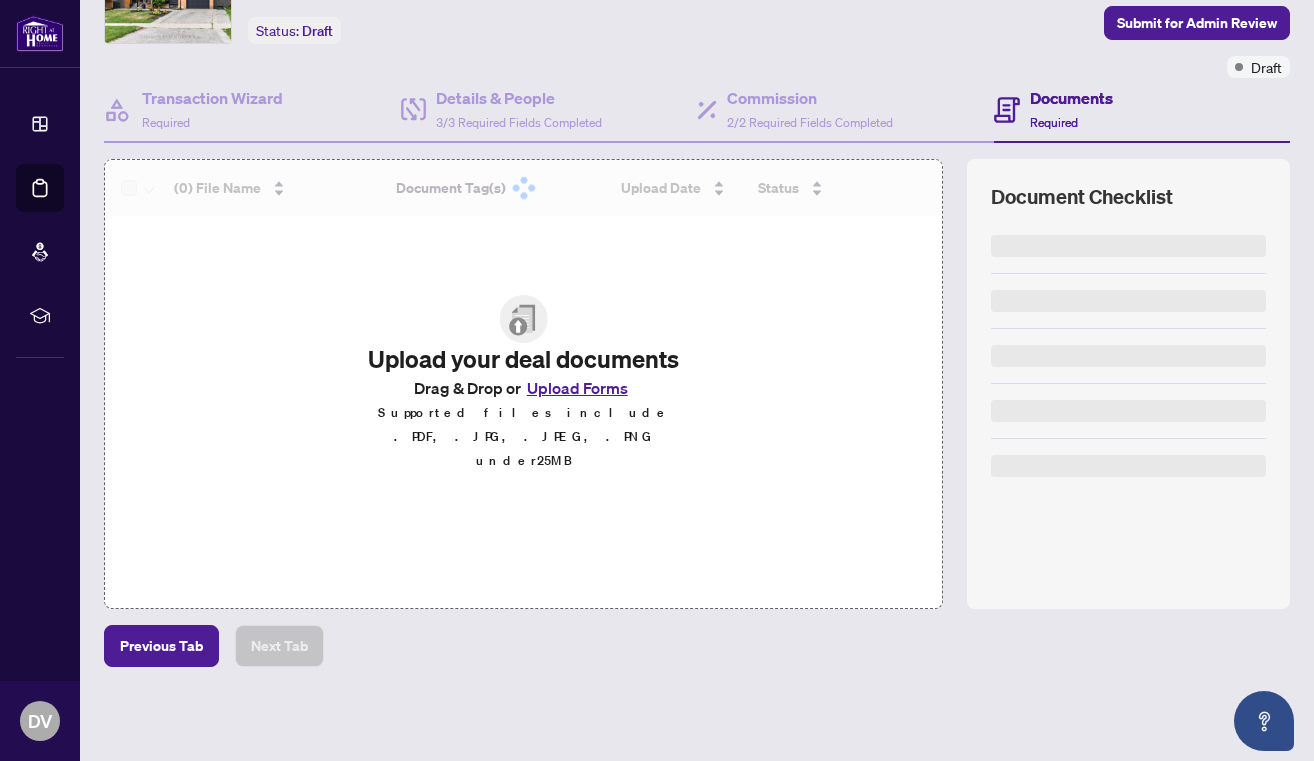 scroll, scrollTop: 113, scrollLeft: 0, axis: vertical 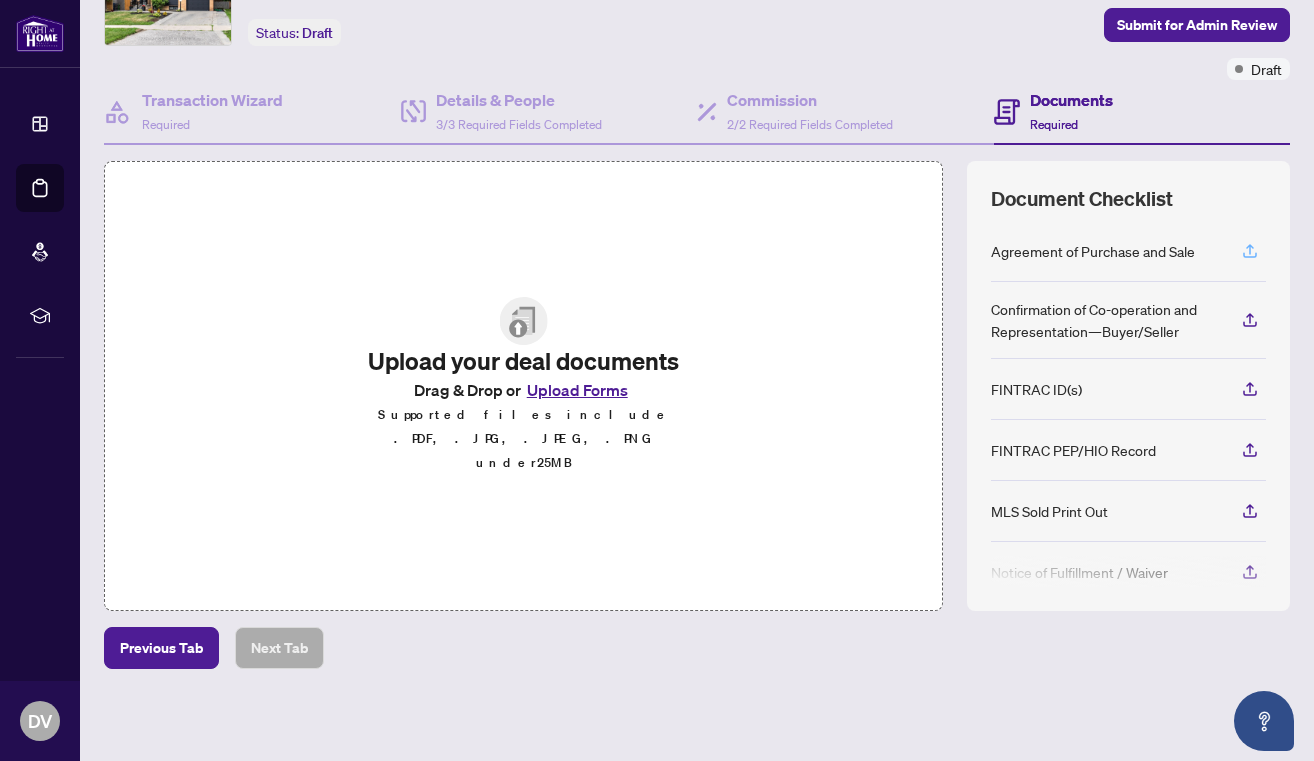 click 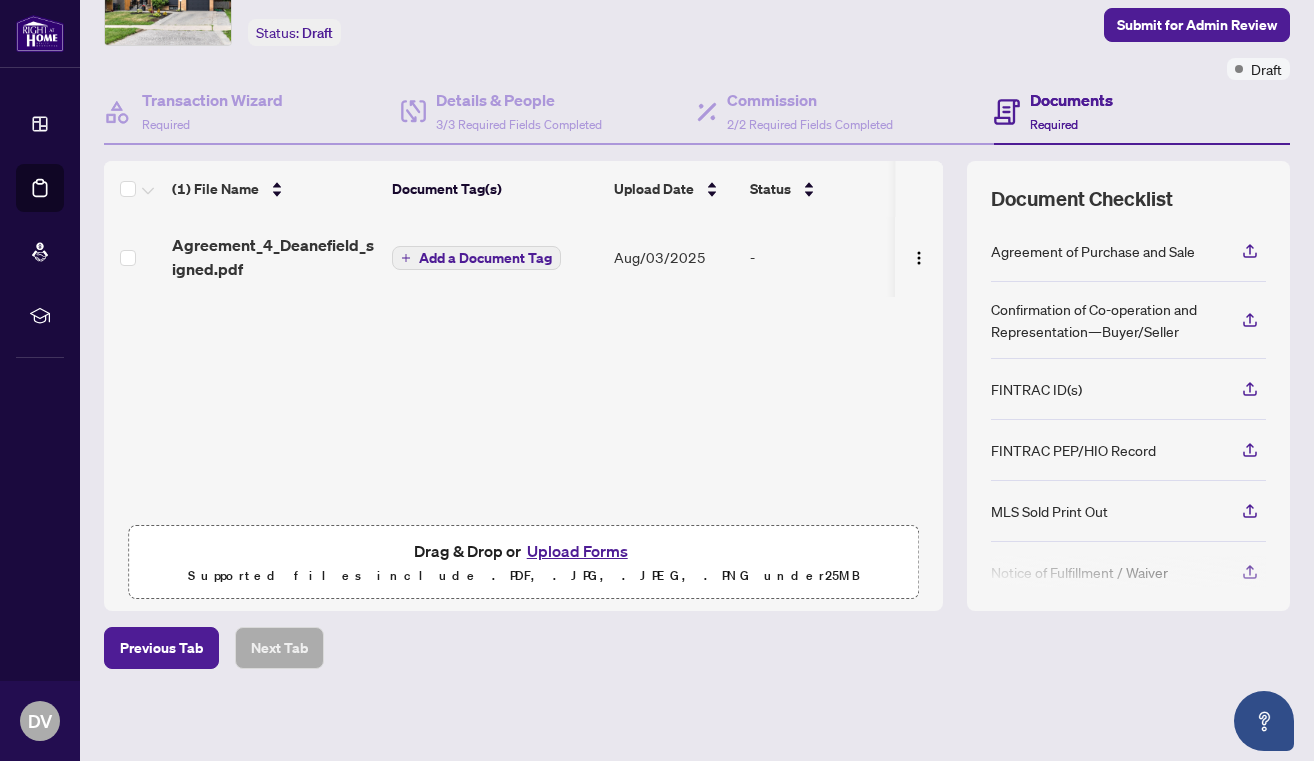 scroll, scrollTop: 1, scrollLeft: 0, axis: vertical 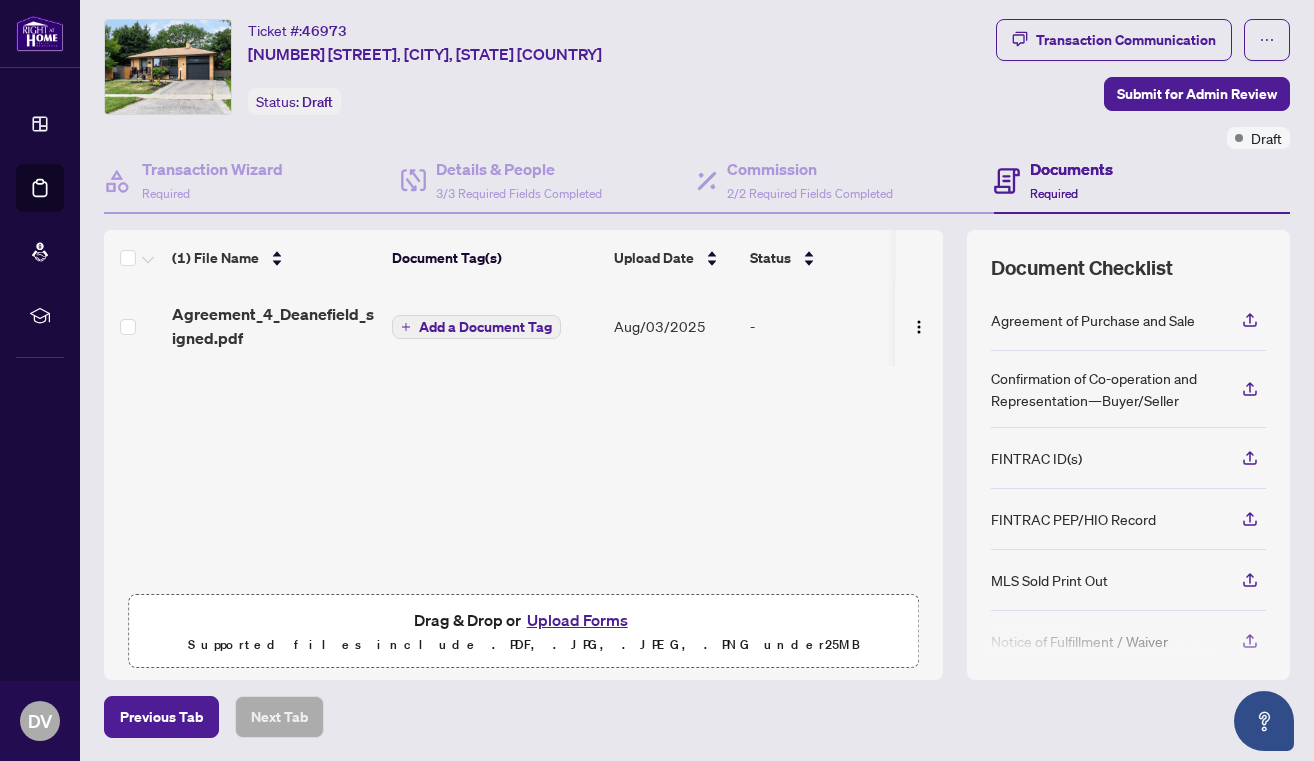 click on "Confirmation of Co-operation and Representation—Buyer/Seller" at bounding box center (1104, 389) 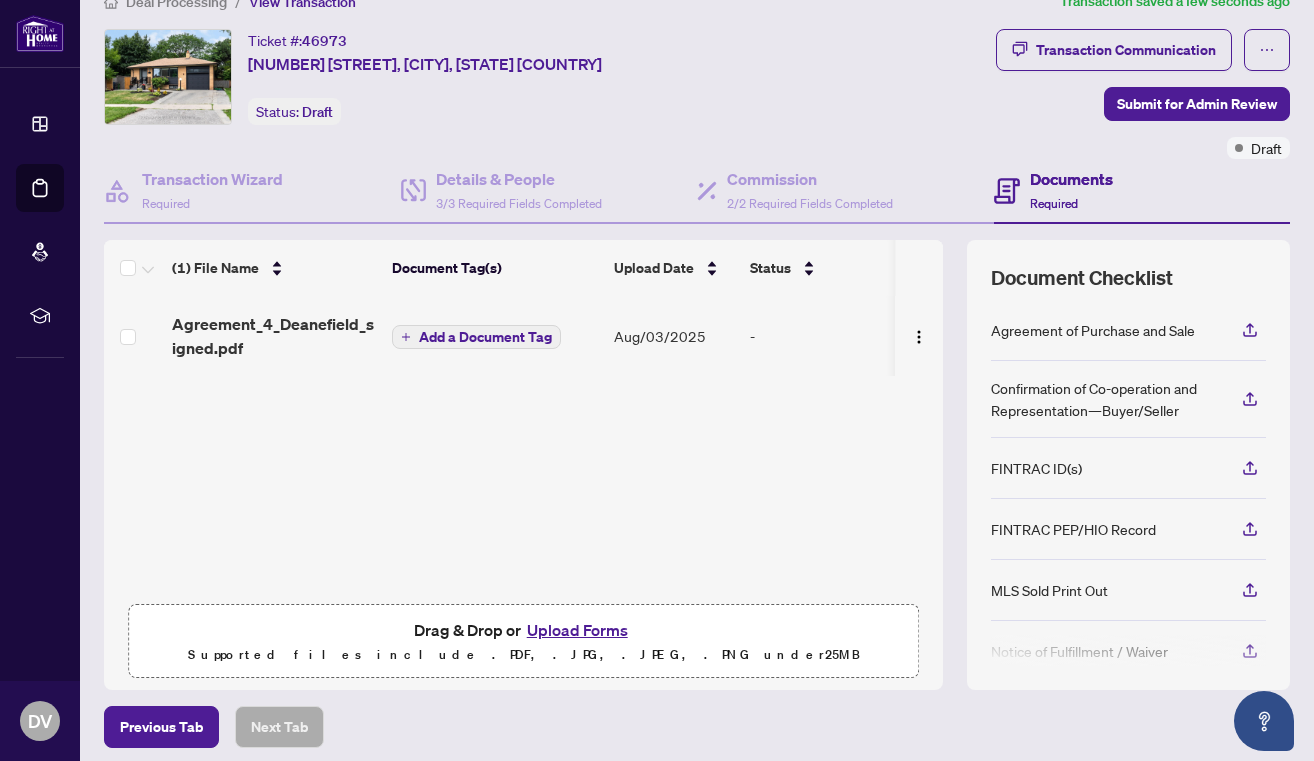 scroll, scrollTop: 1, scrollLeft: 0, axis: vertical 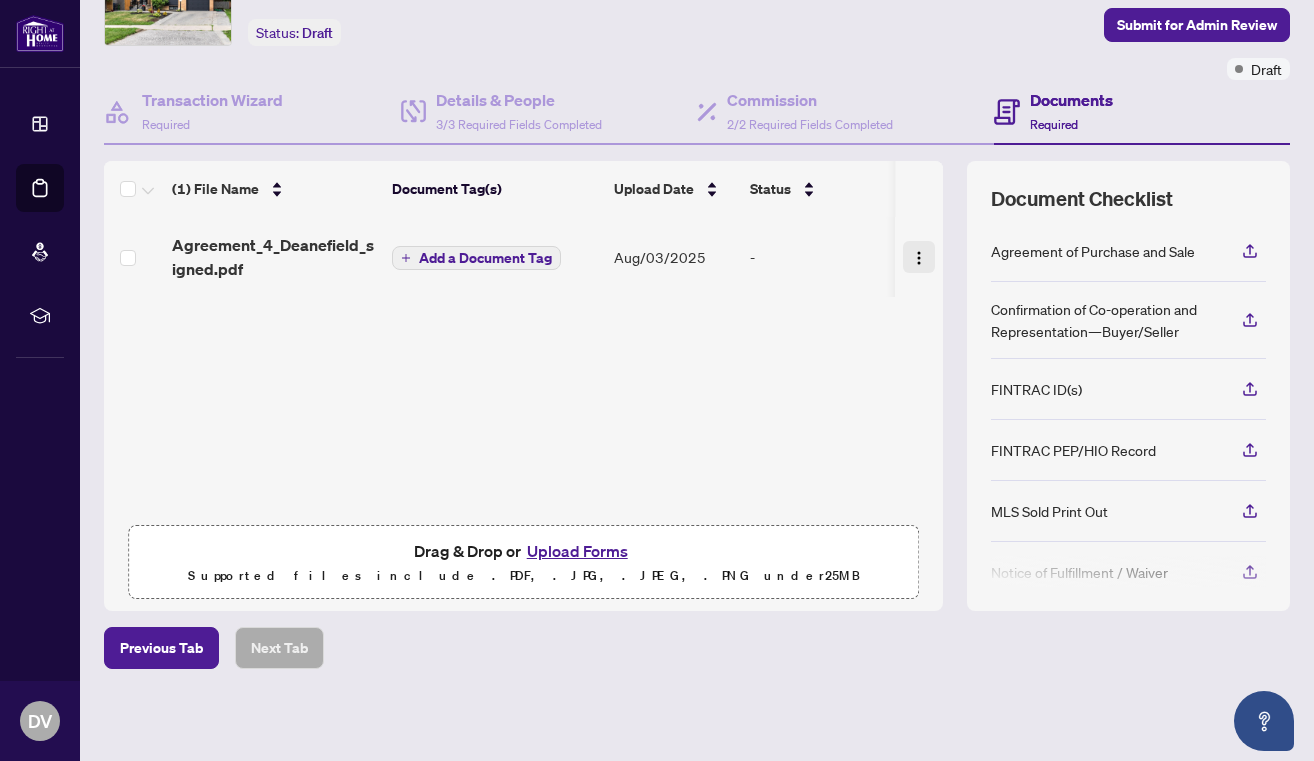 click at bounding box center [919, 258] 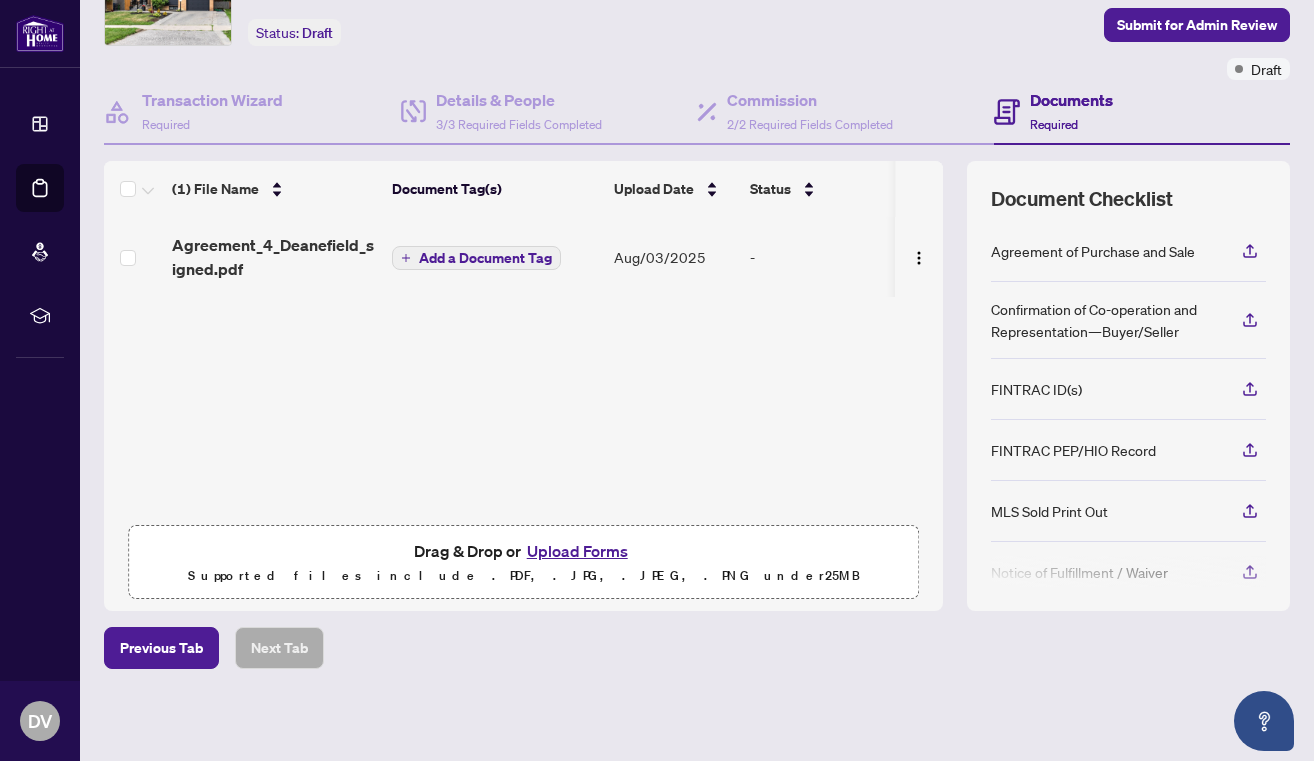 click on "(1) File Name Document Tag(s) Upload Date Status             Agreement_4_Deanefield_signed.pdf Add a Document Tag Aug/03/2025 - Drag & Drop or Upload Forms Supported files include   .PDF, .JPG, .JPEG, .PNG   under  25 MB" at bounding box center [523, 386] 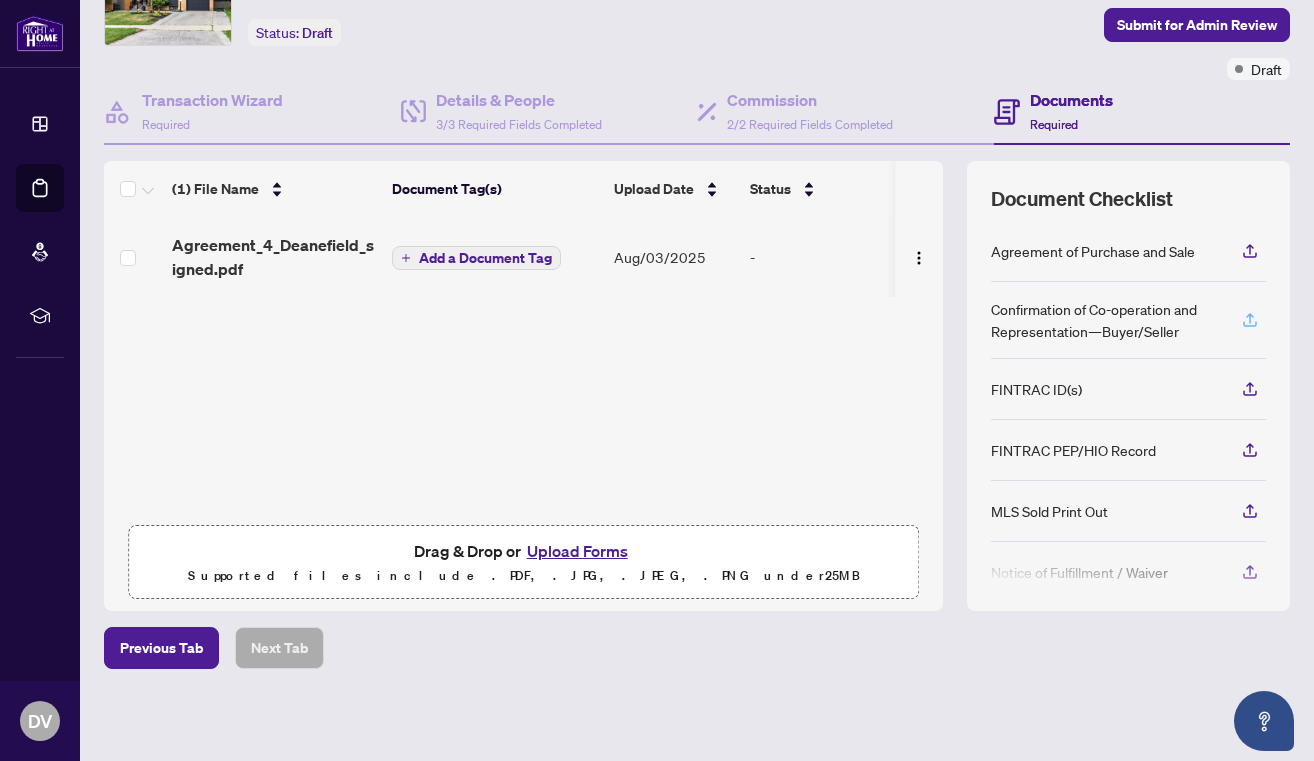 click 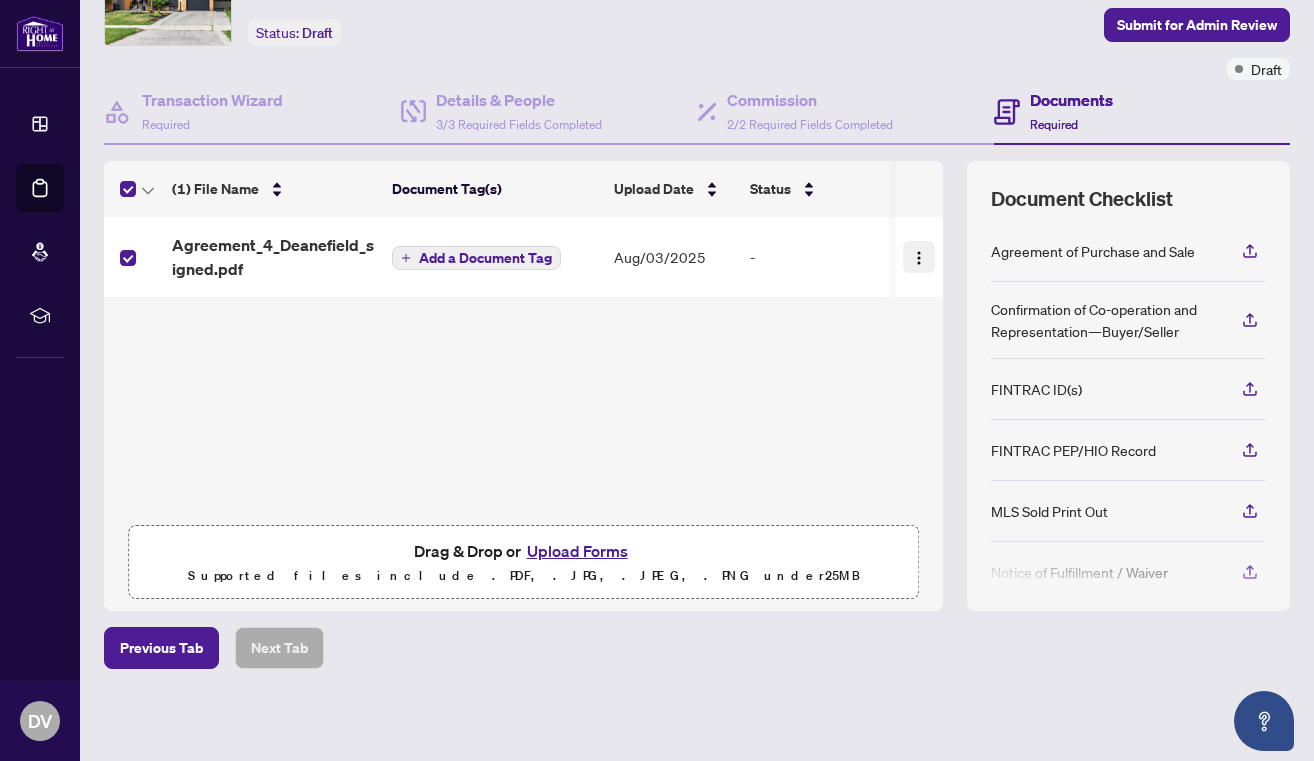 click at bounding box center (919, 258) 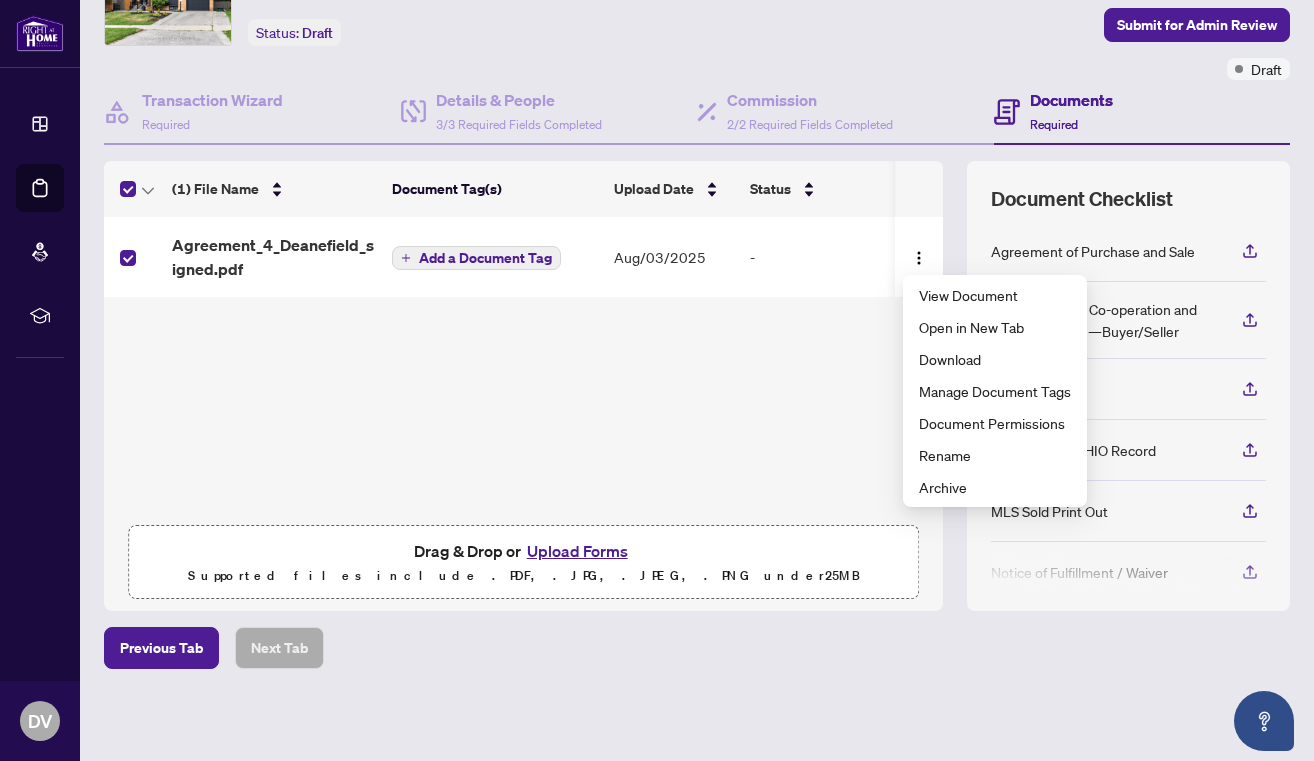 click on "(1) File Name Document Tag(s) Upload Date Status             Agreement_4_Deanefield_signed.pdf Add a Document Tag Aug/03/2025 - Drag & Drop or Upload Forms Supported files include   .PDF, .JPG, .JPEG, .PNG   under  25 MB" at bounding box center (523, 386) 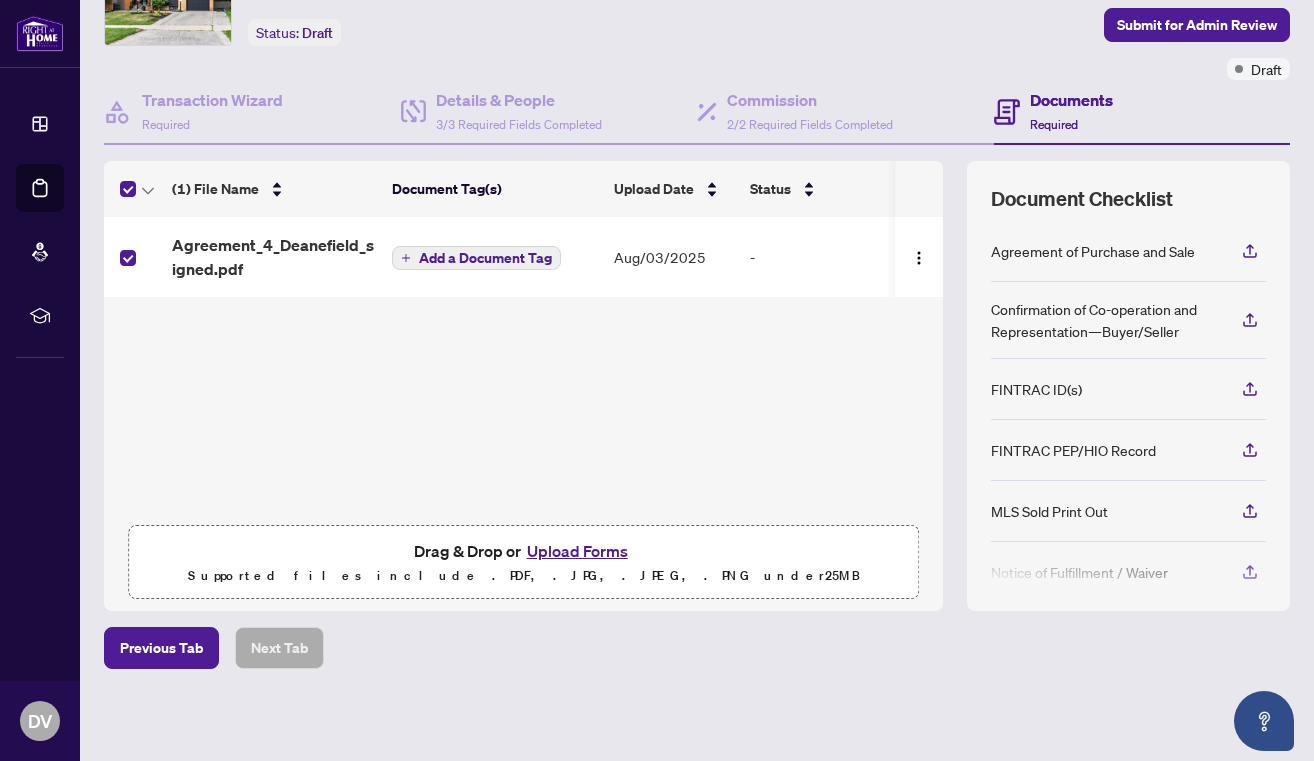 click on "Add a Document Tag" at bounding box center (485, 258) 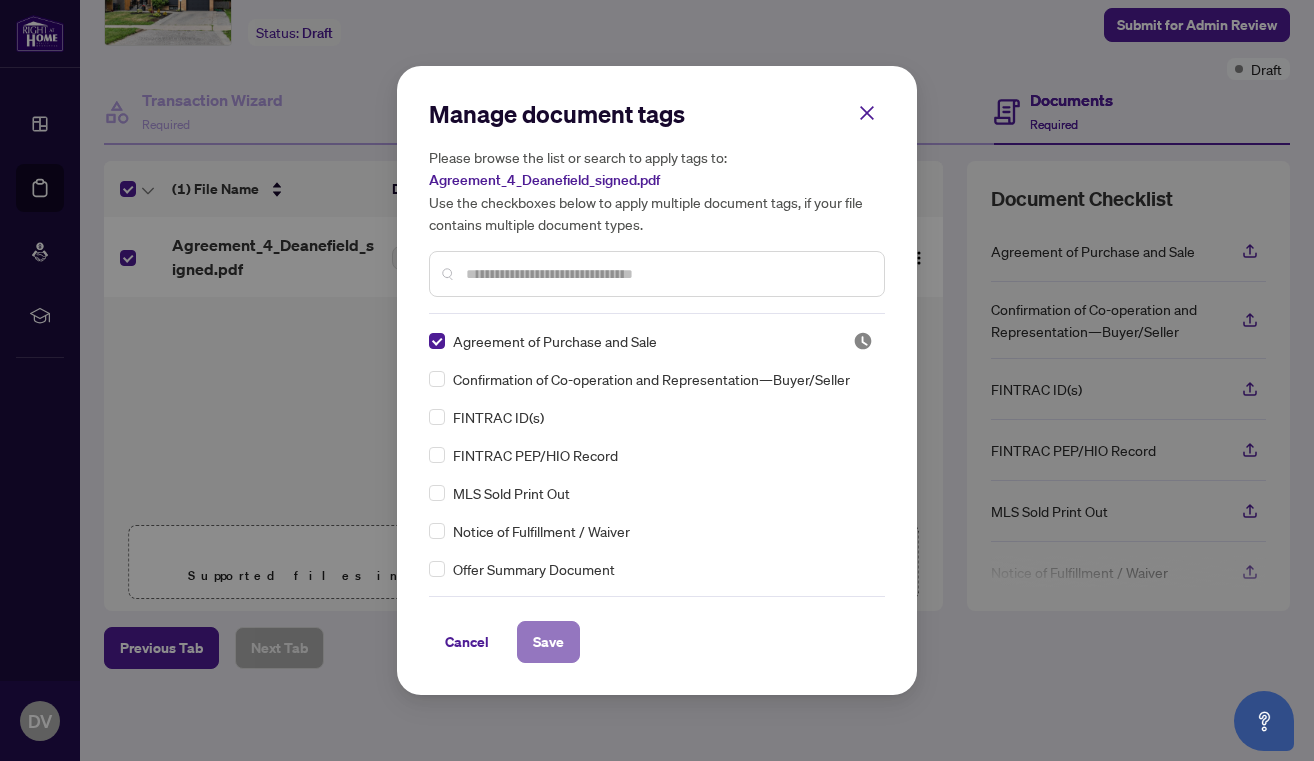 click on "Save" at bounding box center (548, 642) 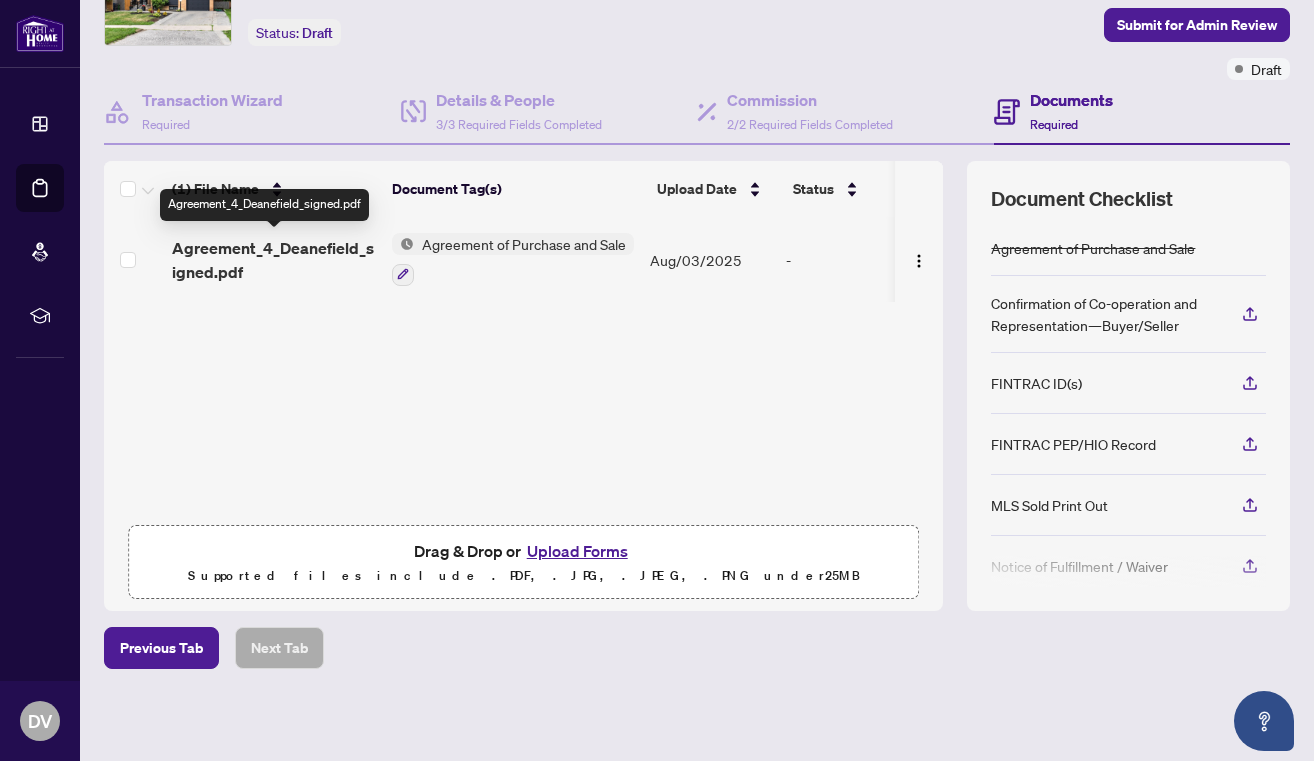 click on "Agreement_4_Deanefield_signed.pdf" at bounding box center (274, 260) 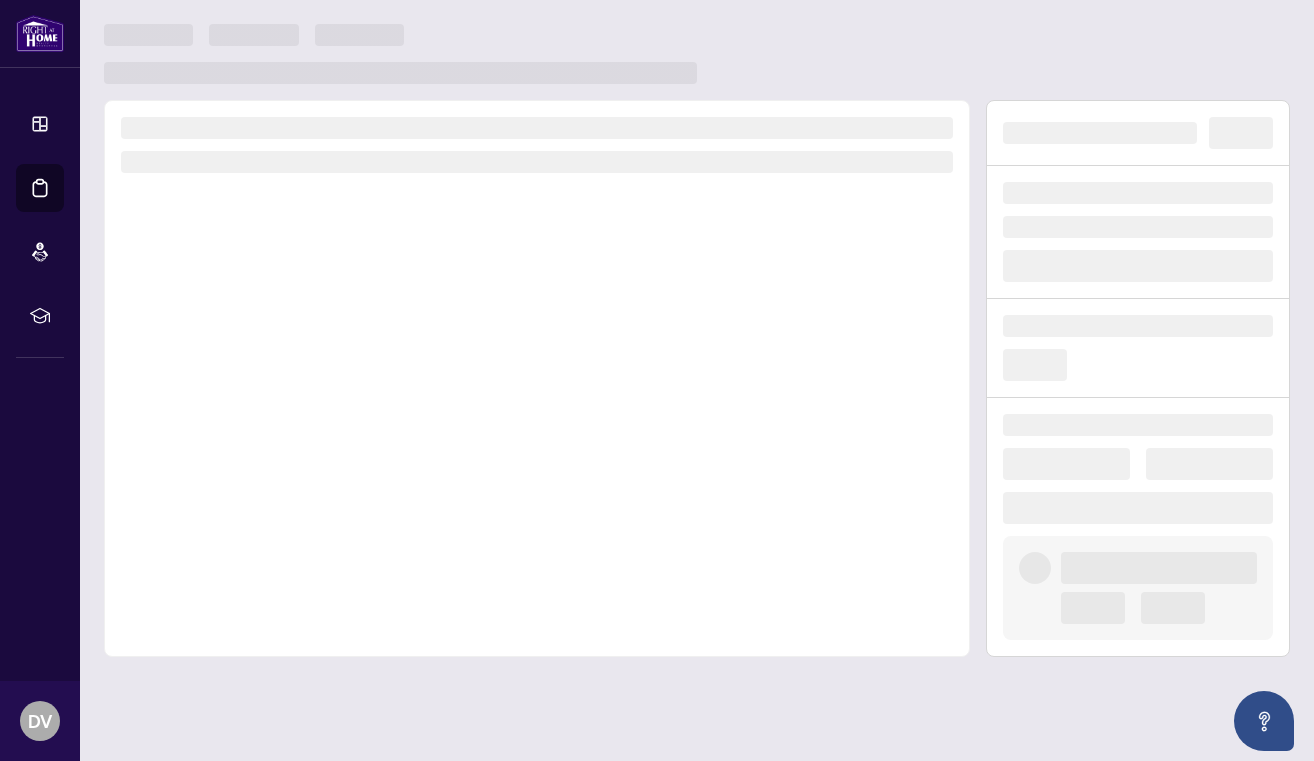 scroll, scrollTop: 0, scrollLeft: 0, axis: both 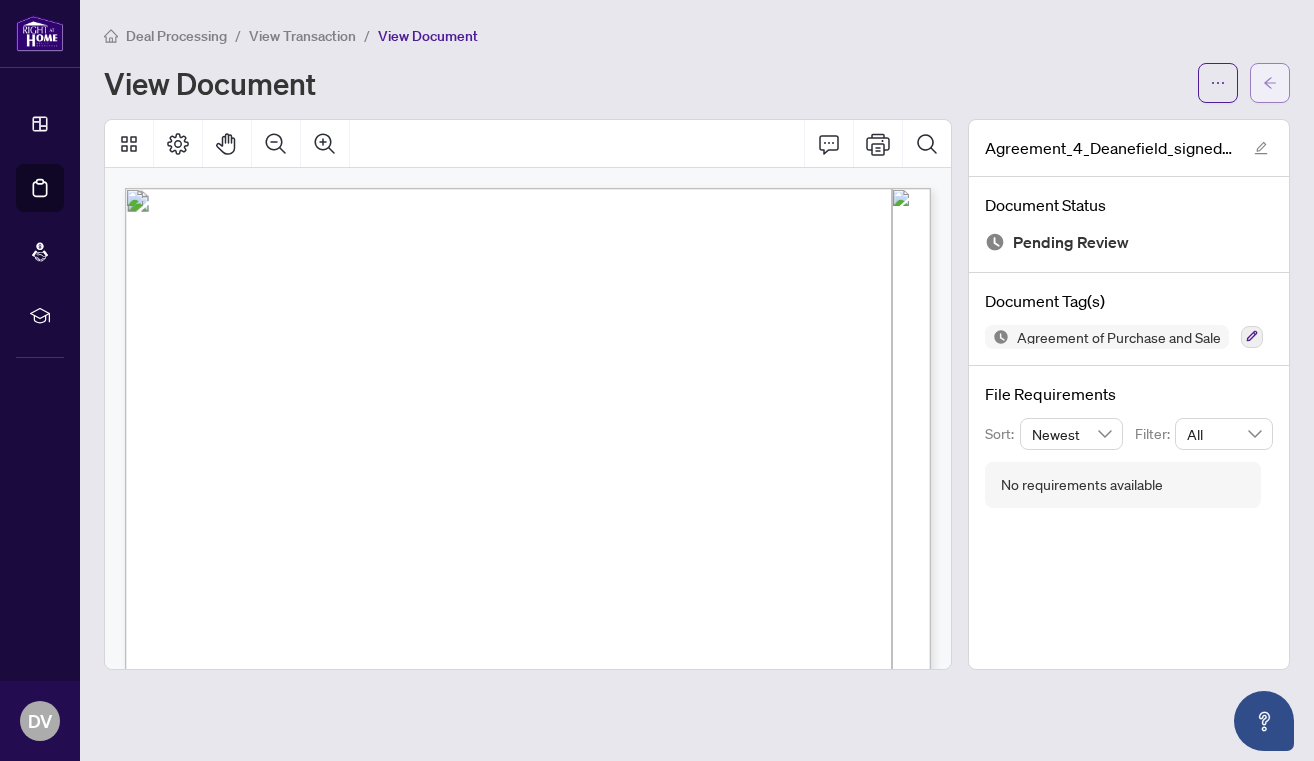 click 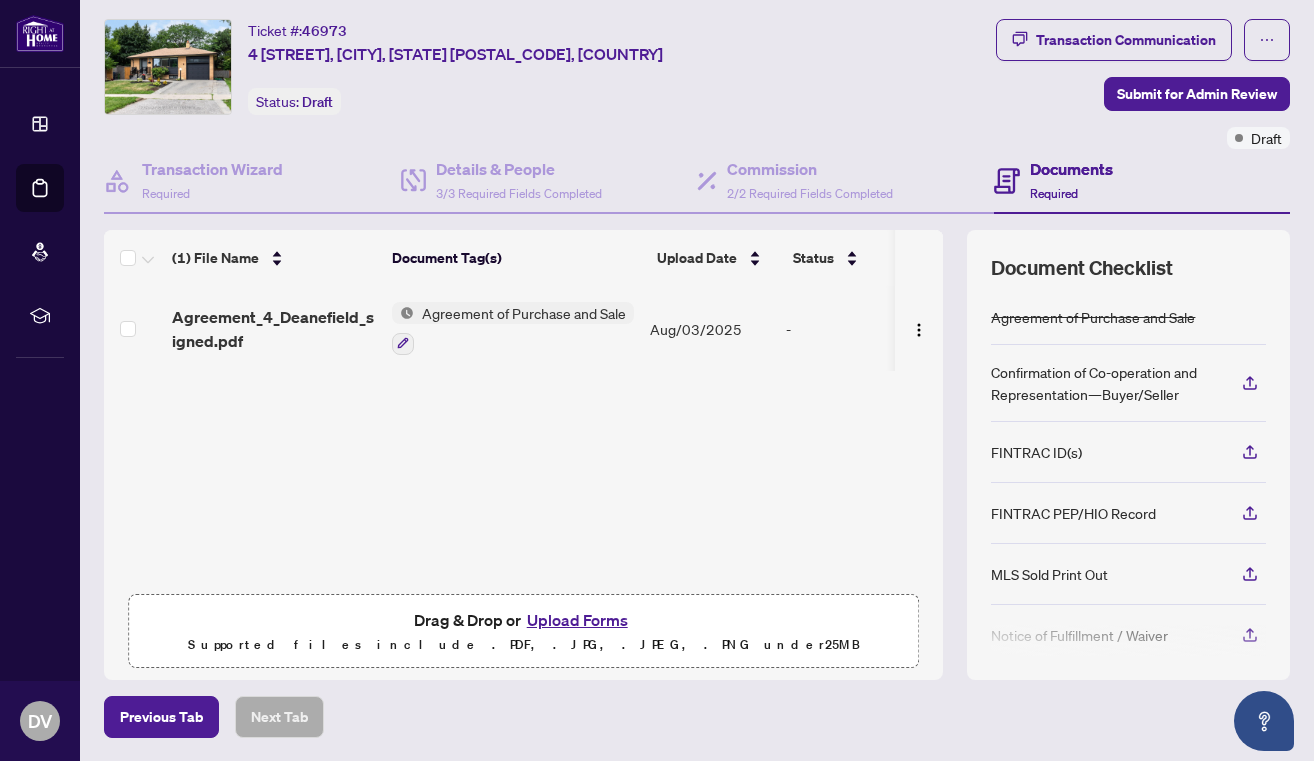 scroll, scrollTop: 50, scrollLeft: 0, axis: vertical 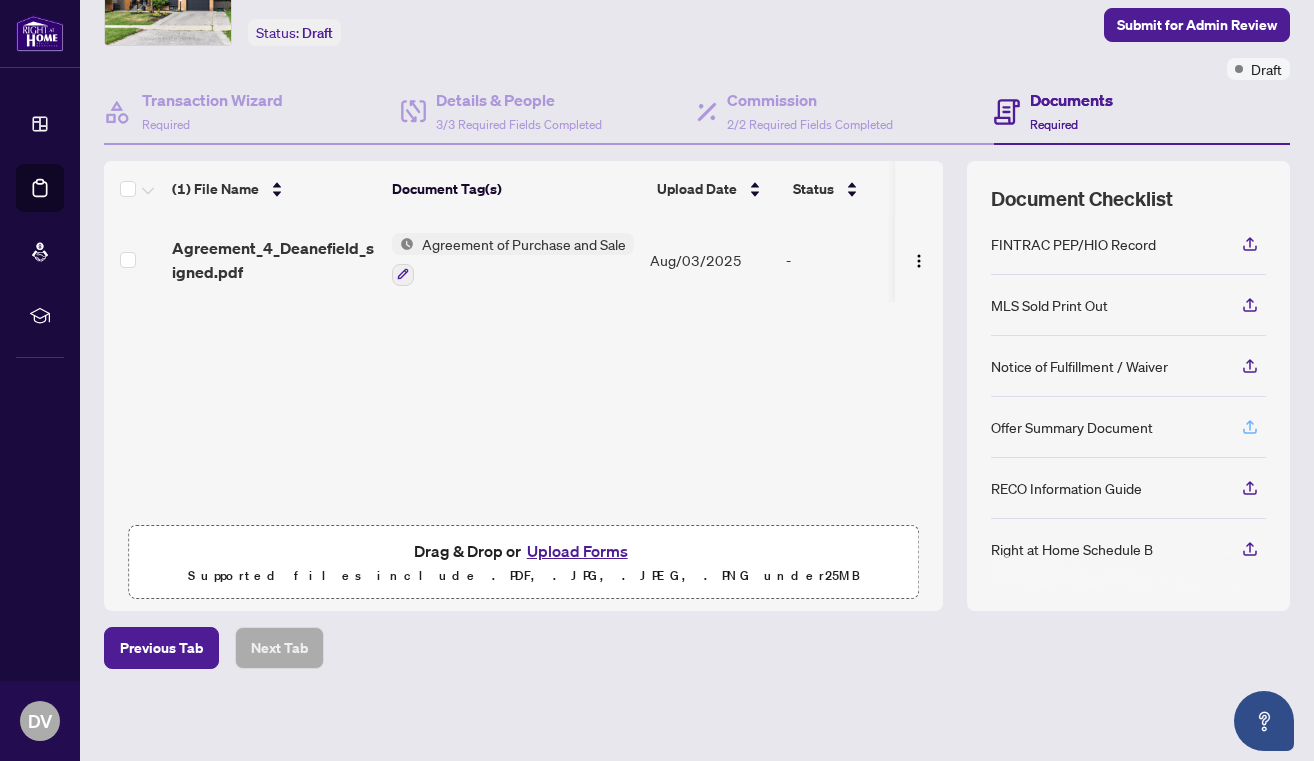 click 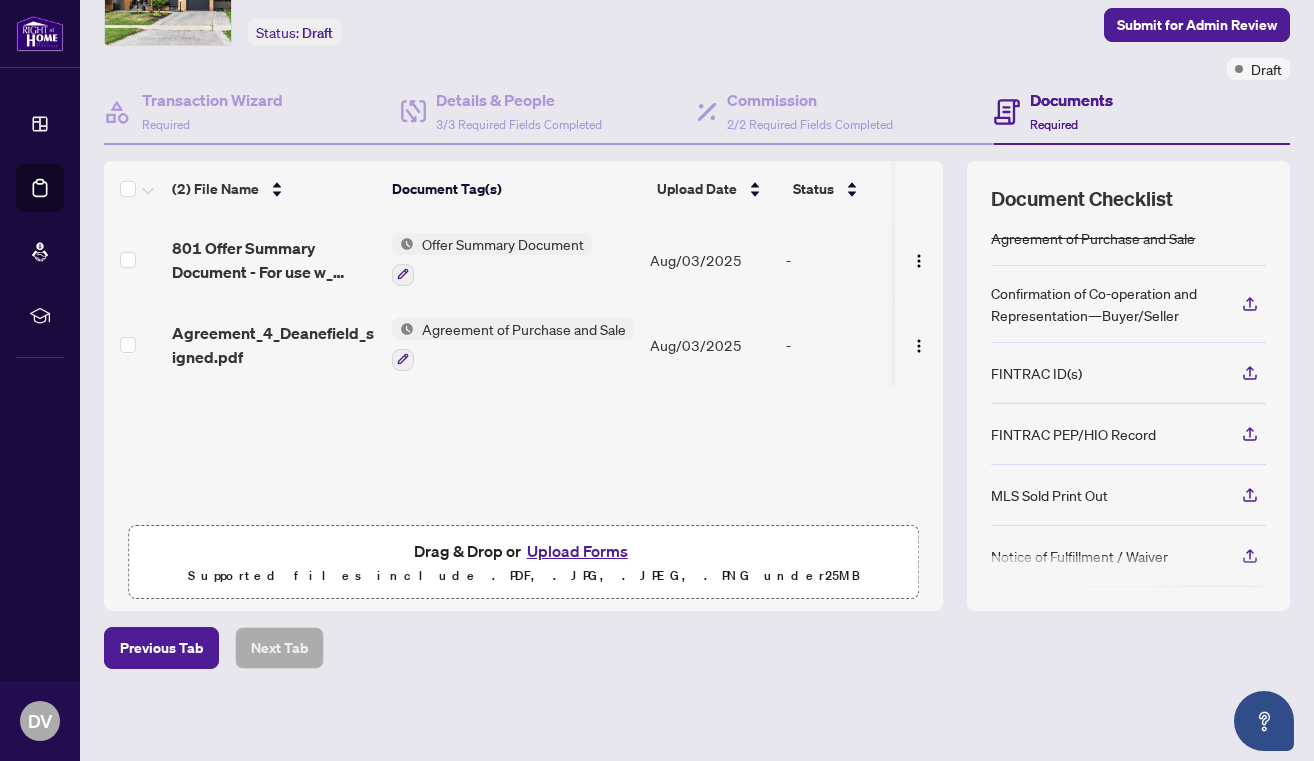 scroll, scrollTop: 0, scrollLeft: 0, axis: both 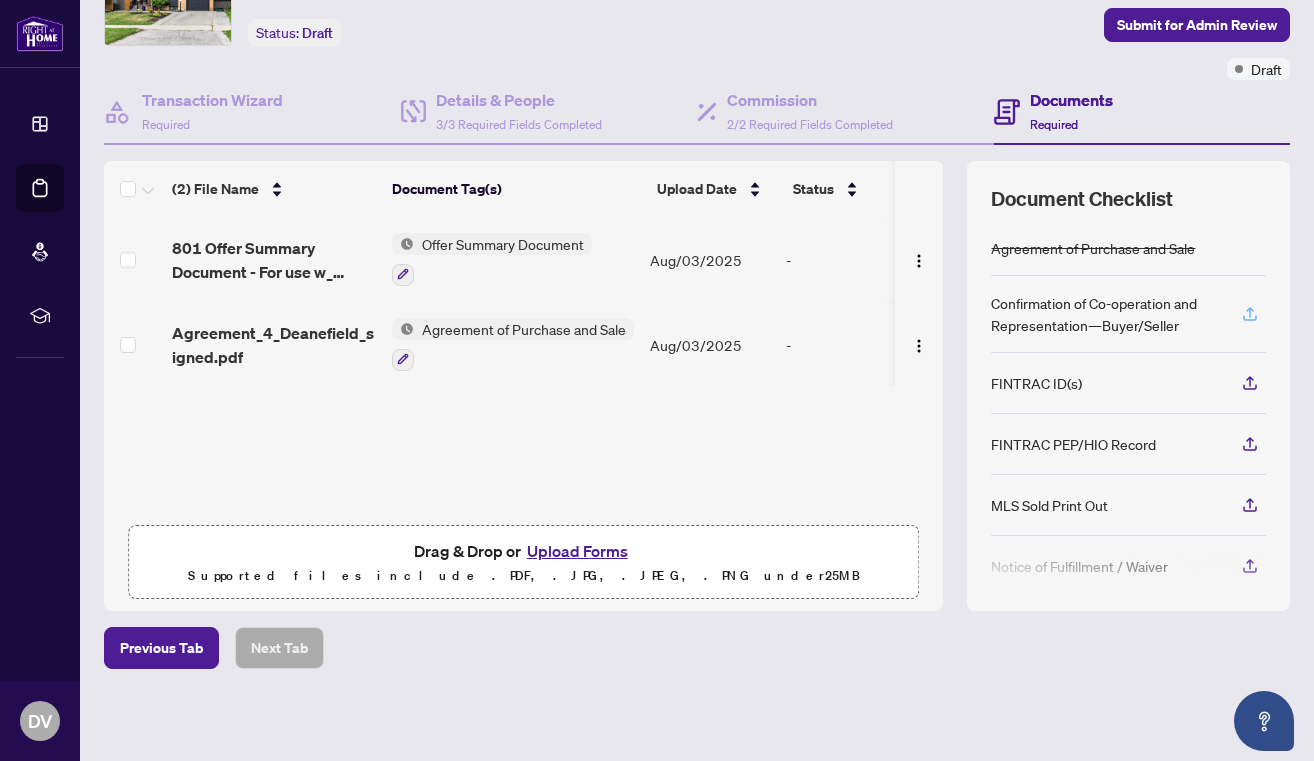 click 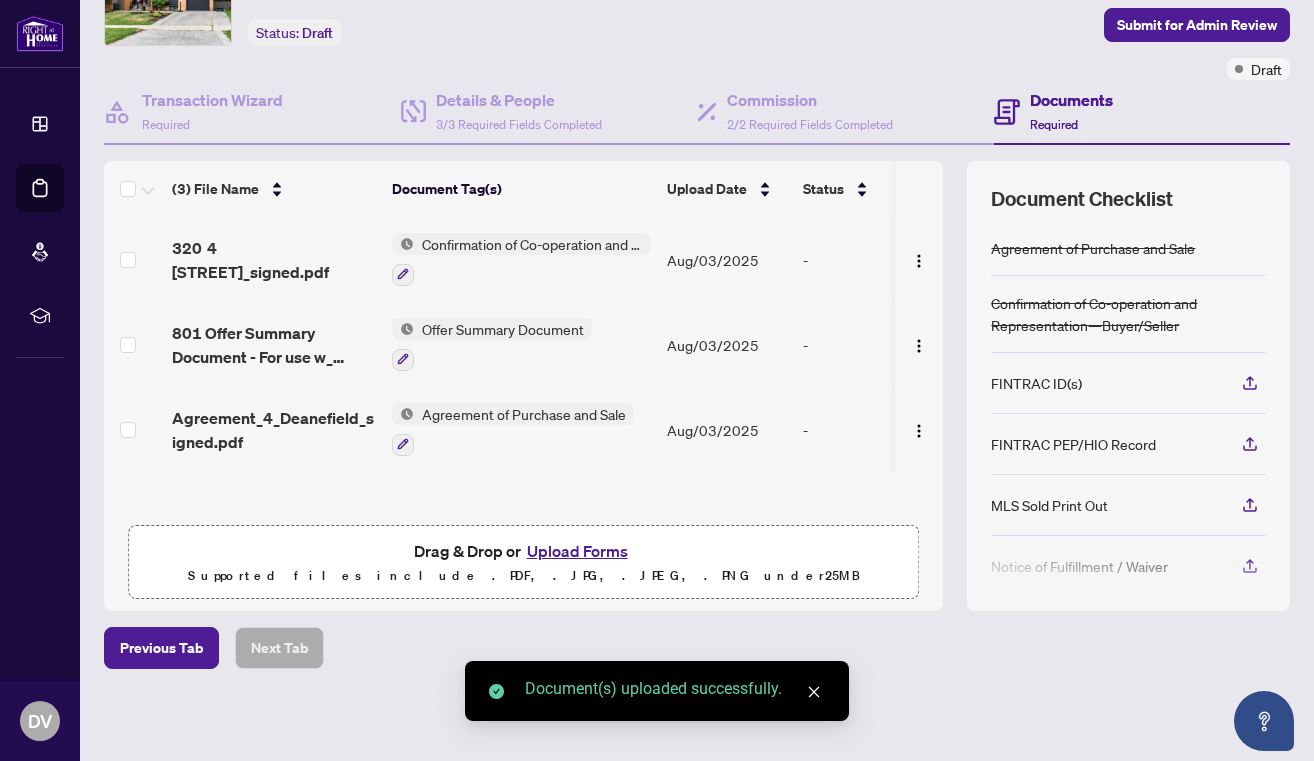 scroll, scrollTop: 0, scrollLeft: 0, axis: both 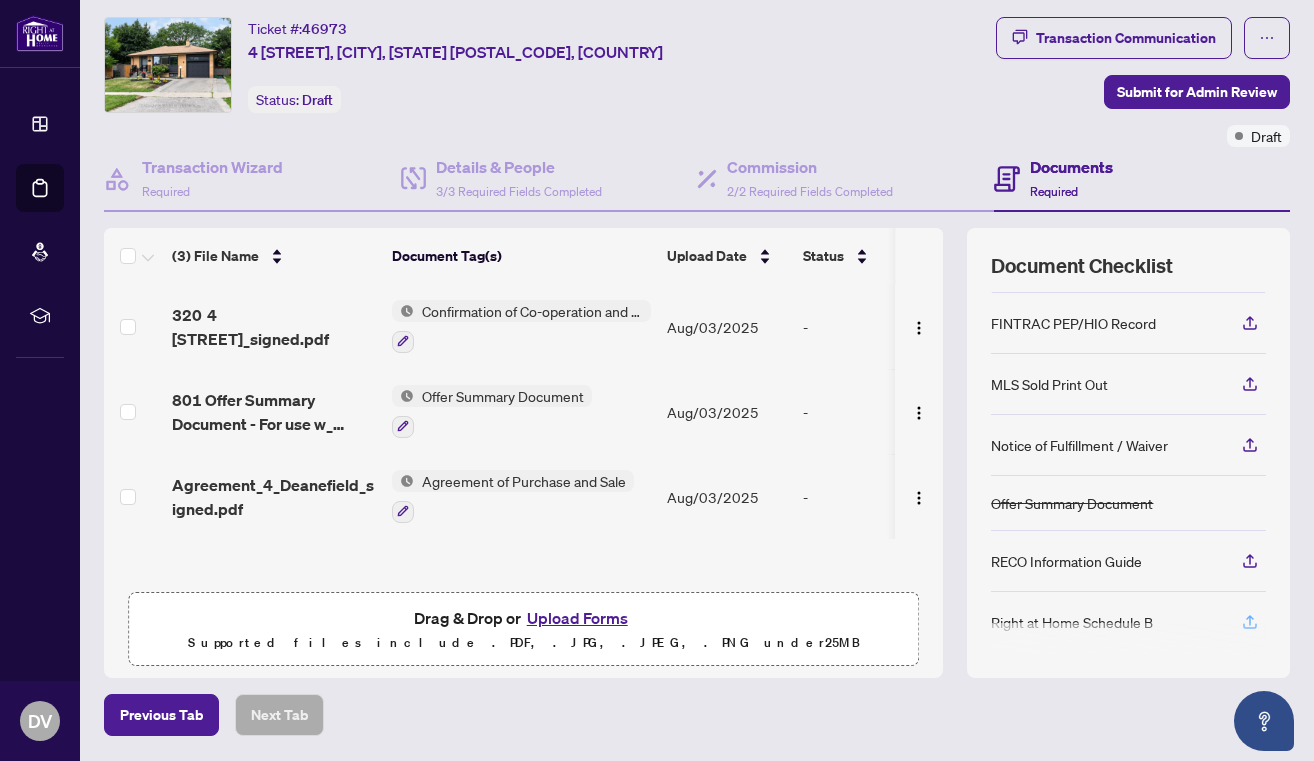 click 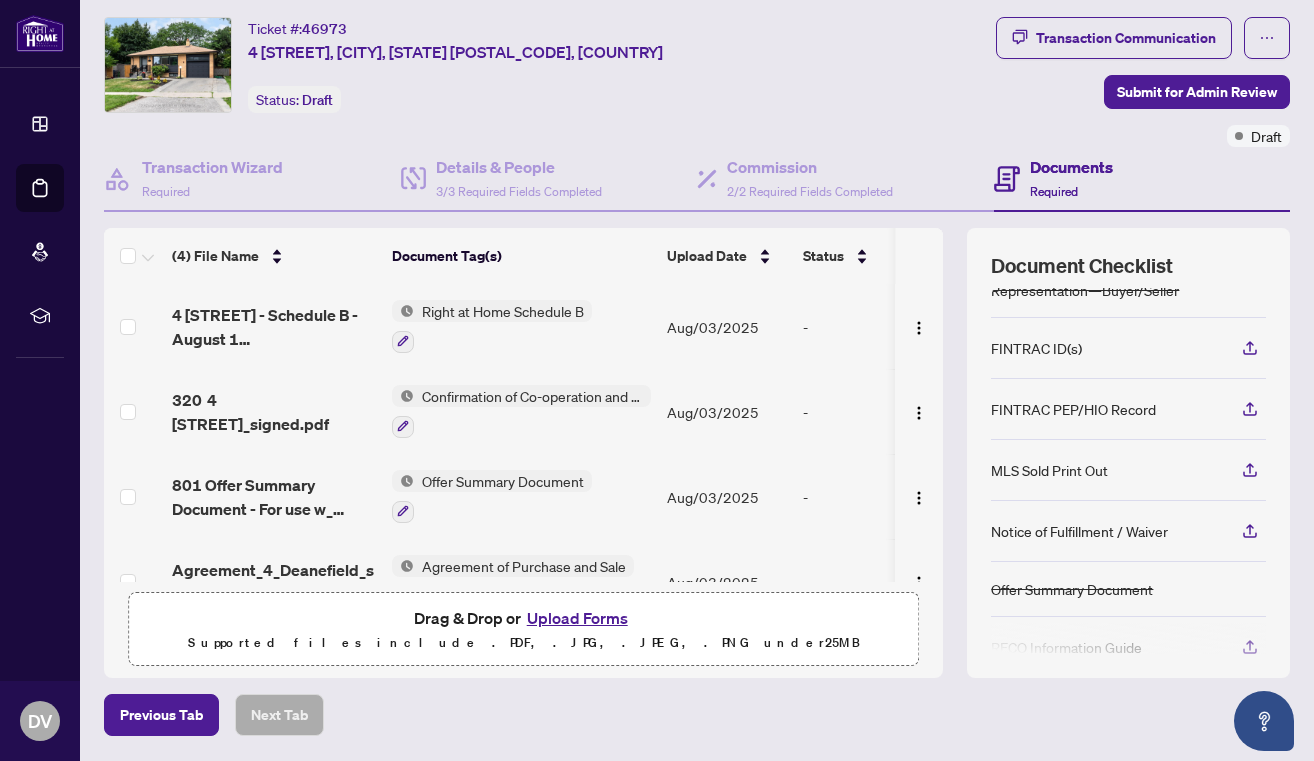 scroll, scrollTop: 111, scrollLeft: 0, axis: vertical 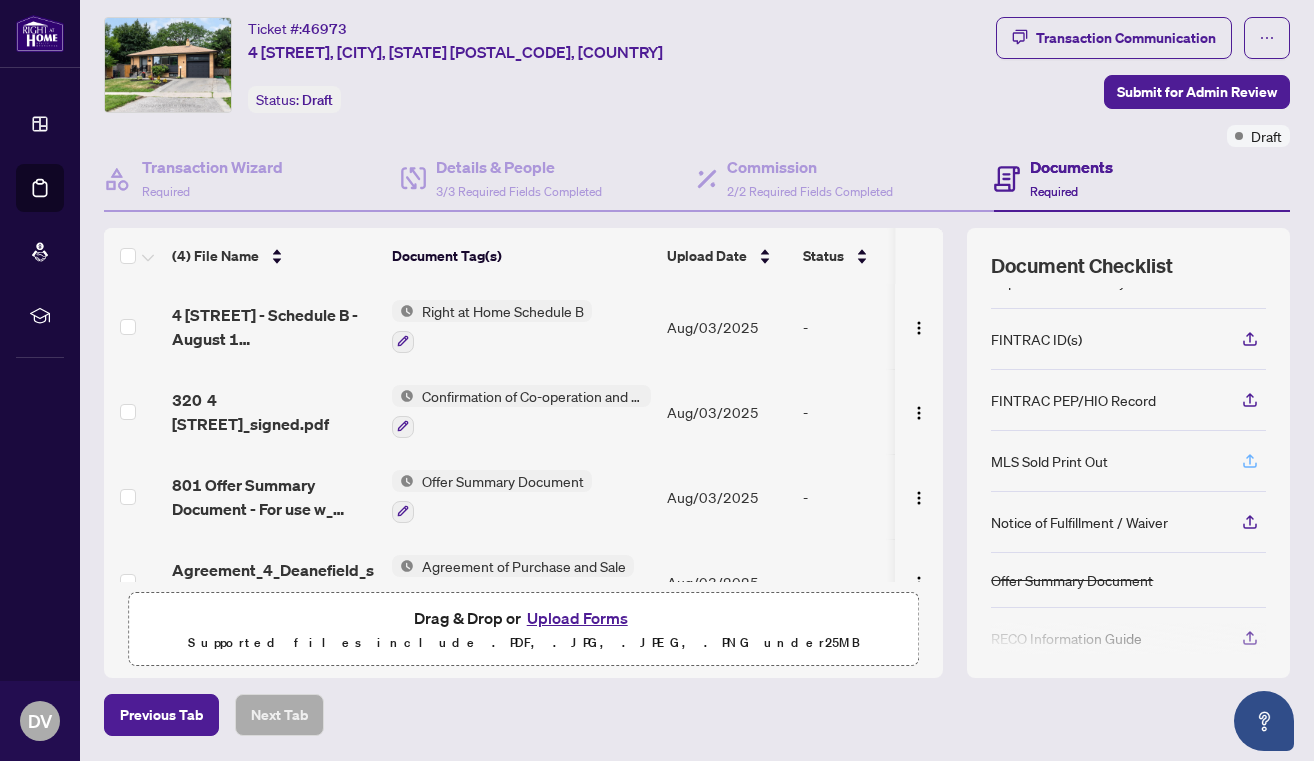 click 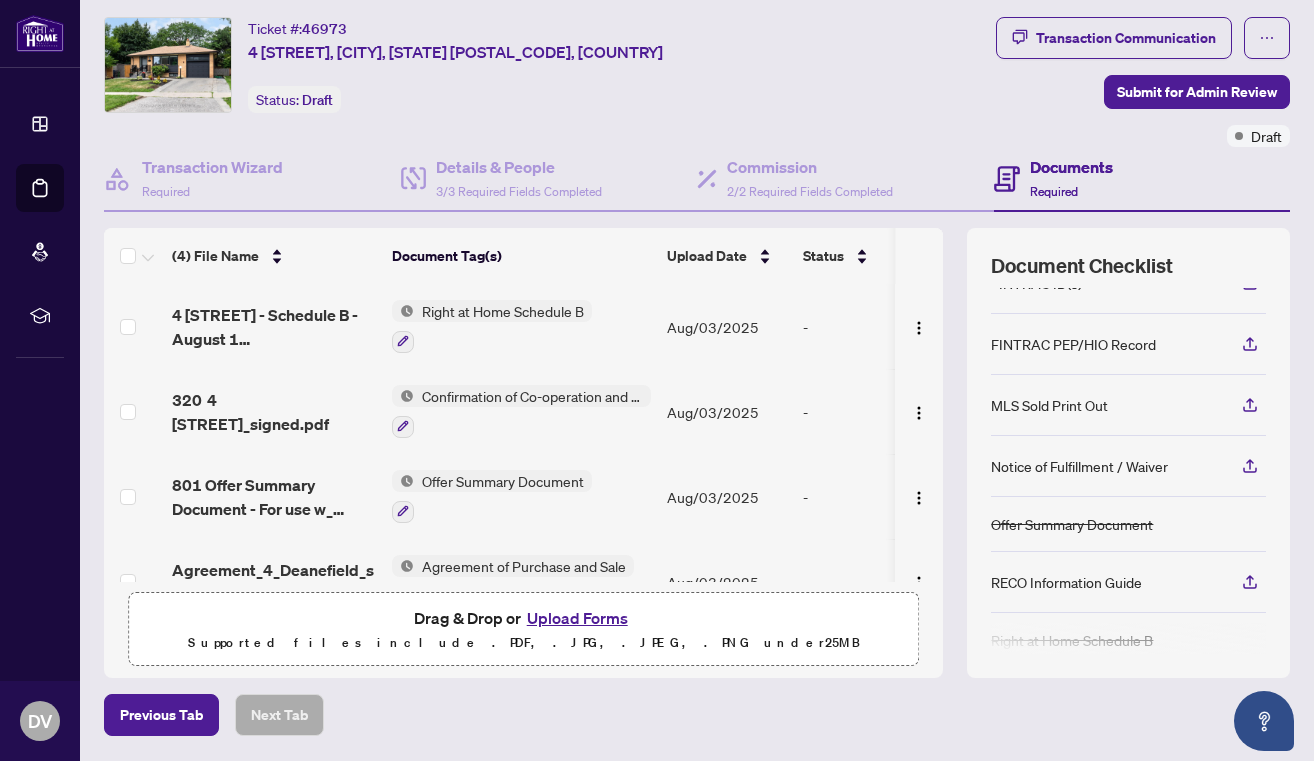 scroll, scrollTop: 188, scrollLeft: 0, axis: vertical 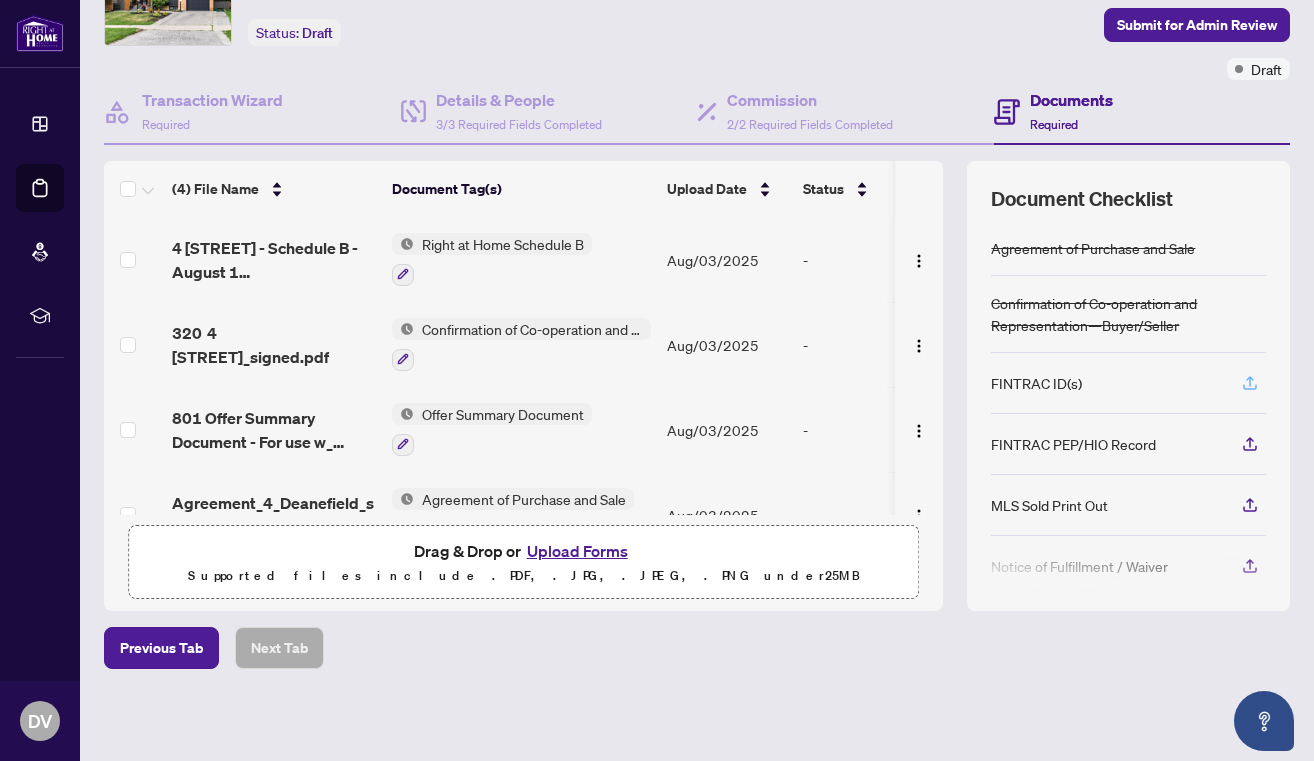 click 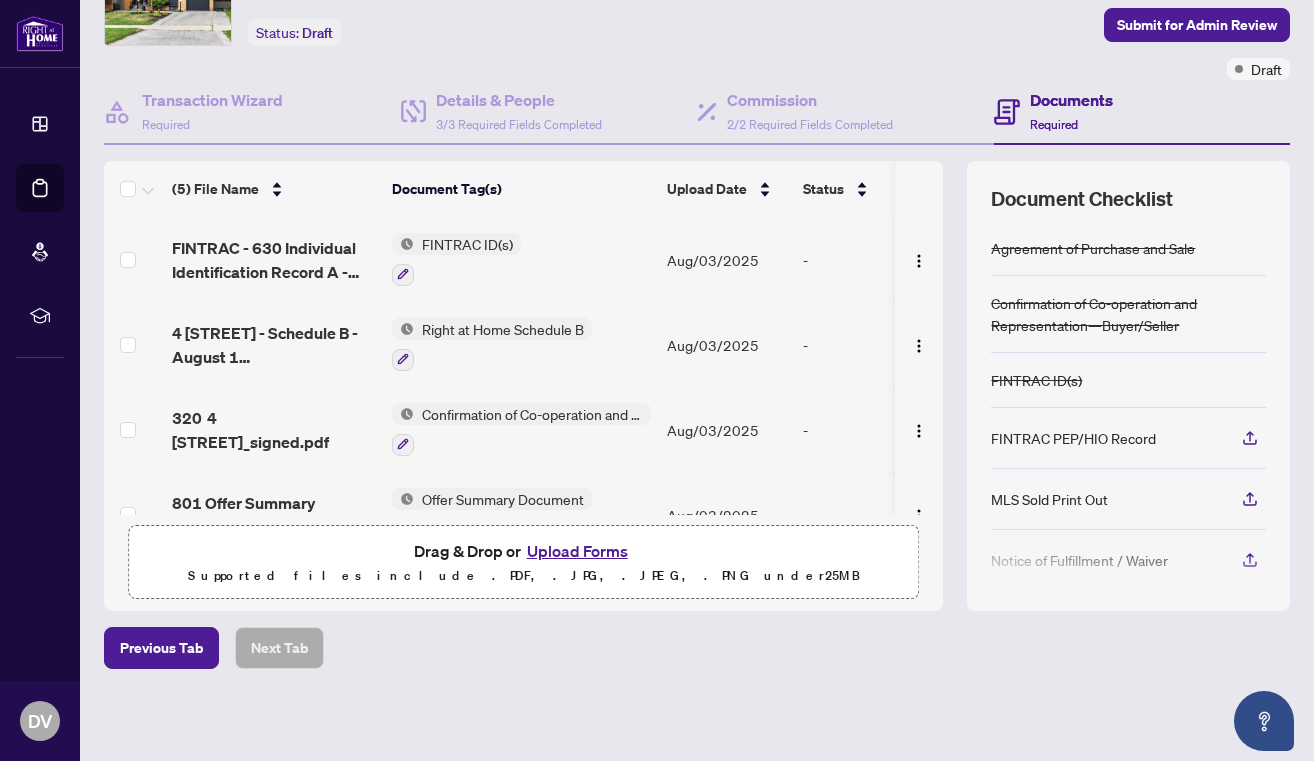 scroll, scrollTop: 0, scrollLeft: 0, axis: both 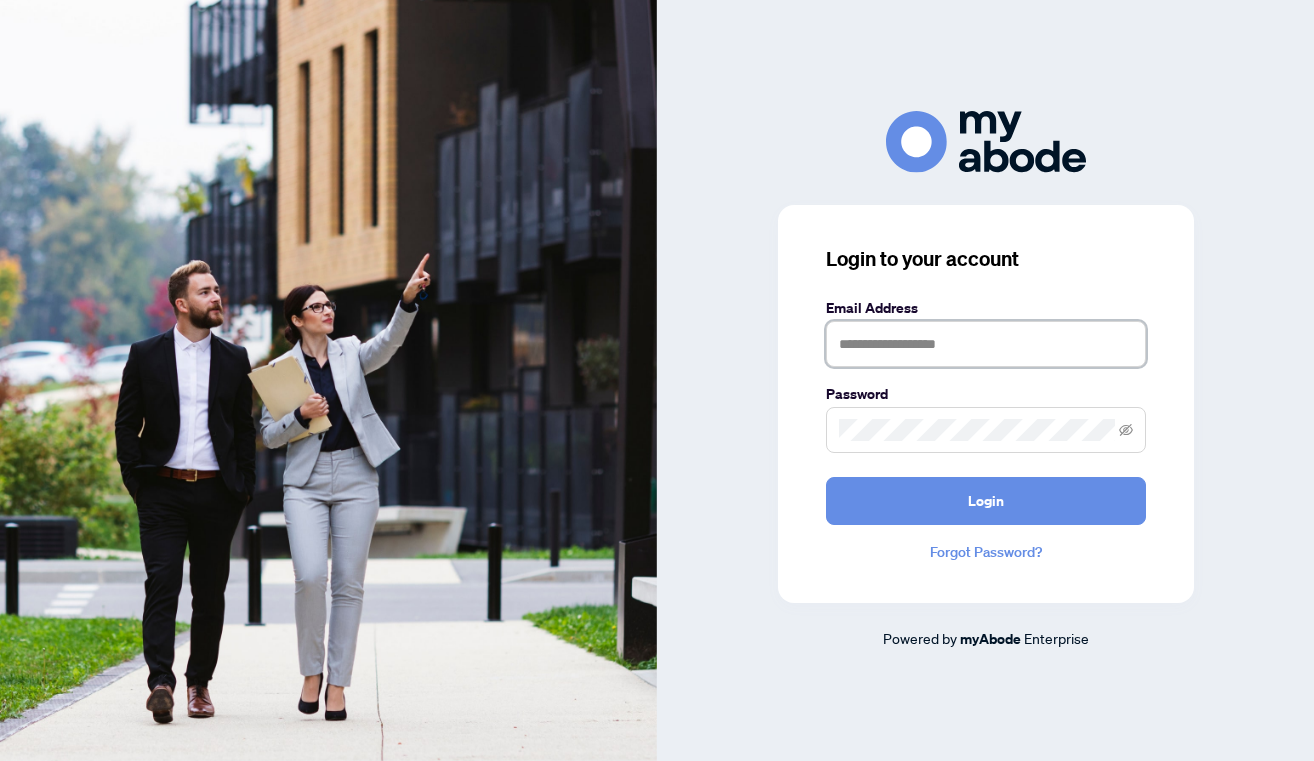 click at bounding box center (986, 344) 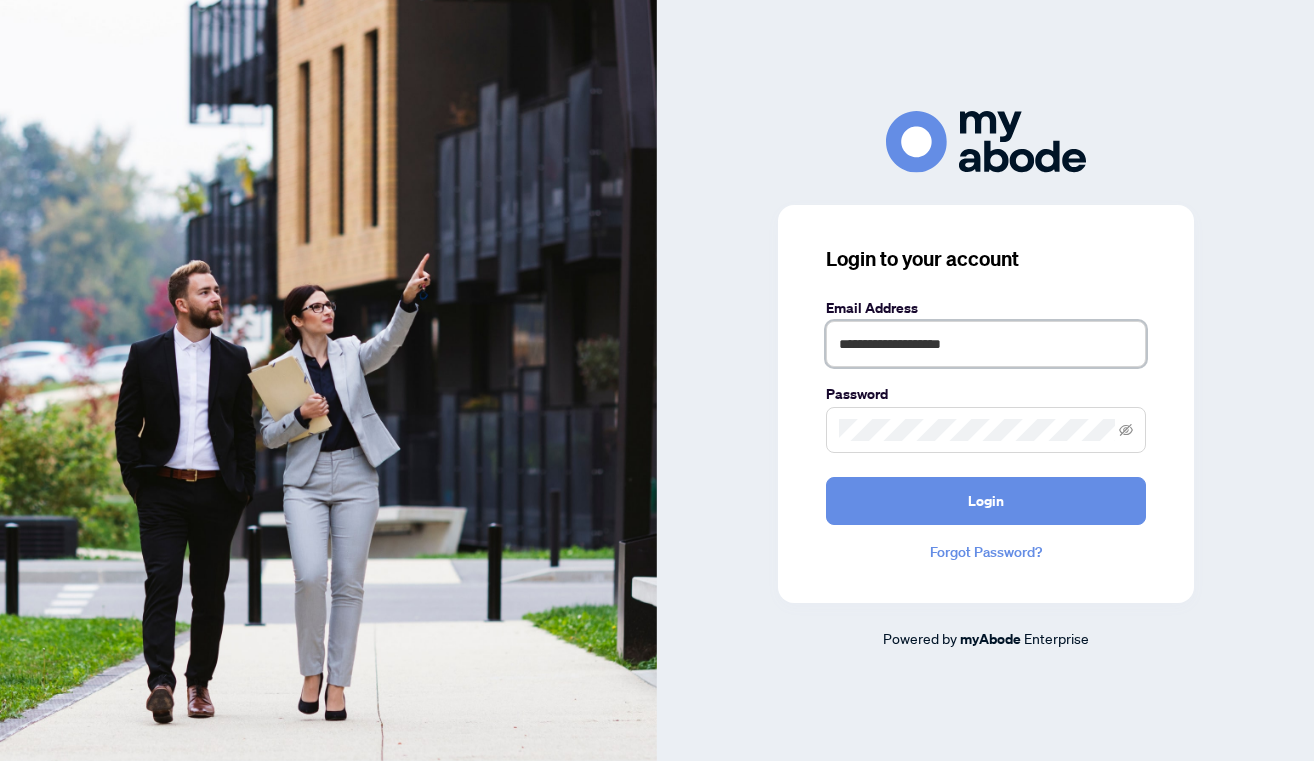 type on "**********" 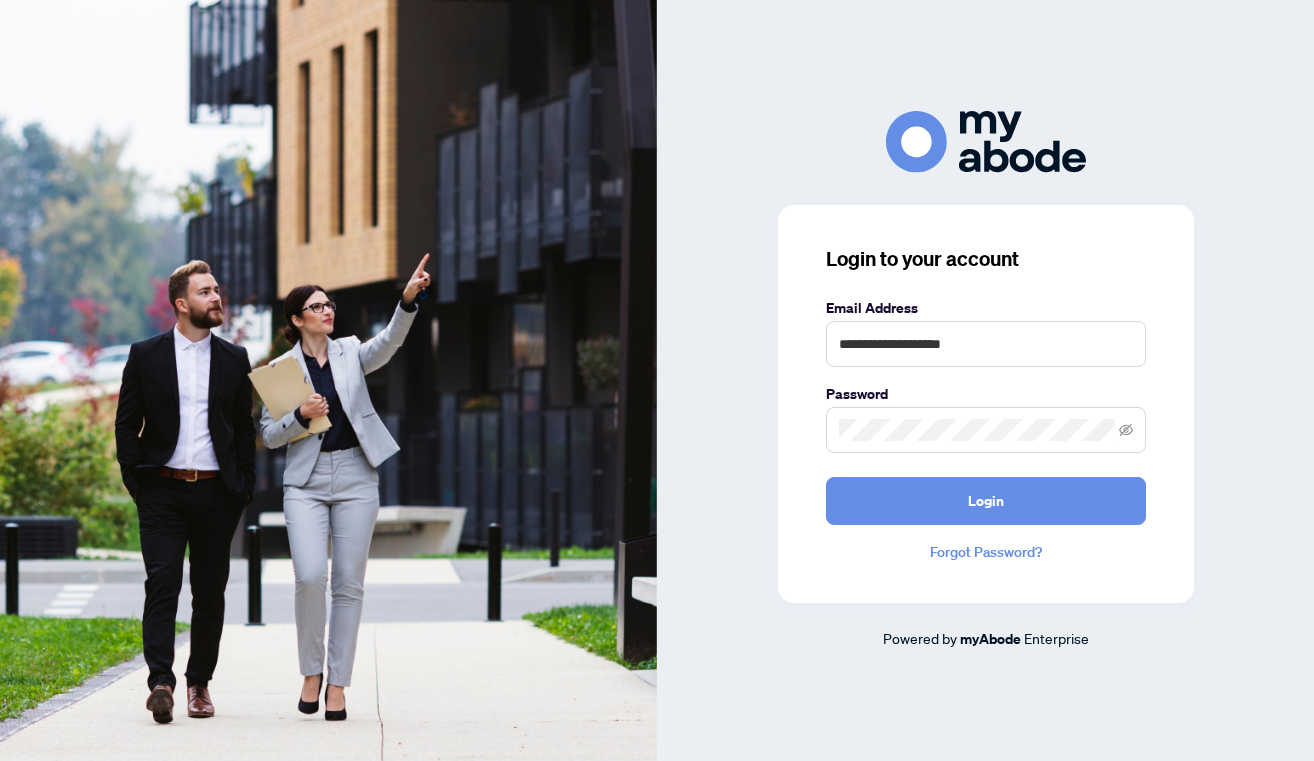 click at bounding box center (986, 430) 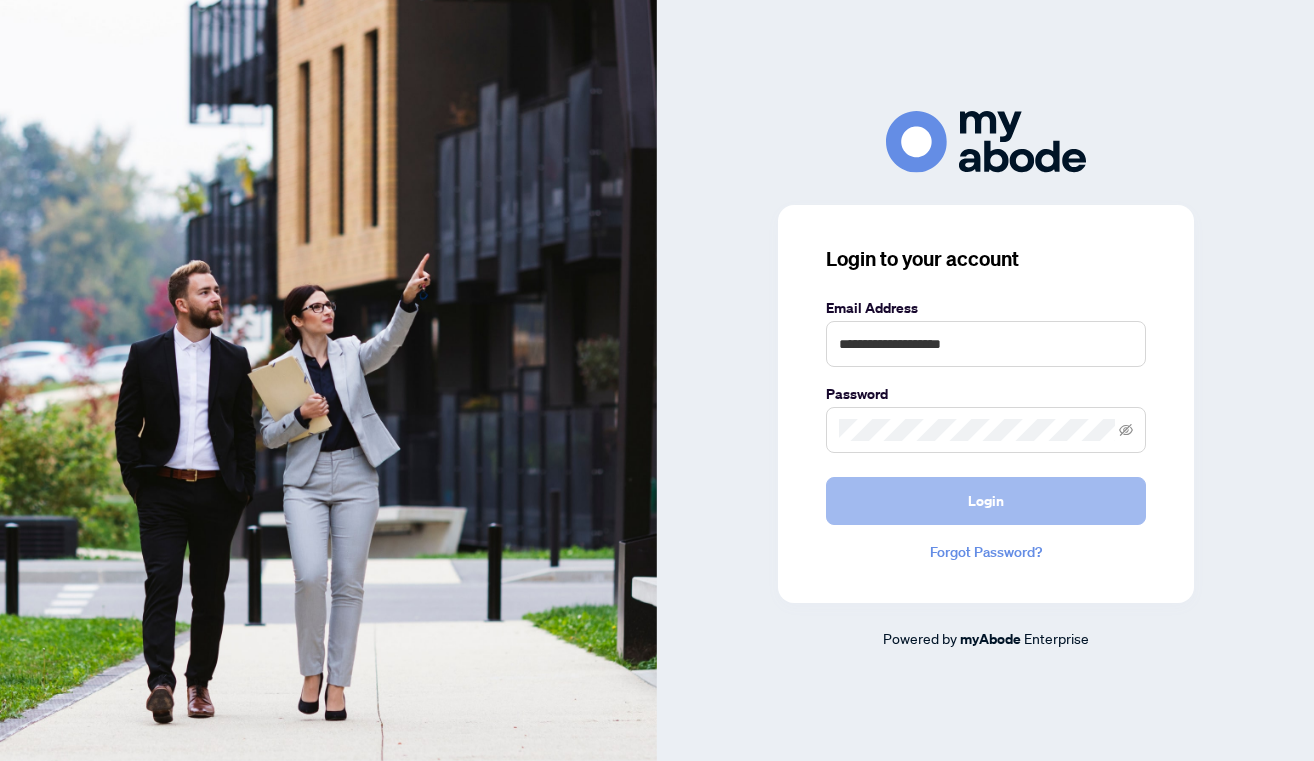 click on "Login" at bounding box center (986, 501) 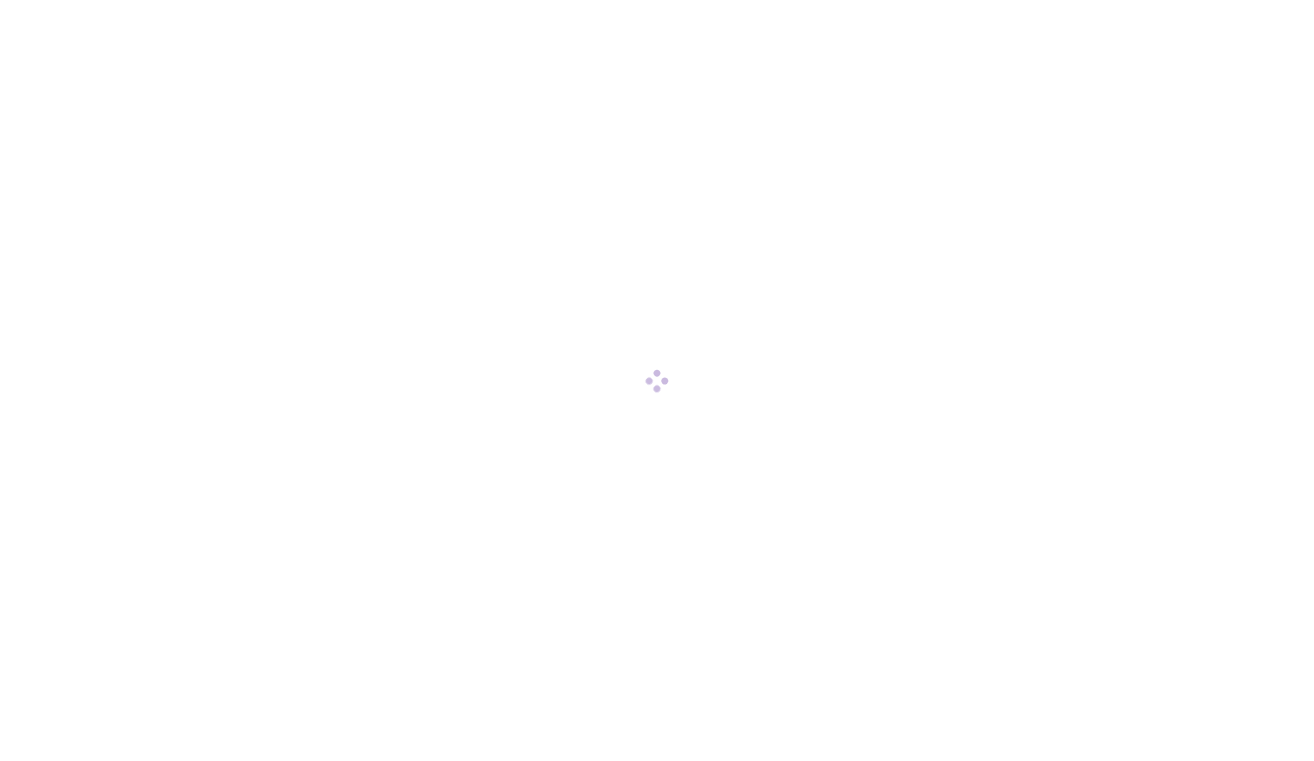 scroll, scrollTop: 0, scrollLeft: 0, axis: both 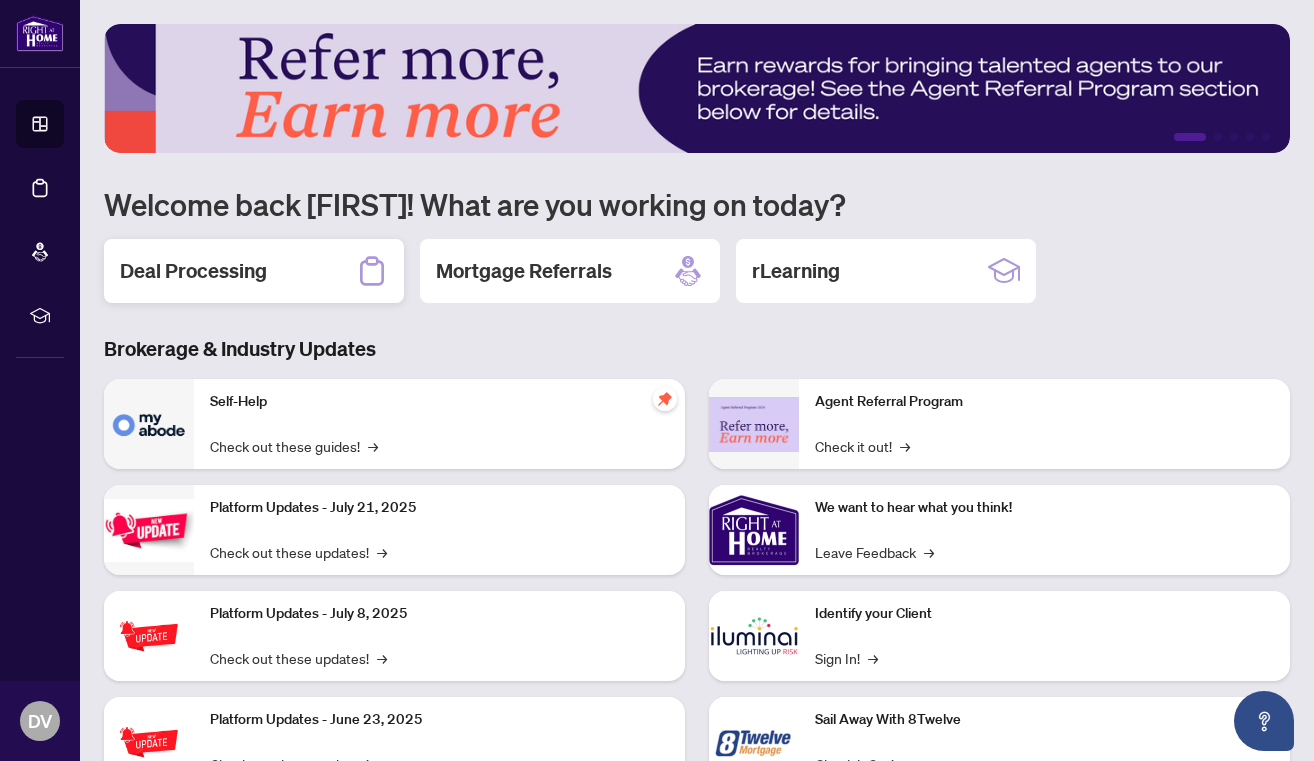 click on "Deal Processing" at bounding box center [193, 271] 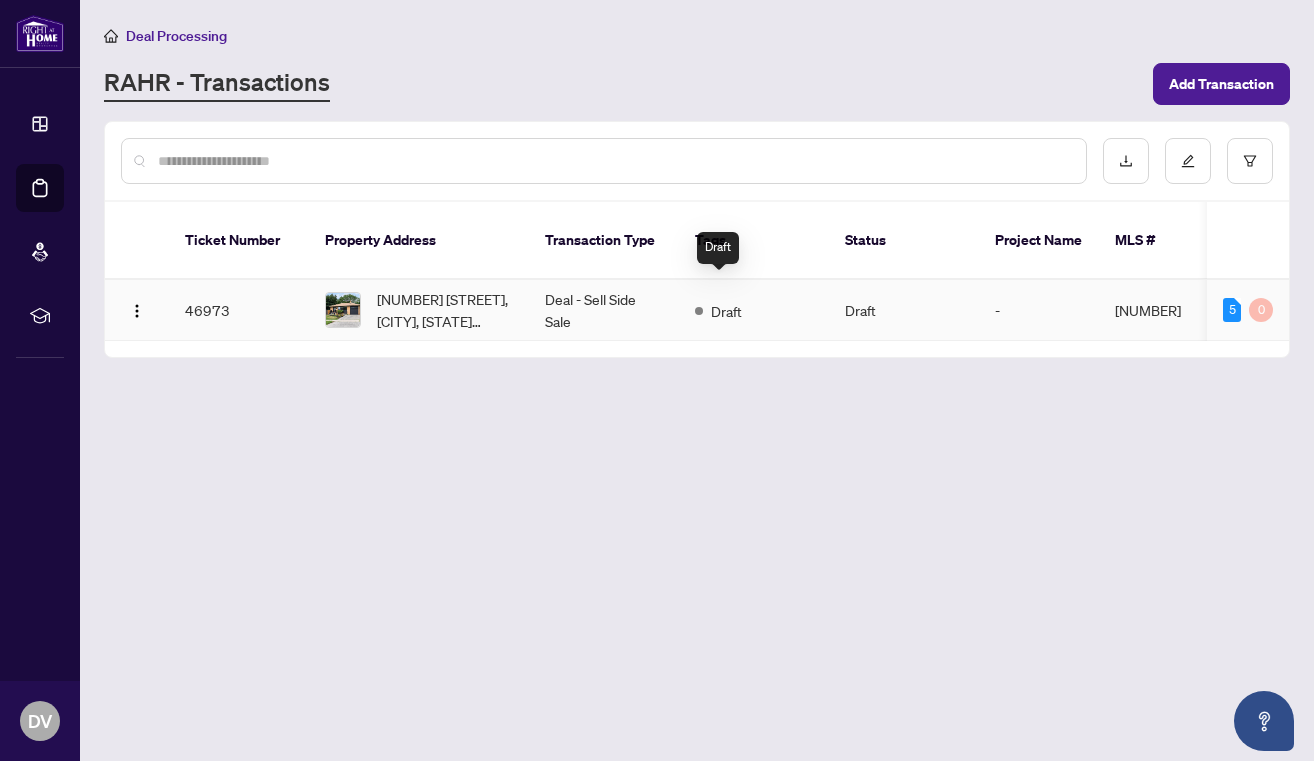 click on "Draft" at bounding box center (726, 311) 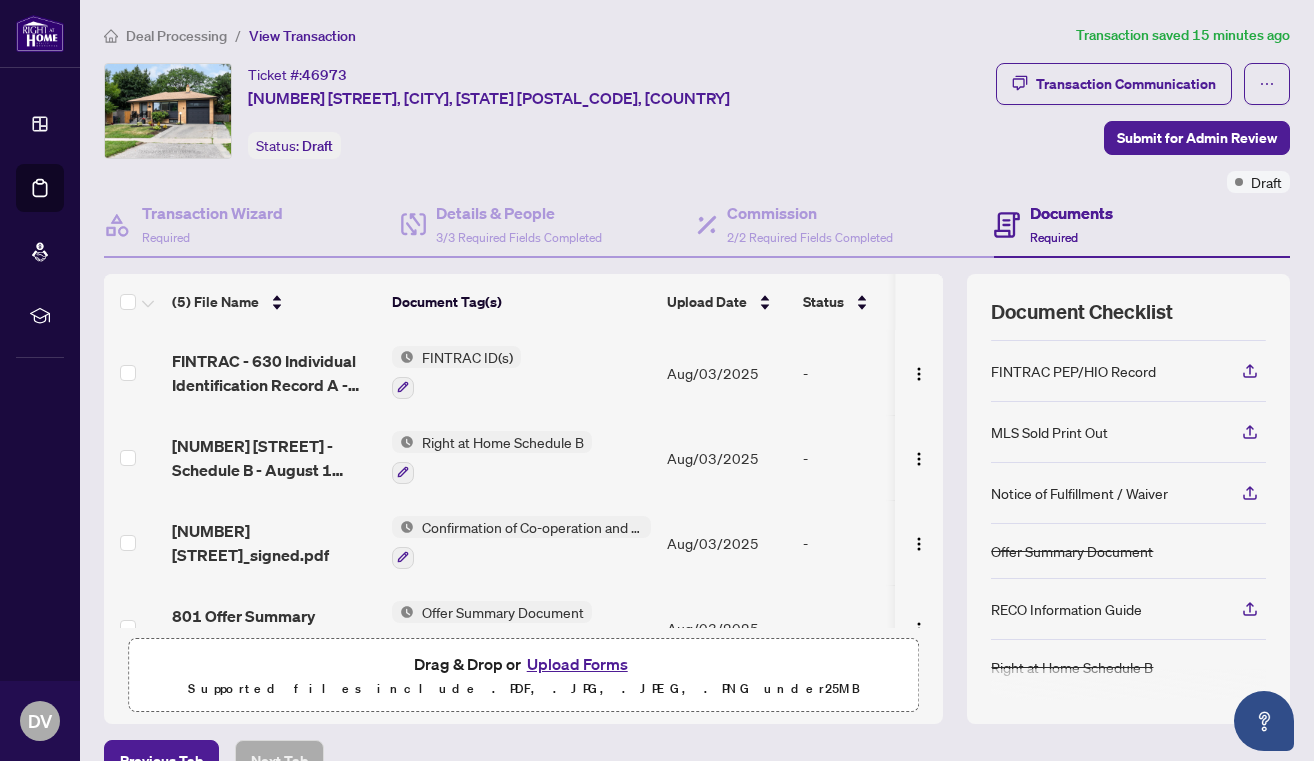 scroll, scrollTop: 182, scrollLeft: 0, axis: vertical 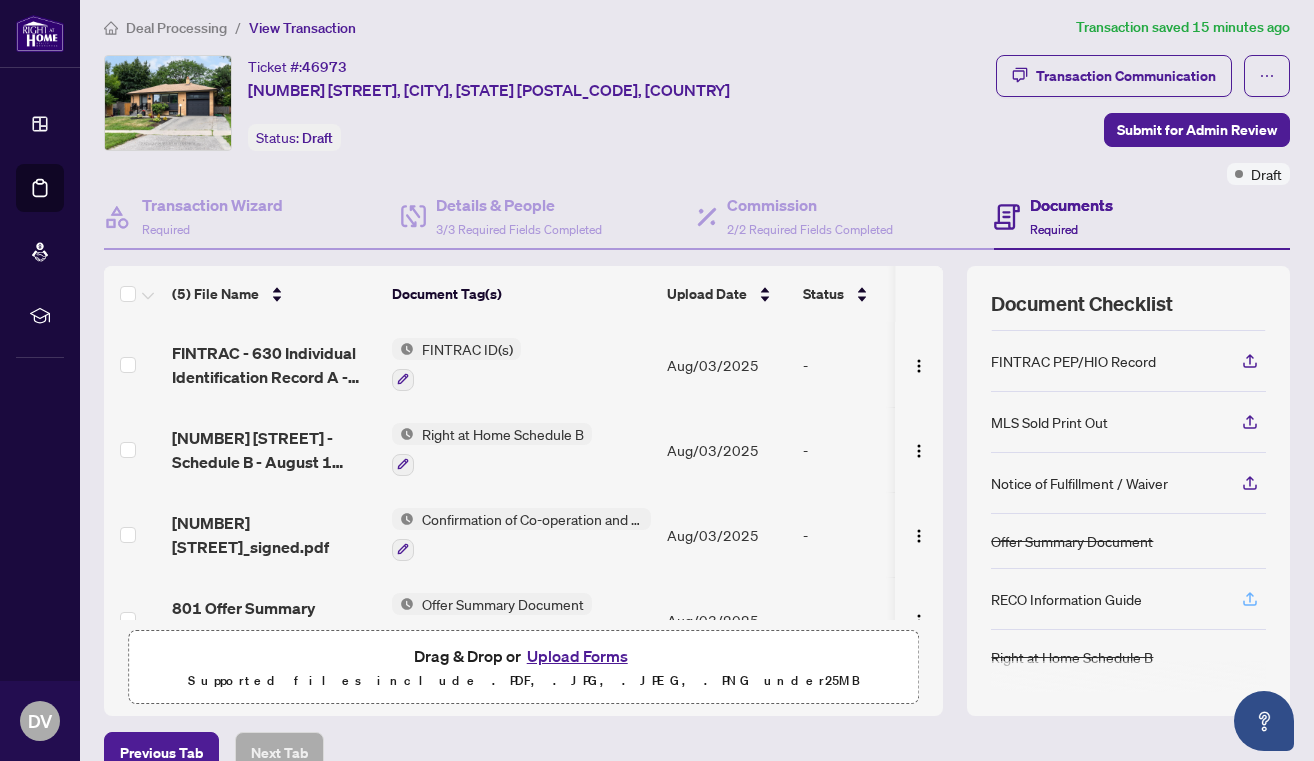 click 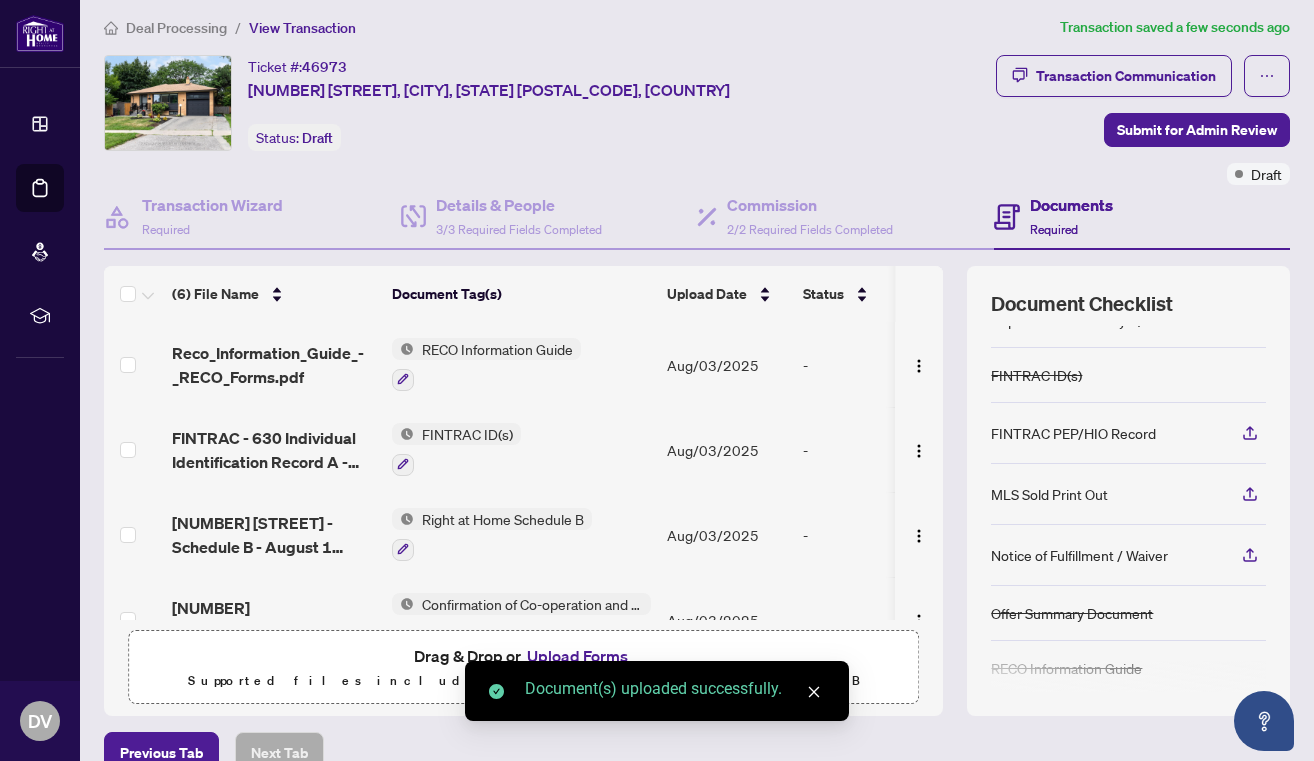 scroll, scrollTop: 176, scrollLeft: 0, axis: vertical 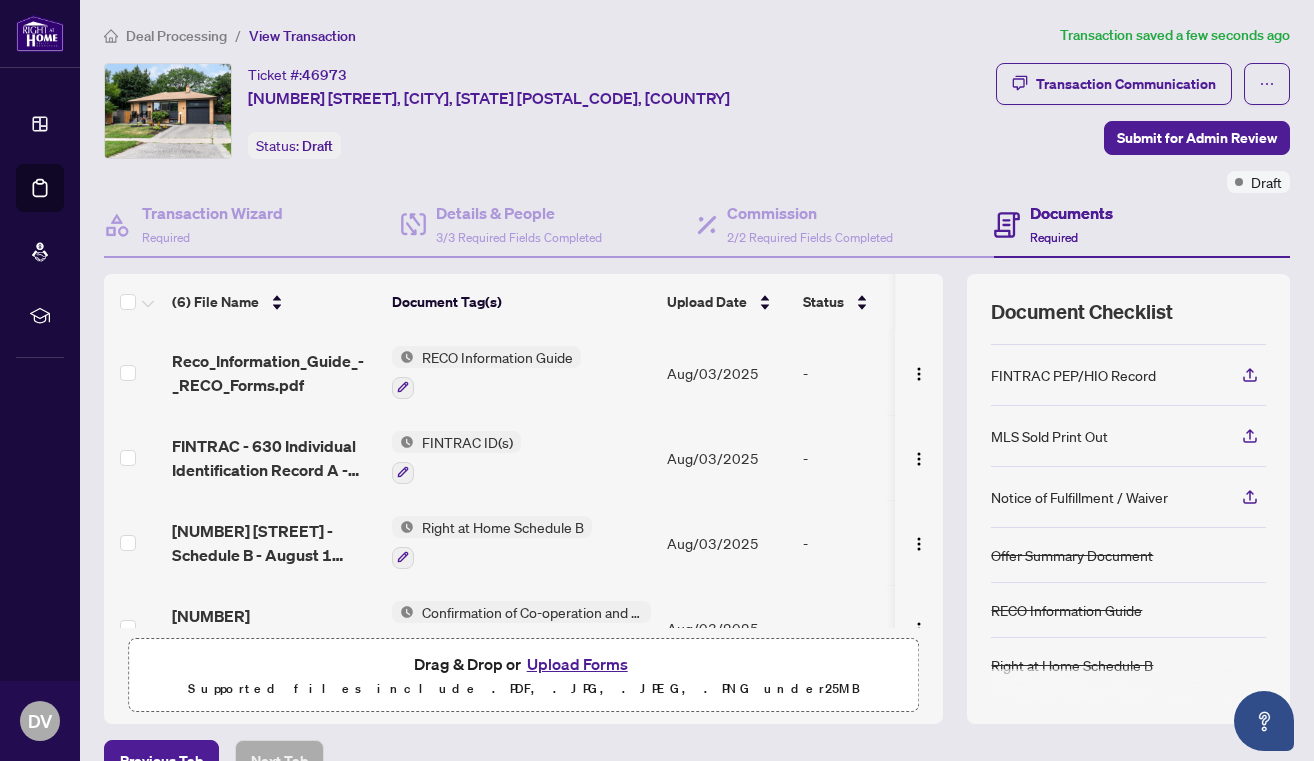 click on "Documents" at bounding box center [1071, 213] 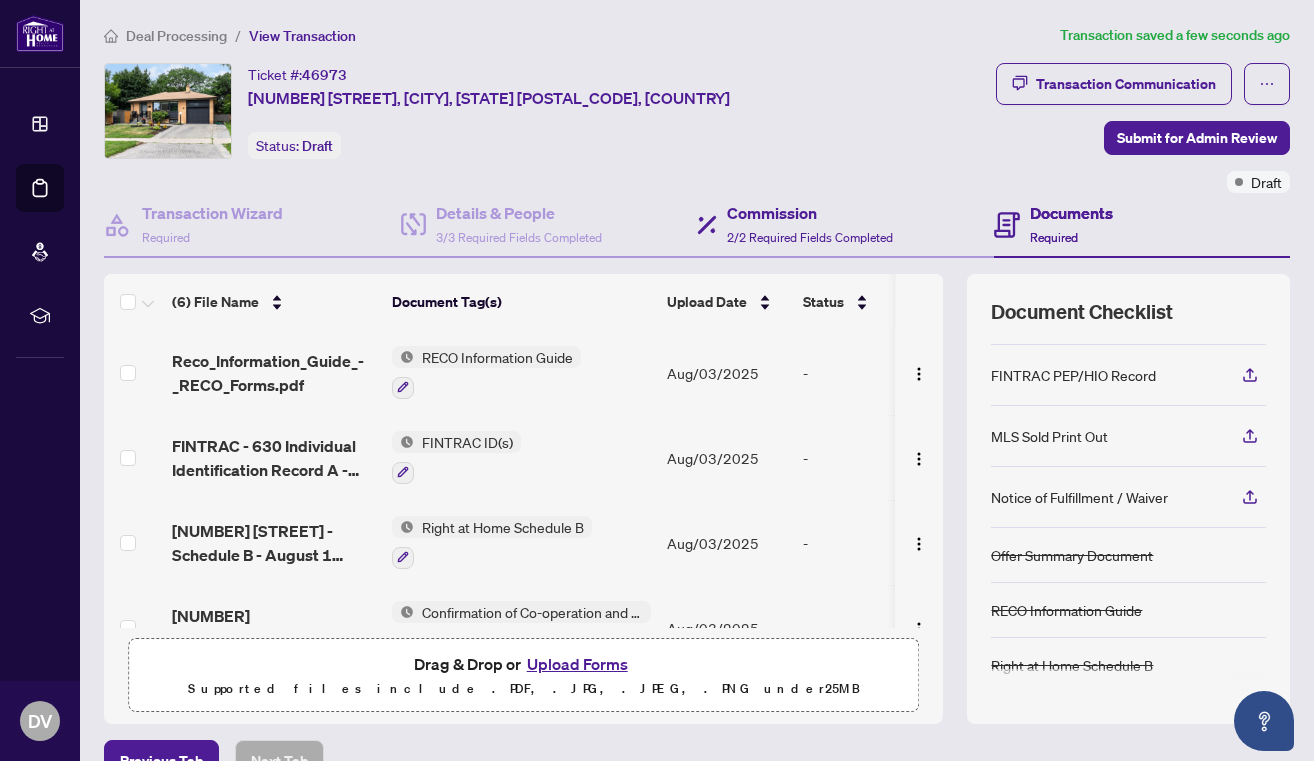 scroll, scrollTop: 1, scrollLeft: 0, axis: vertical 